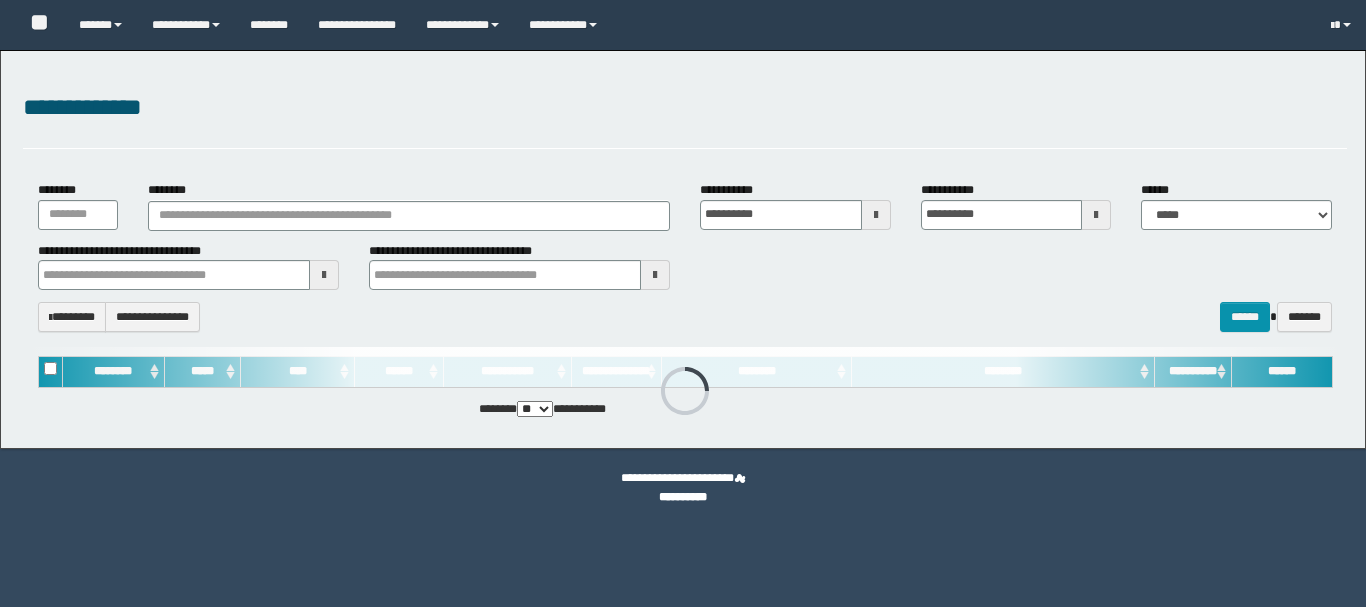 scroll, scrollTop: 0, scrollLeft: 0, axis: both 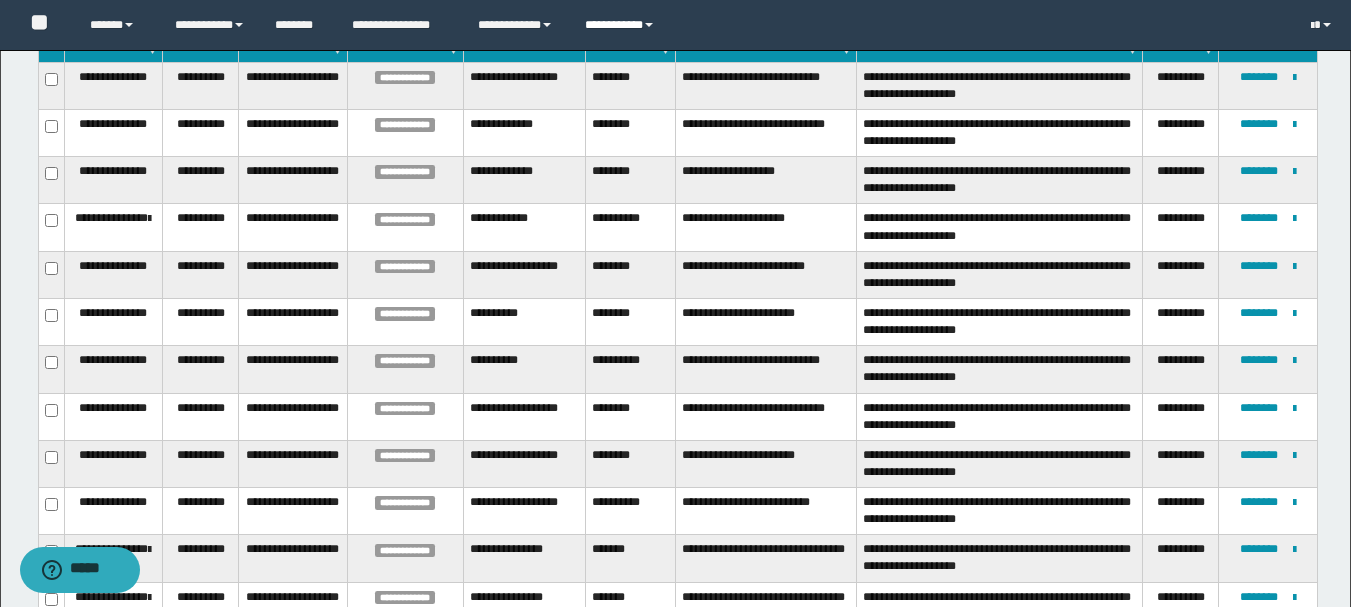 click on "**********" at bounding box center (622, 25) 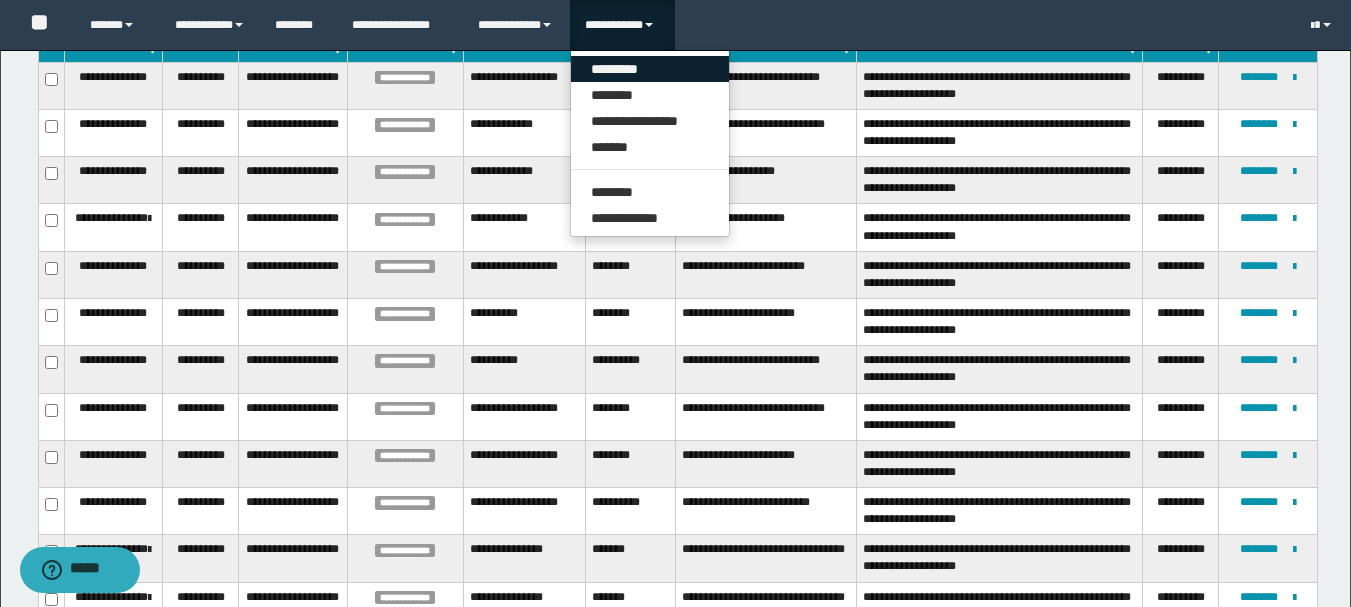 click on "*********" at bounding box center (650, 69) 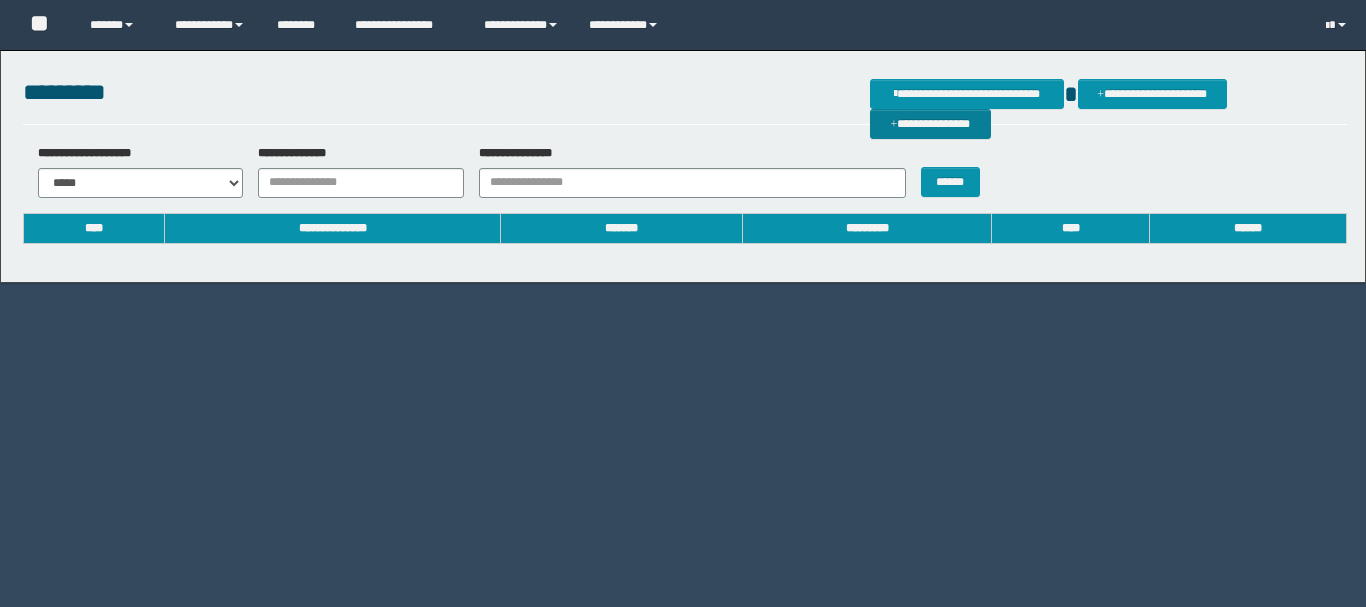 scroll, scrollTop: 0, scrollLeft: 0, axis: both 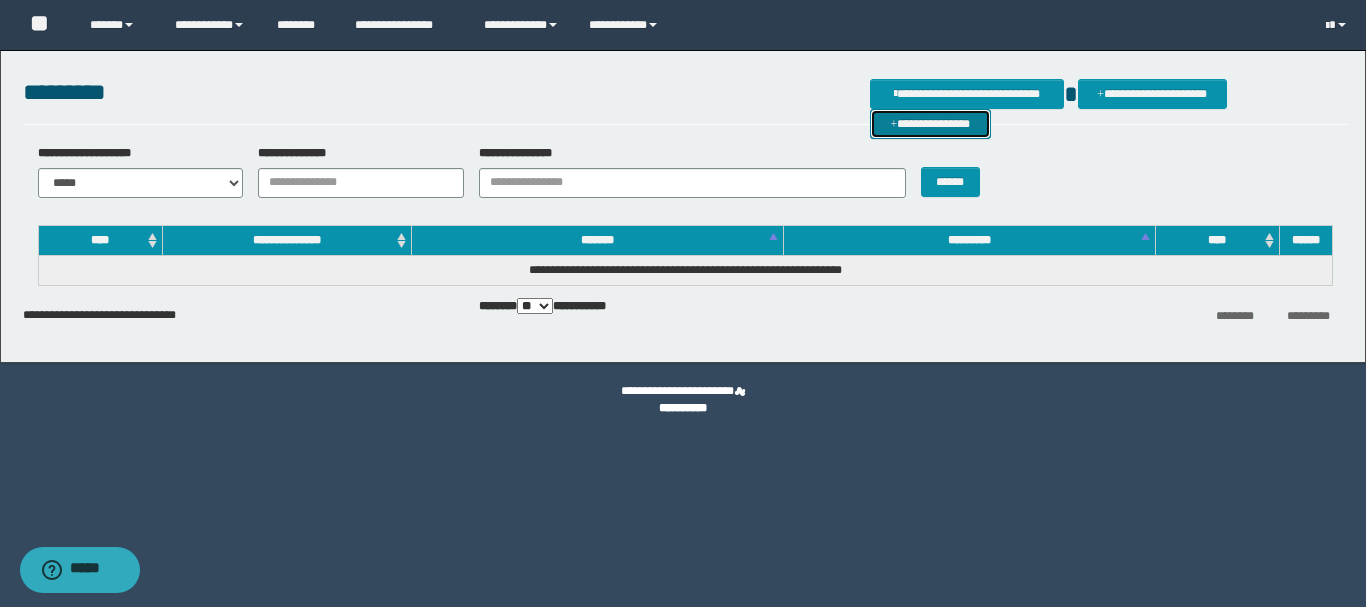 click on "**********" at bounding box center (930, 124) 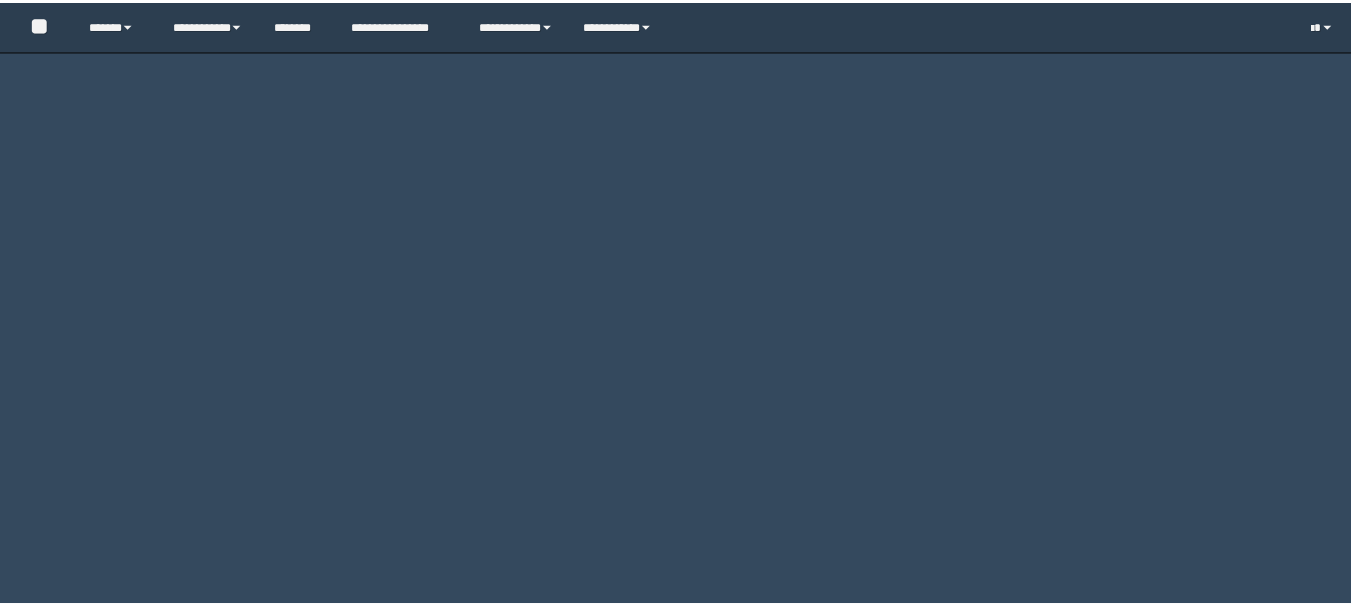 scroll, scrollTop: 0, scrollLeft: 0, axis: both 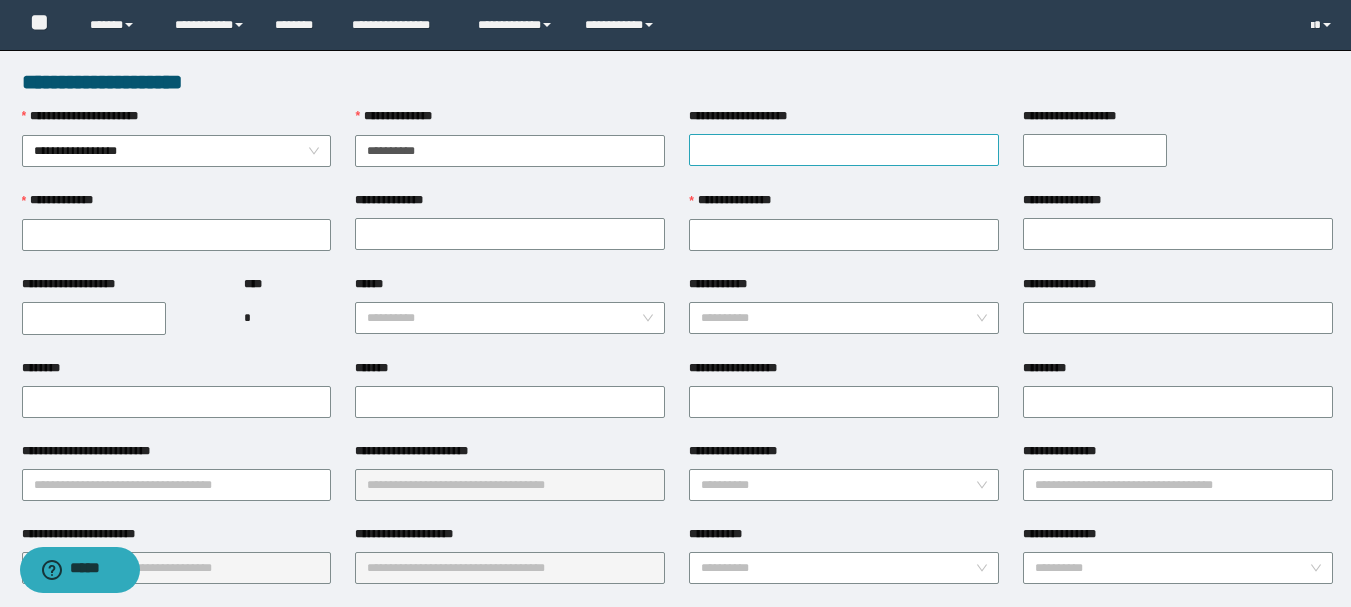 type on "**********" 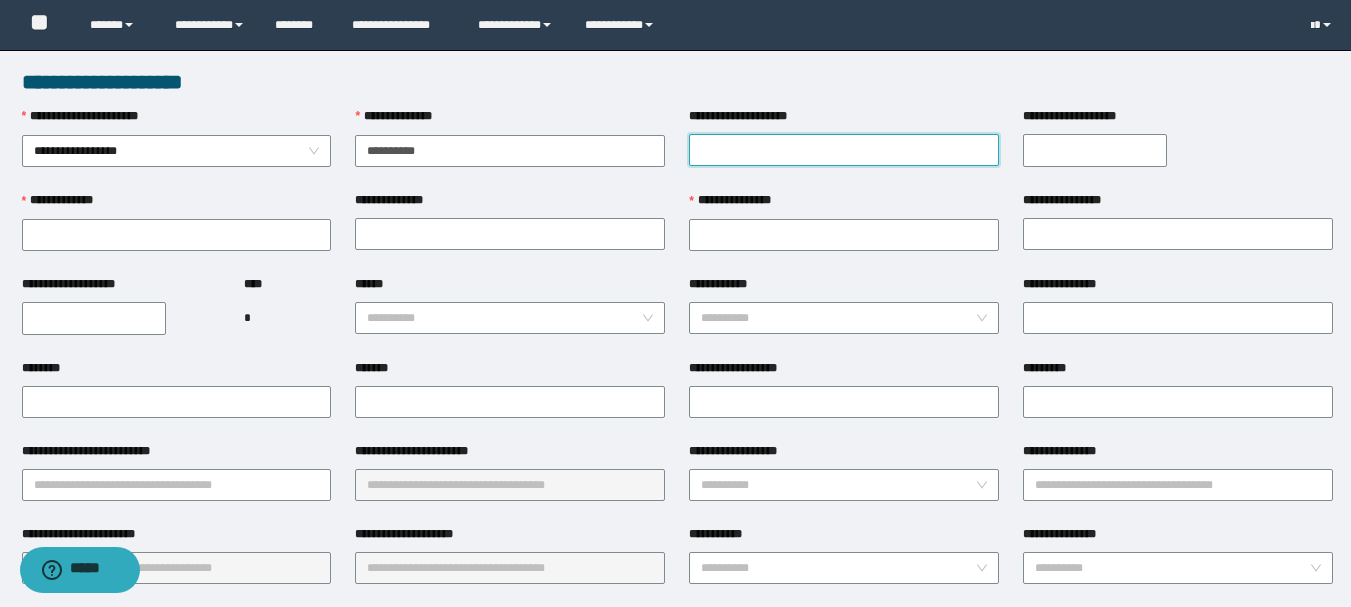 click on "**********" at bounding box center (844, 150) 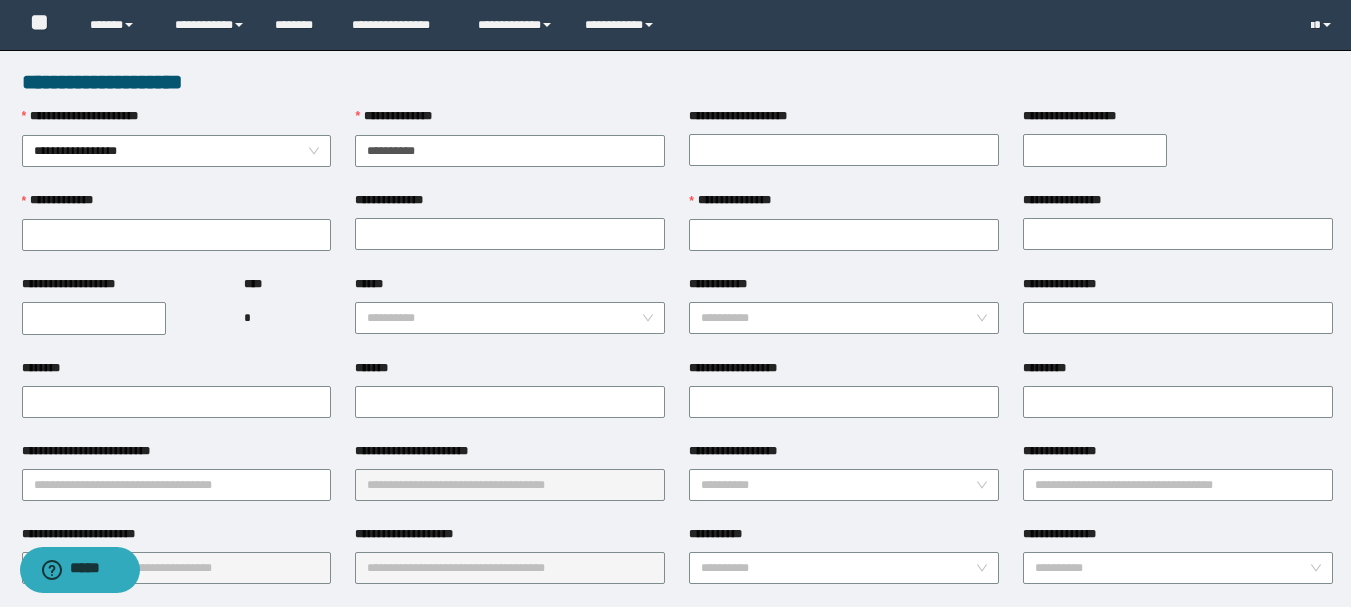 type on "**********" 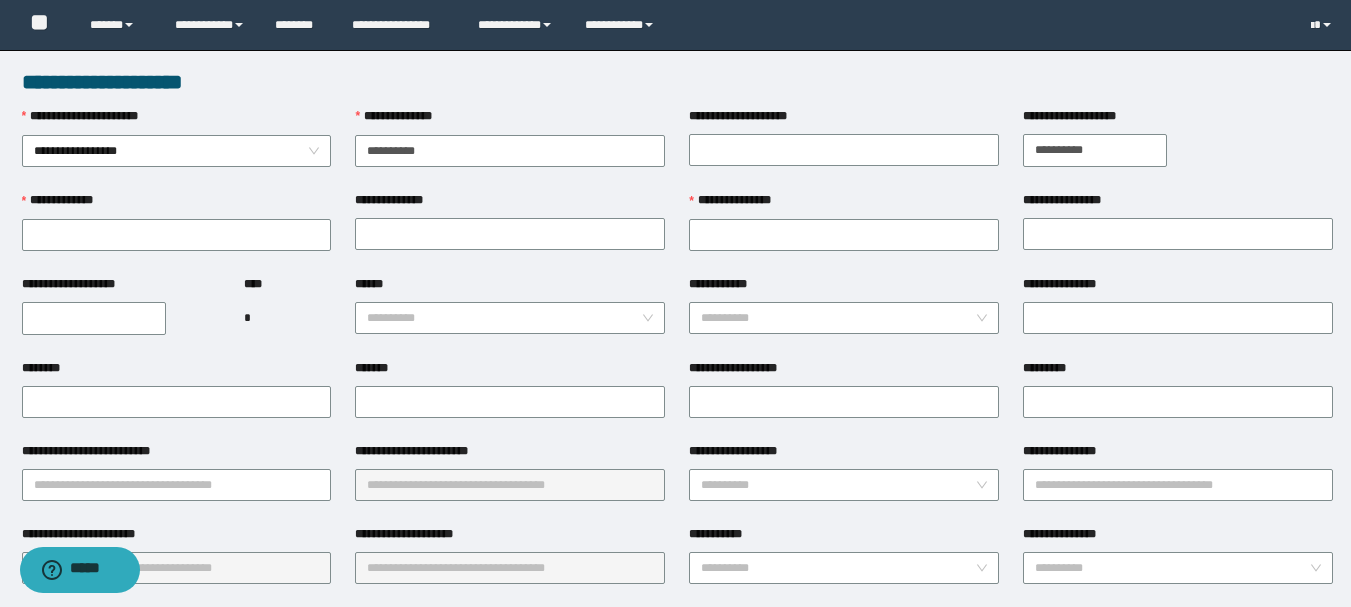 click on "**********" at bounding box center (1095, 150) 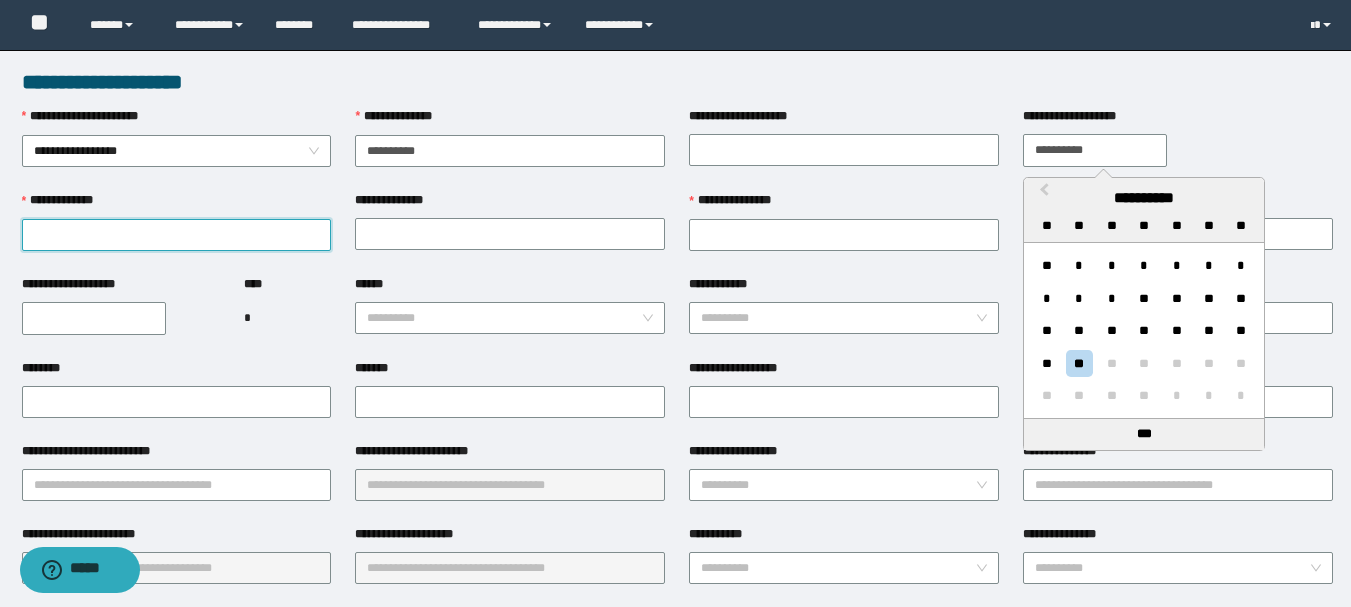 type 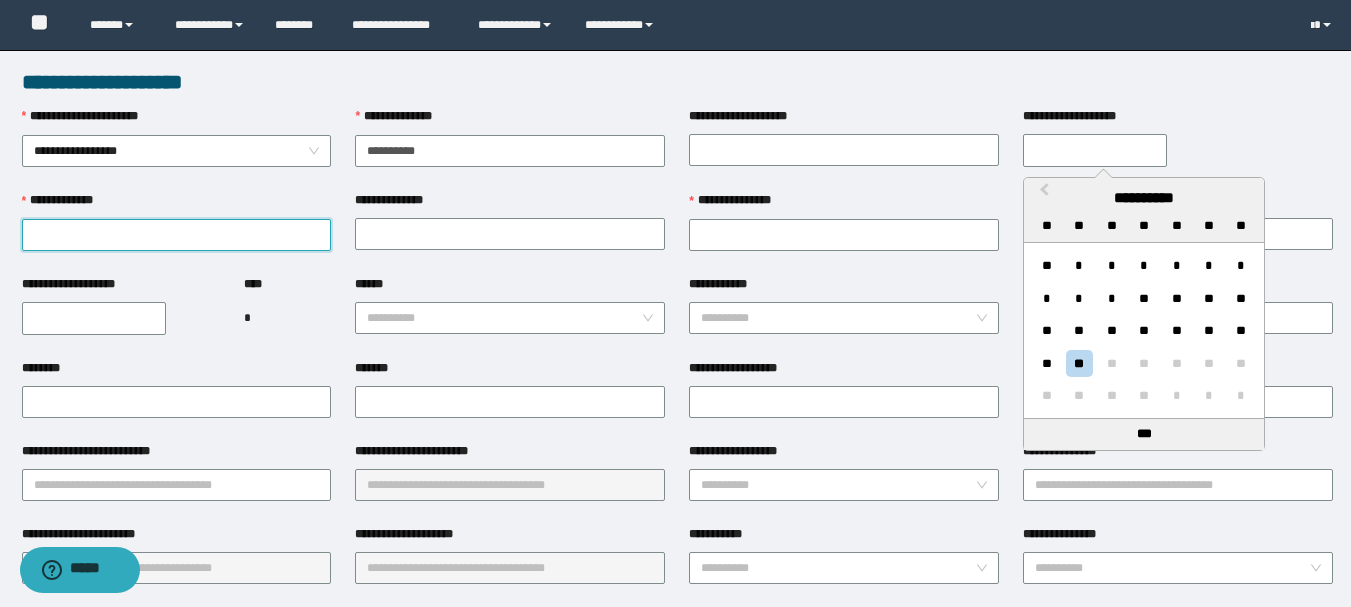 click on "**********" at bounding box center [177, 235] 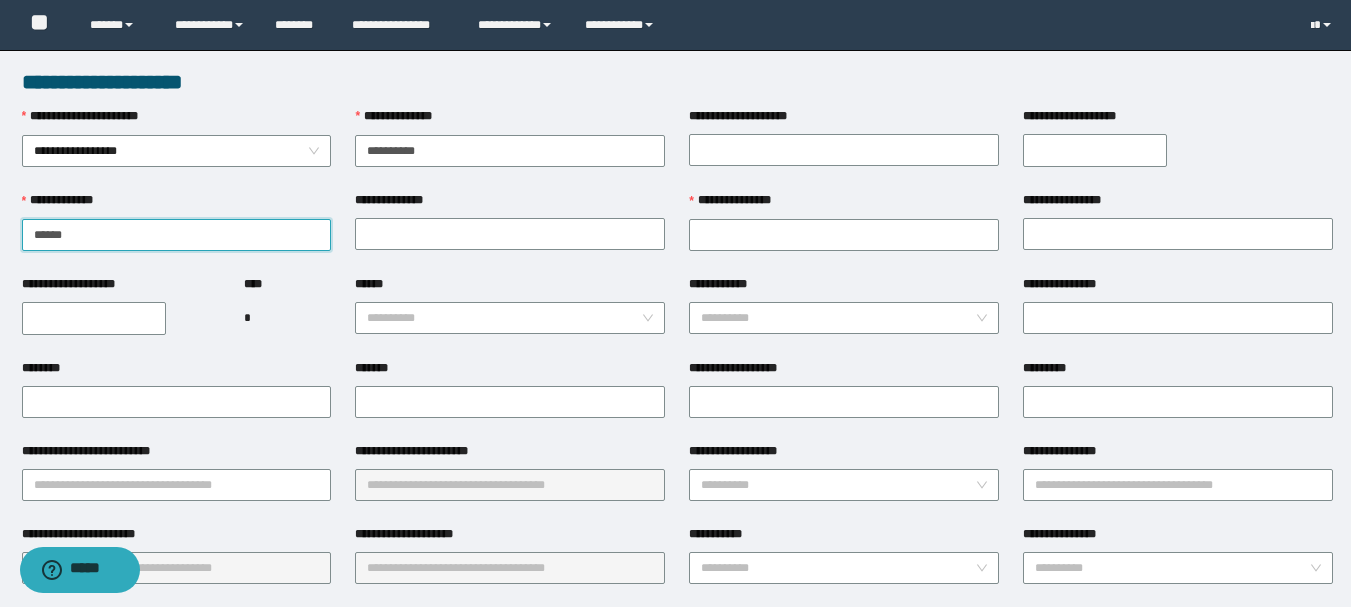 type on "*****" 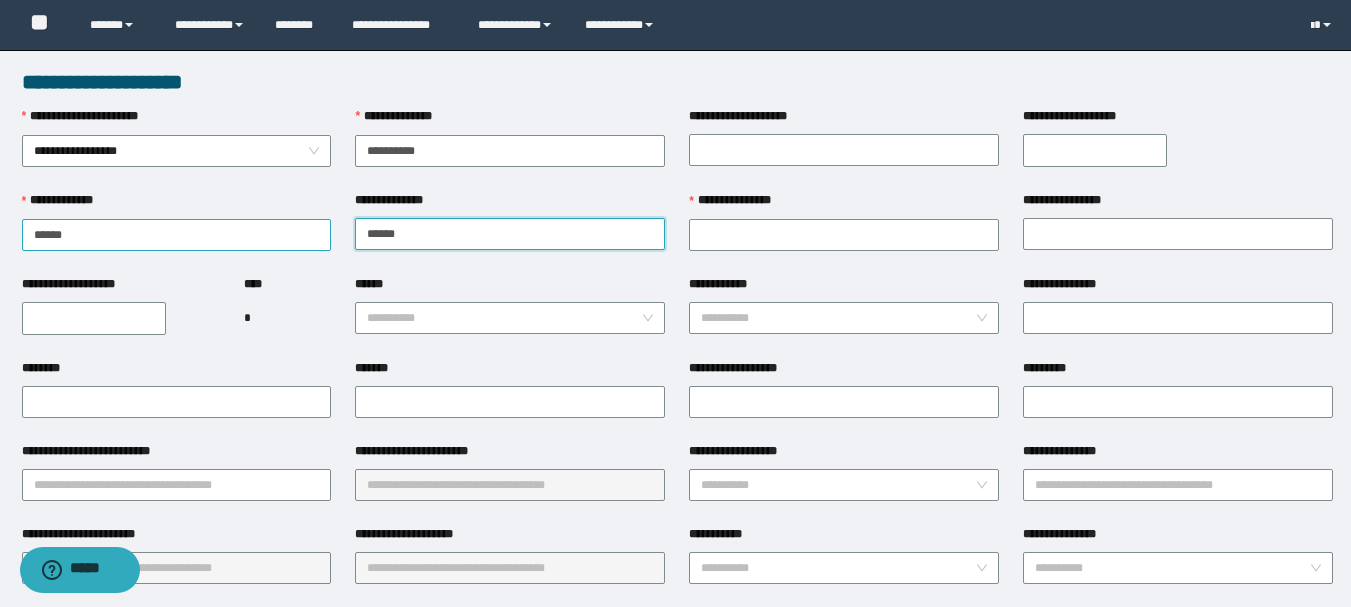 type on "******" 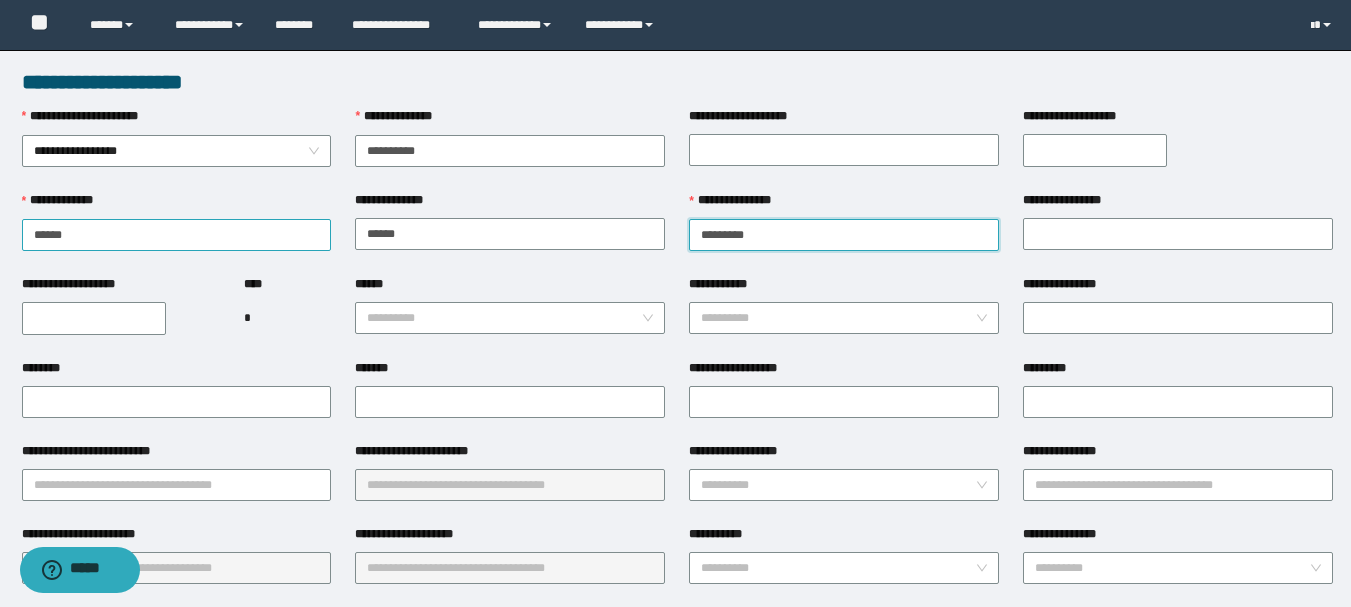 type on "*********" 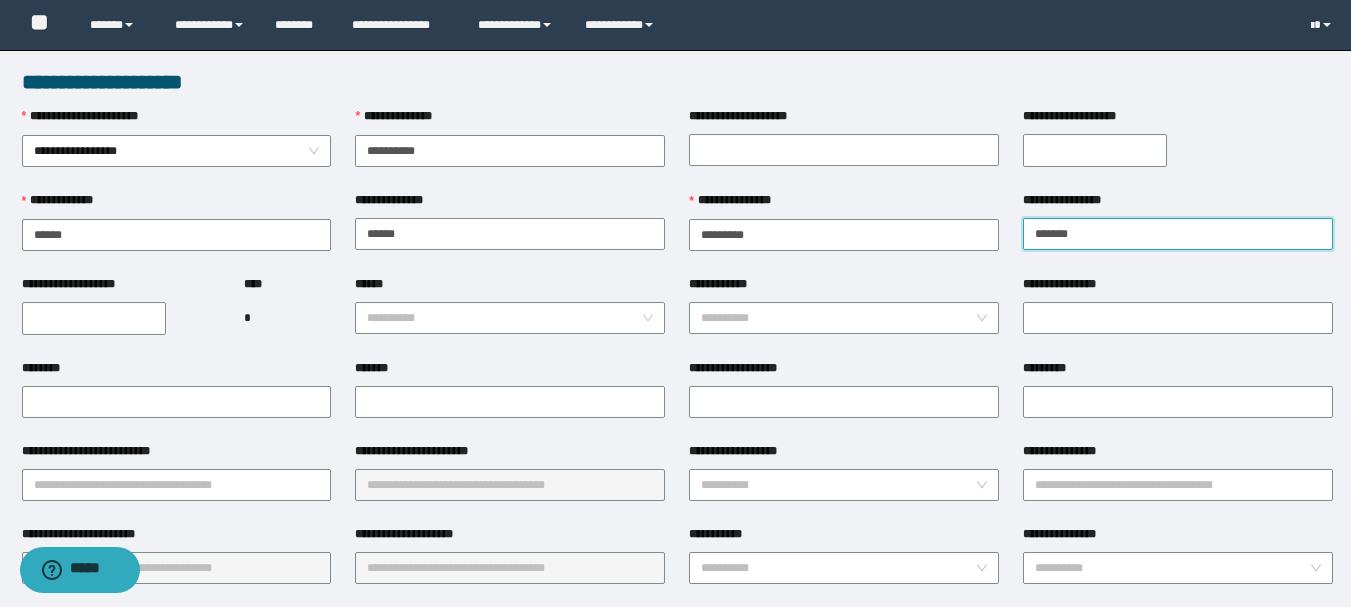 type on "*******" 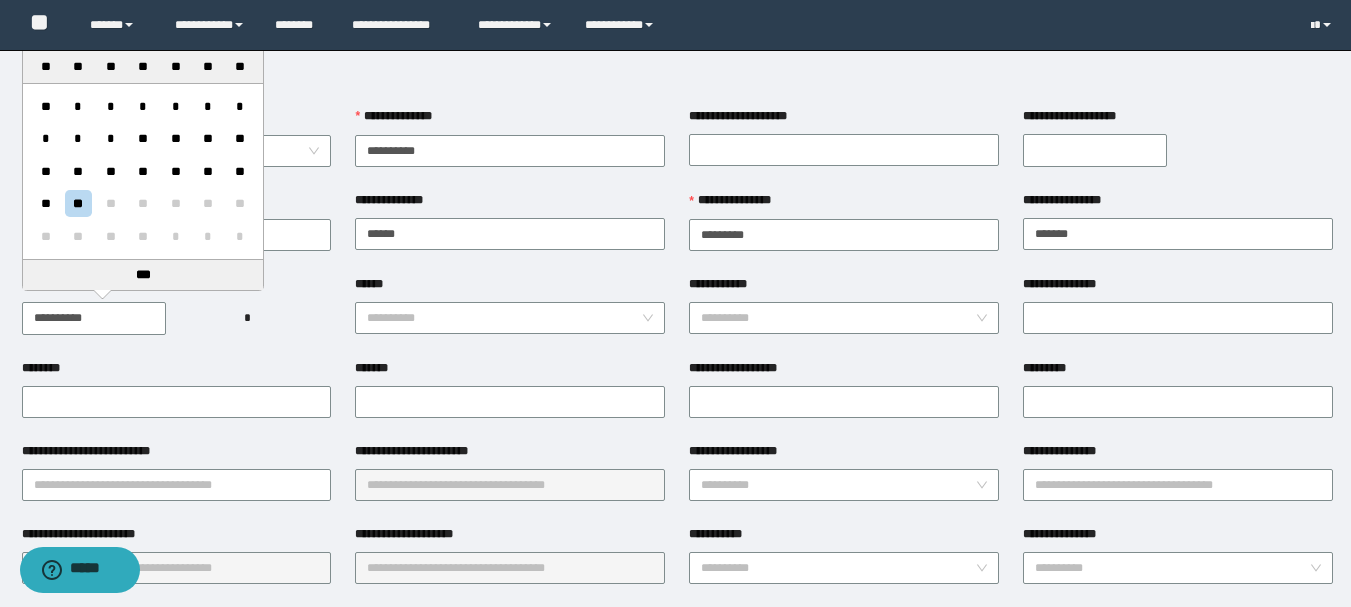 click on "**********" at bounding box center (94, 318) 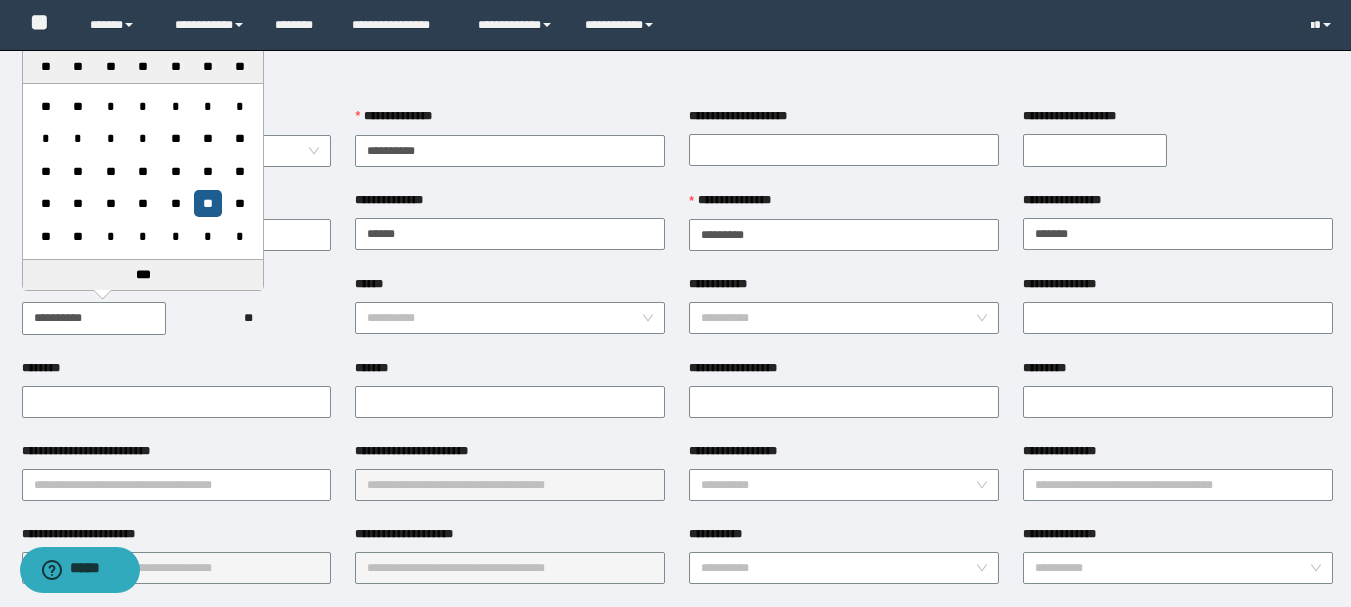 type on "**********" 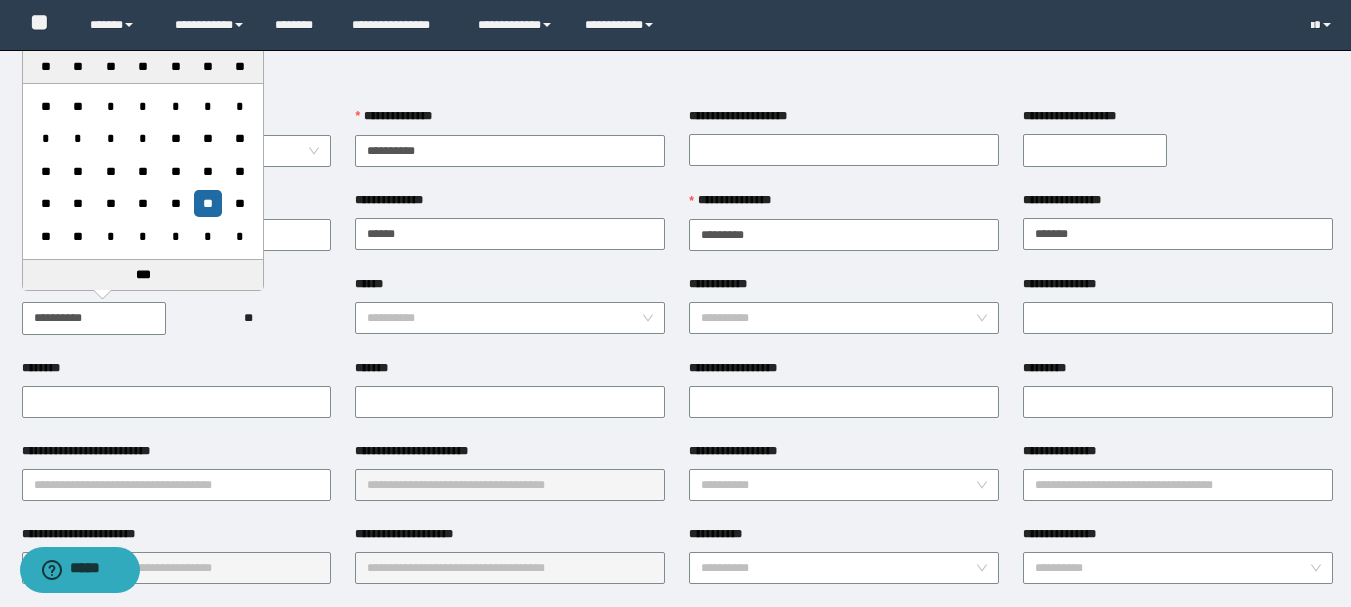 click on "**" at bounding box center [207, 203] 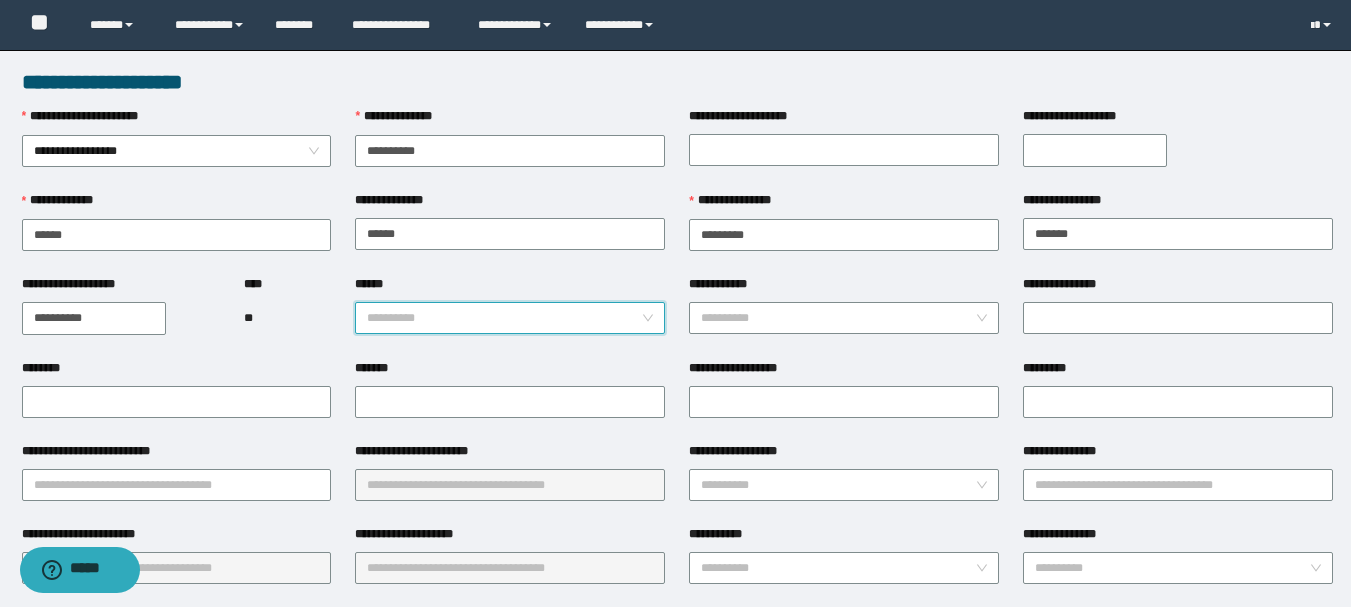 click on "******" at bounding box center (504, 318) 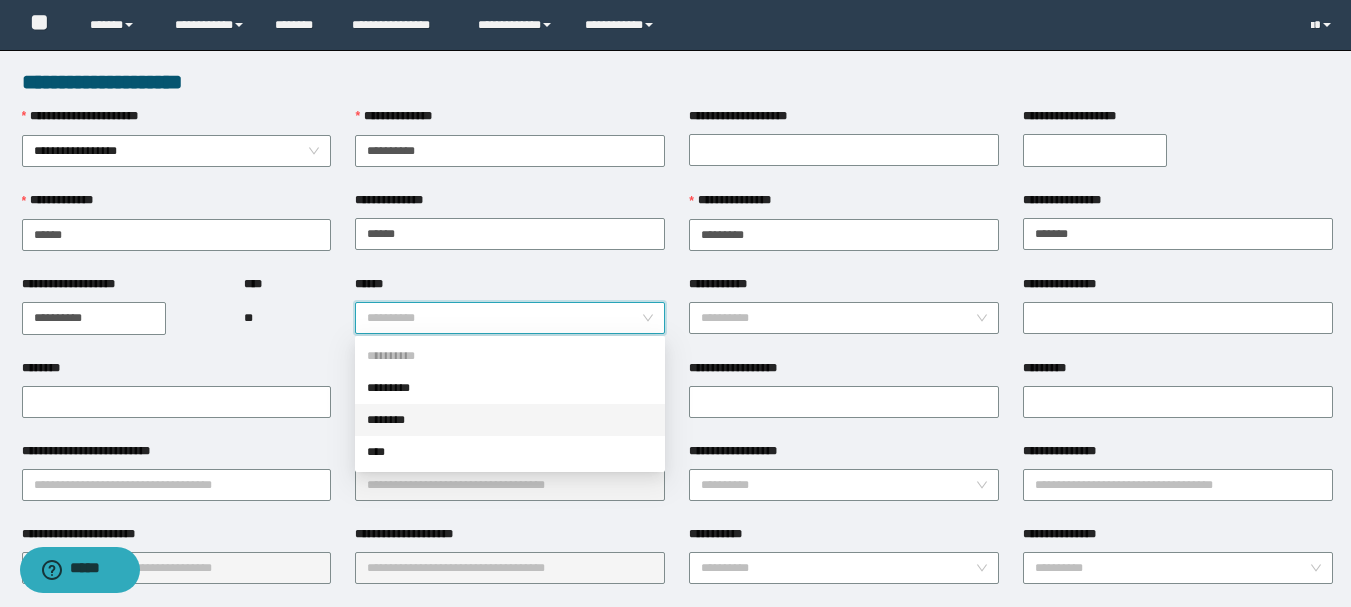 click on "********" at bounding box center [510, 420] 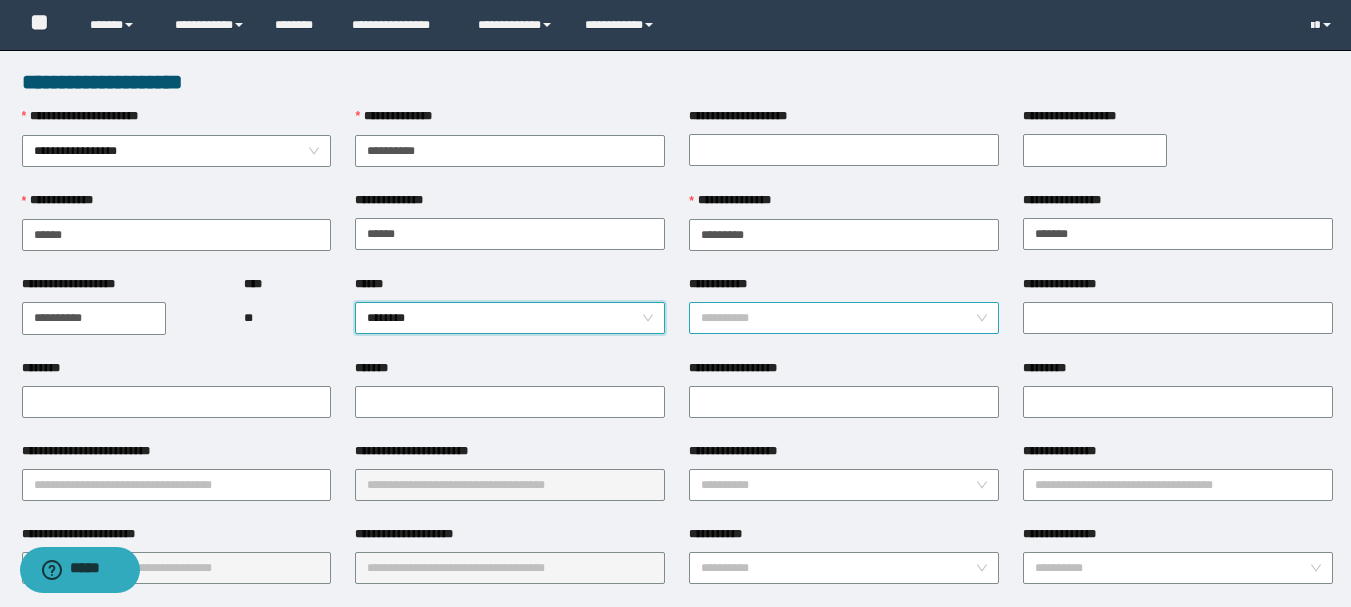 click on "**********" at bounding box center [838, 318] 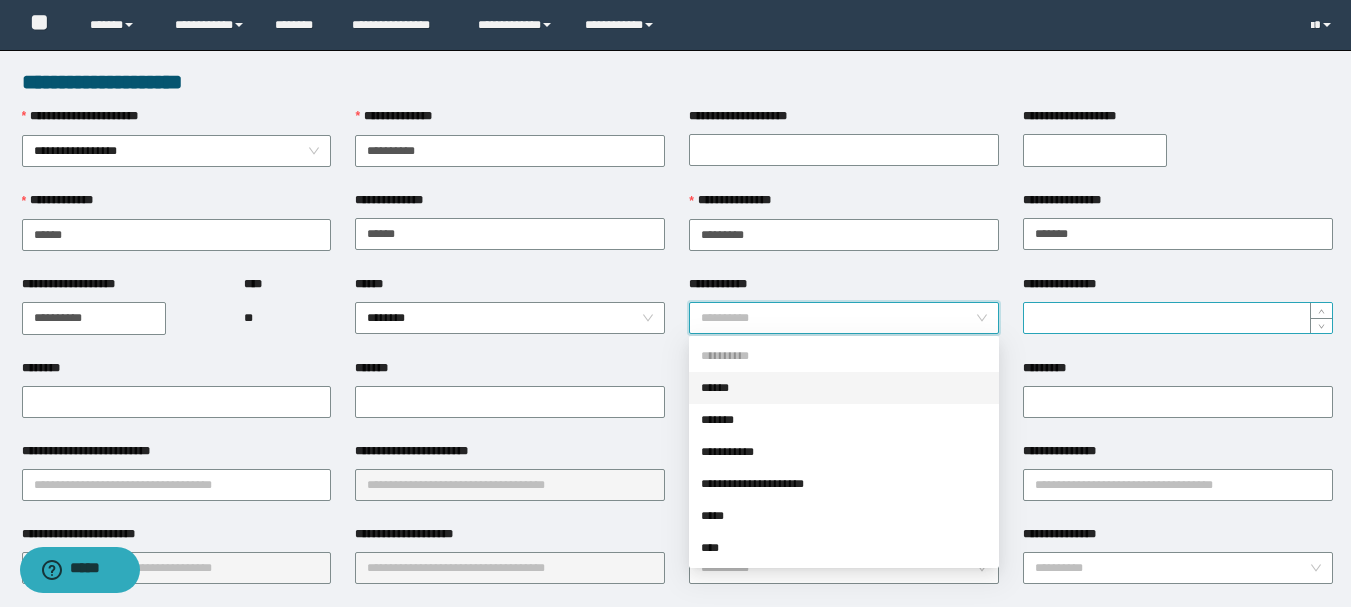click on "**********" at bounding box center (1178, 318) 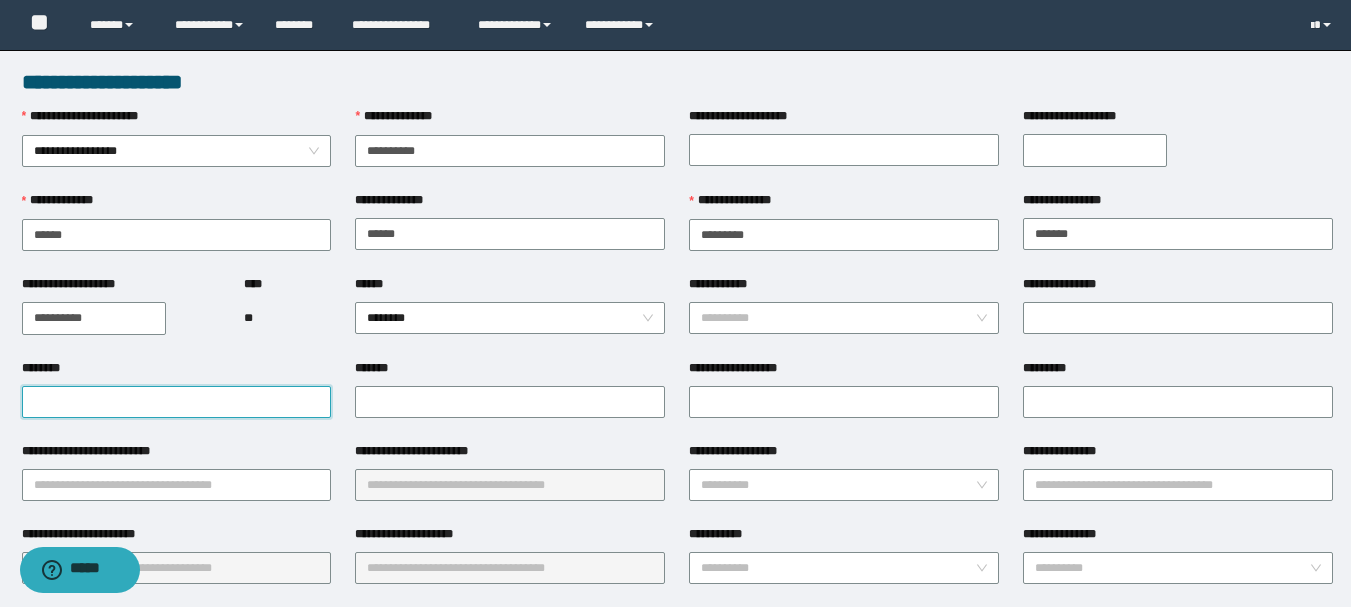 click on "********" at bounding box center [177, 402] 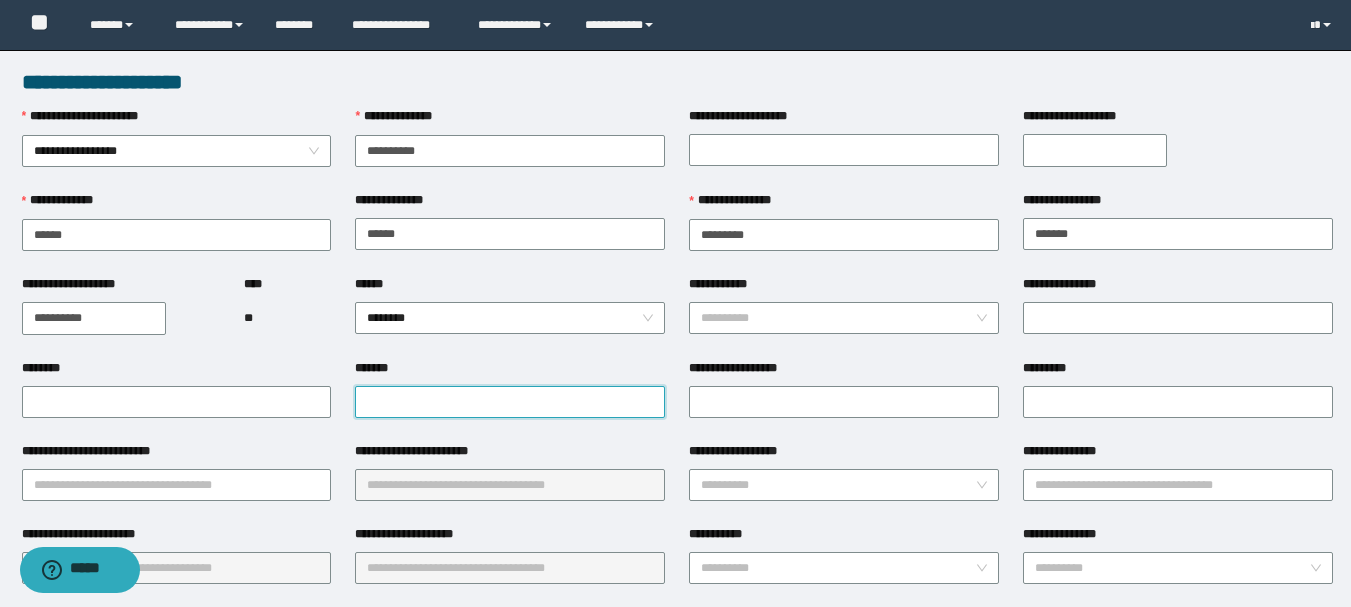 click on "*******" at bounding box center [510, 402] 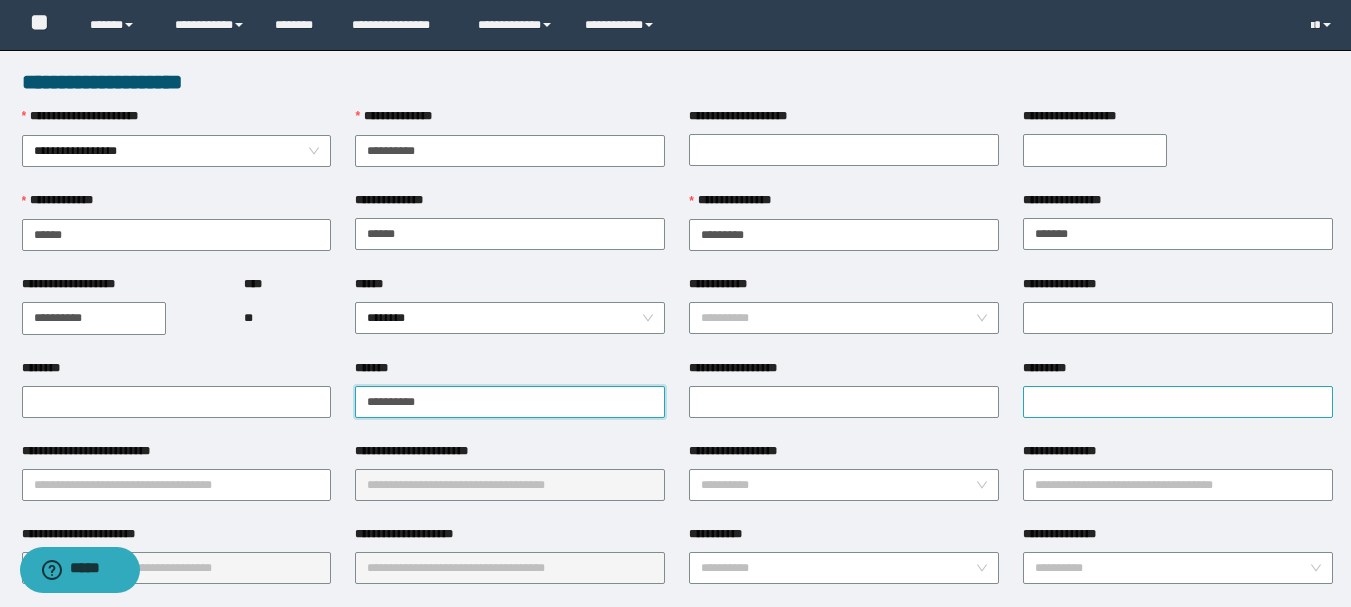 type on "**********" 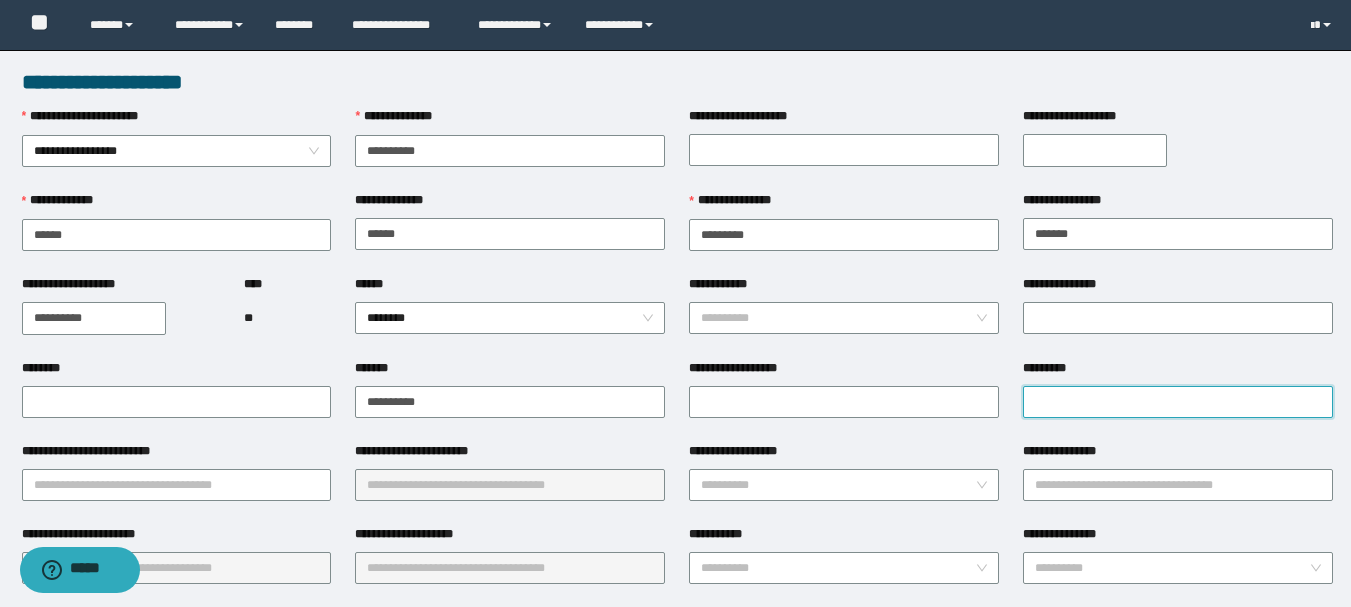 click on "*********" at bounding box center (1178, 402) 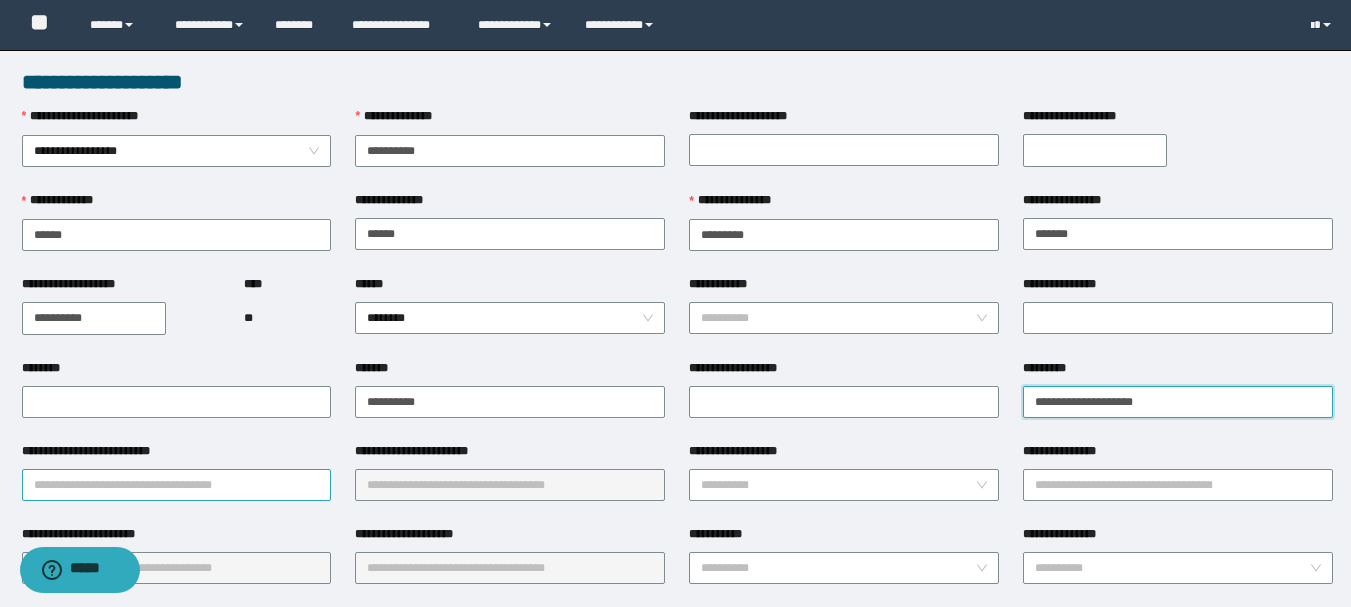 type on "**********" 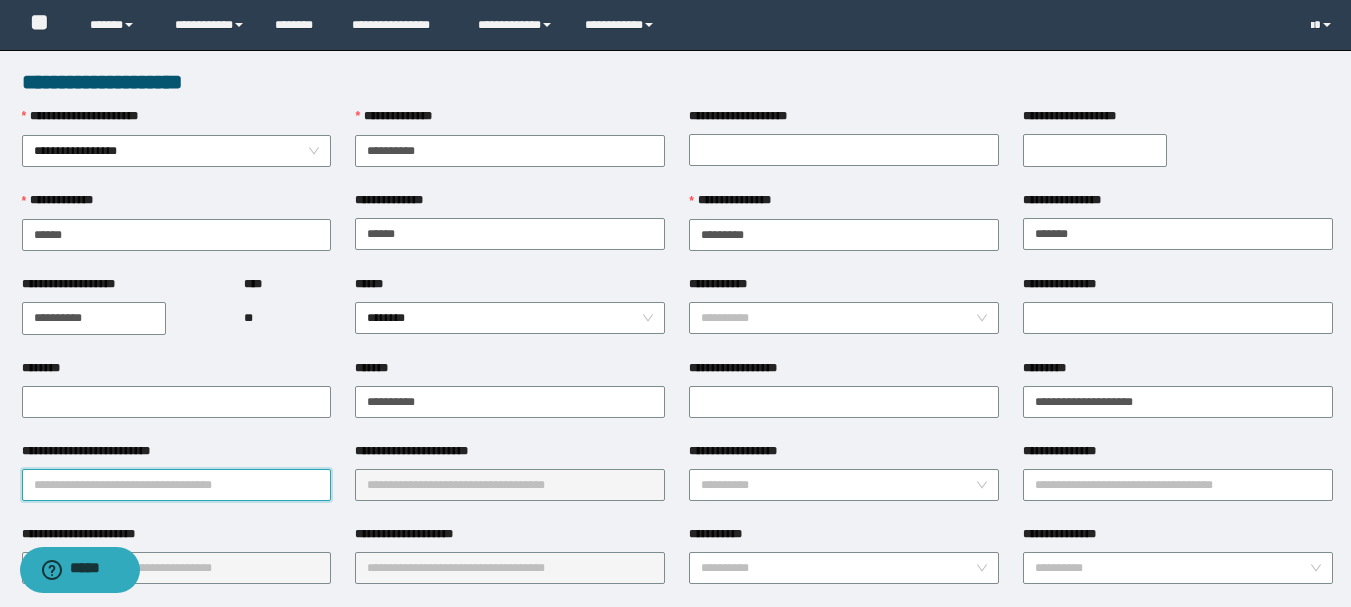 click on "**********" at bounding box center (177, 485) 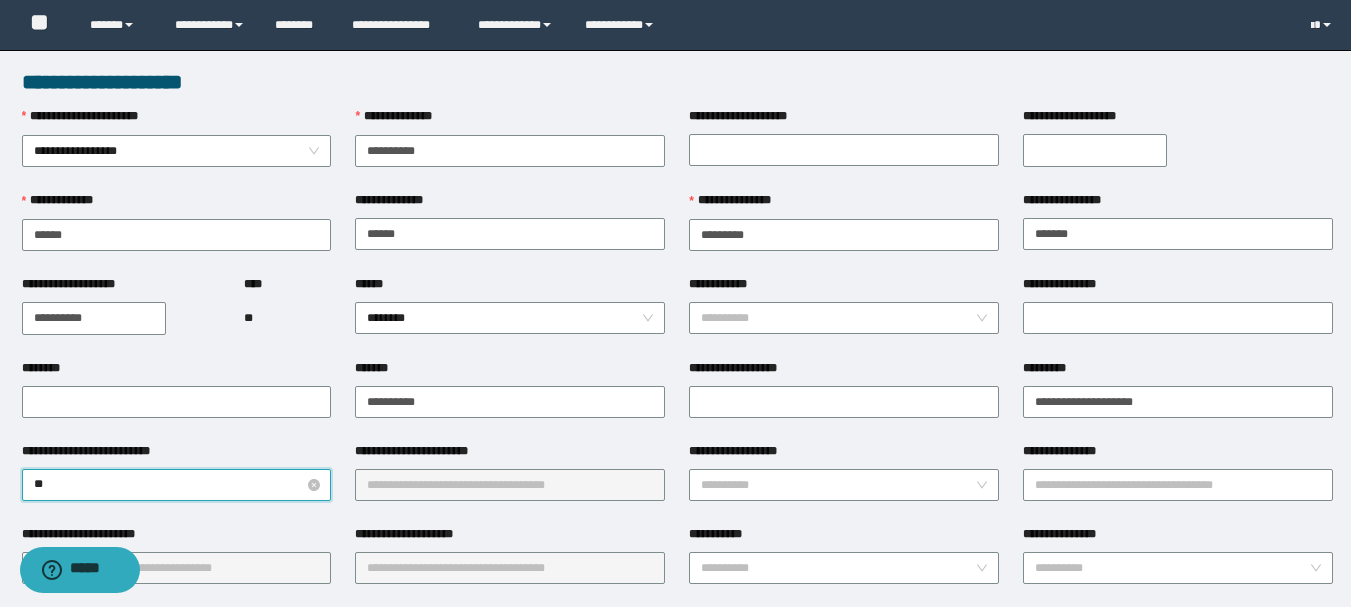 type on "***" 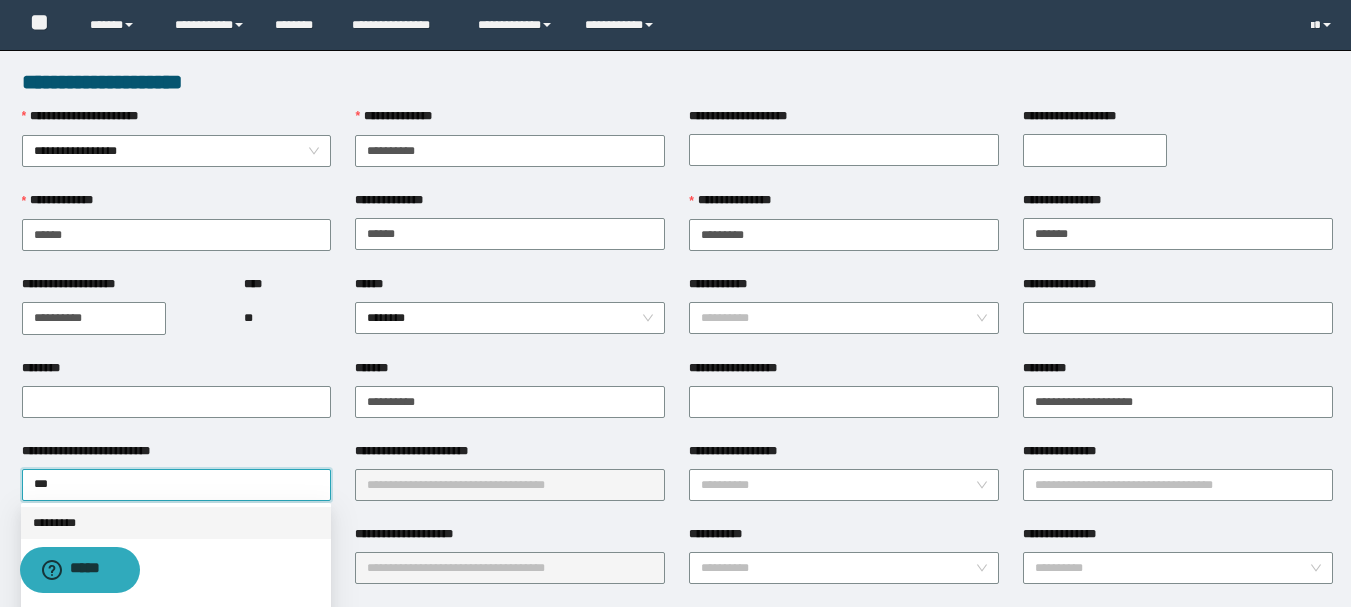 click on "*********" at bounding box center (176, 523) 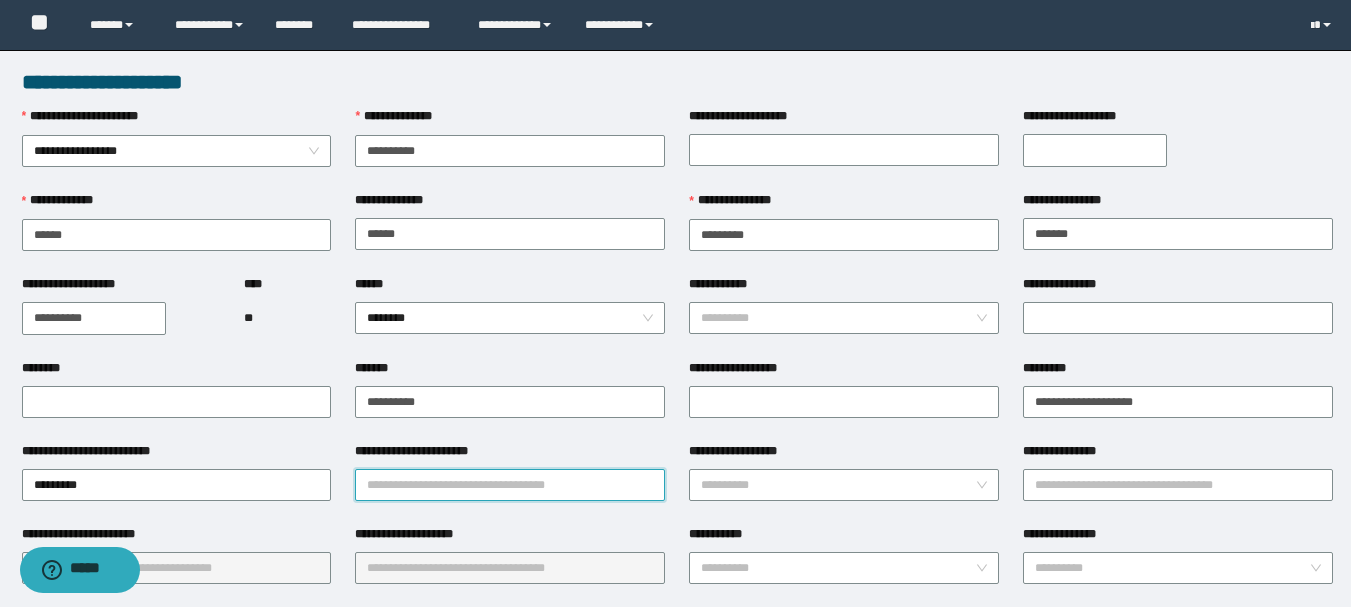 click on "**********" at bounding box center (510, 485) 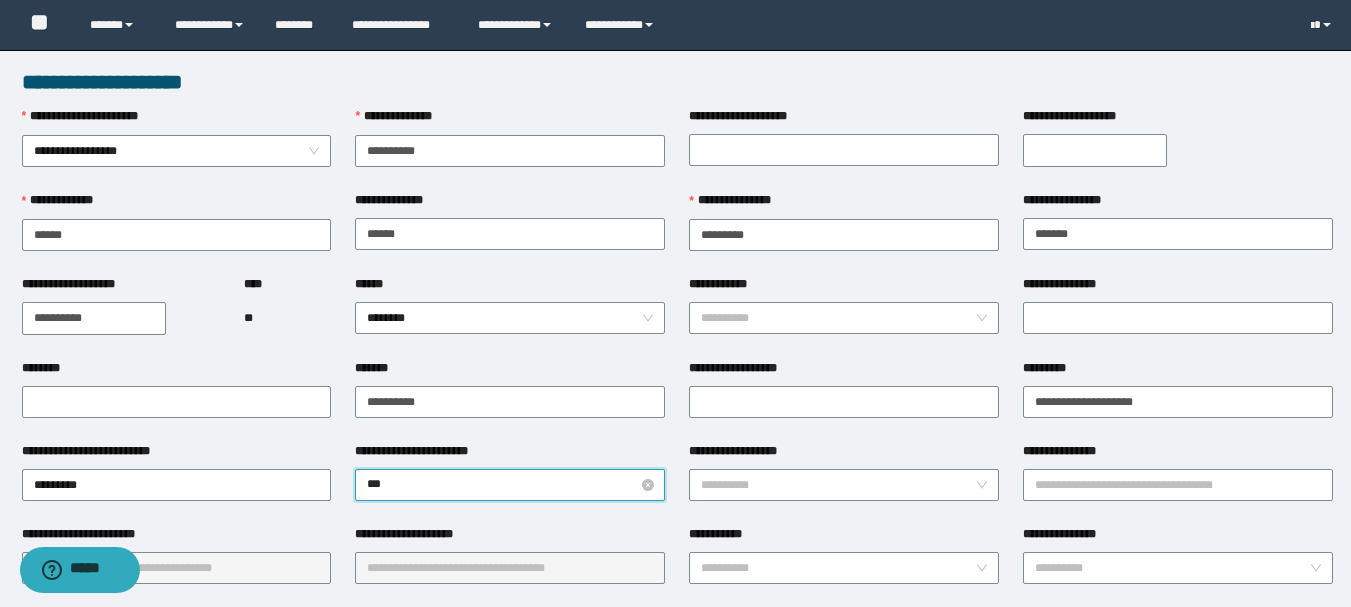type on "****" 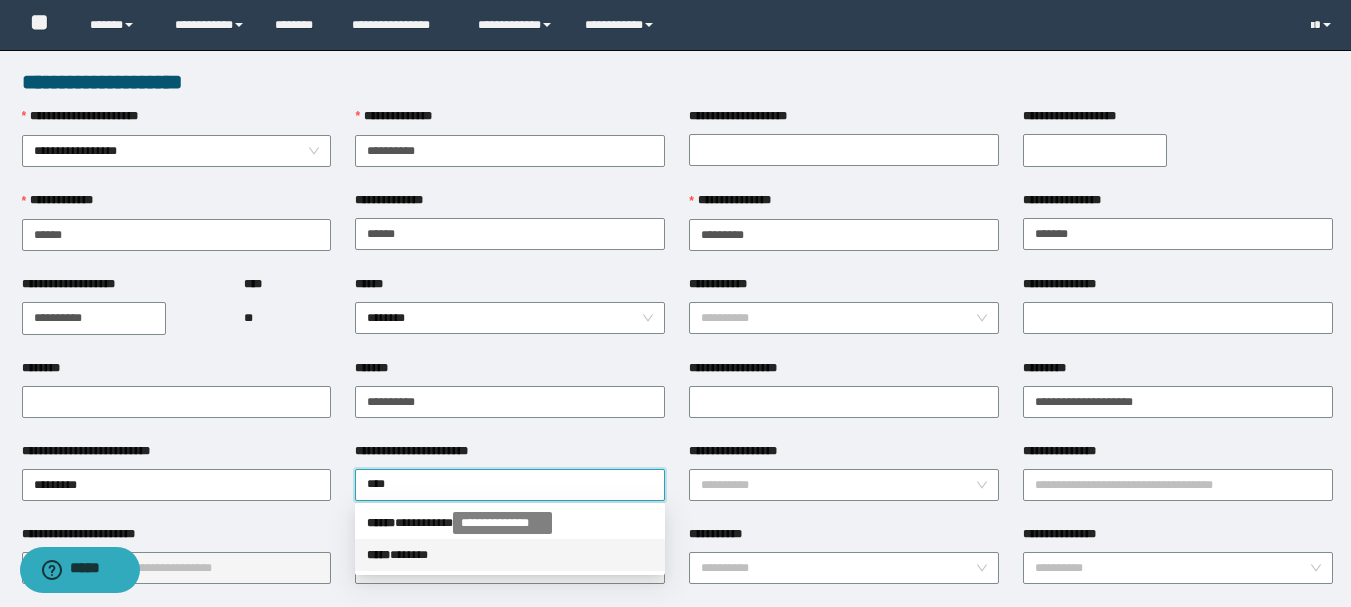 click on "***** * *****" at bounding box center (510, 555) 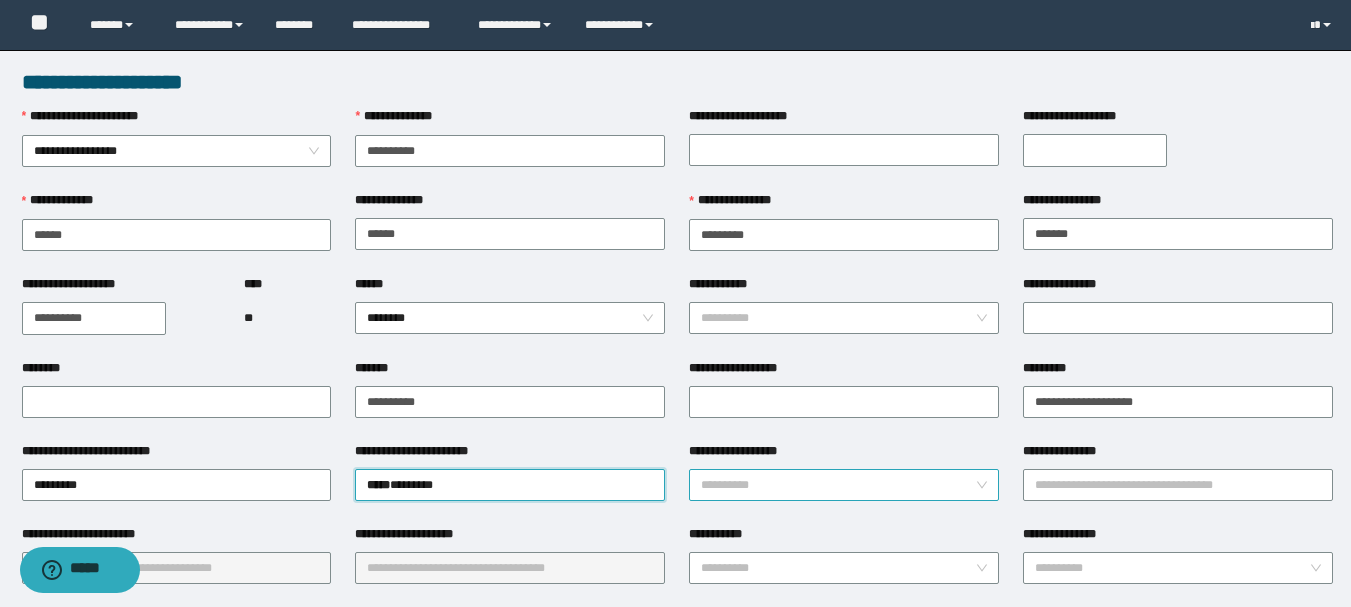 click on "**********" at bounding box center (838, 485) 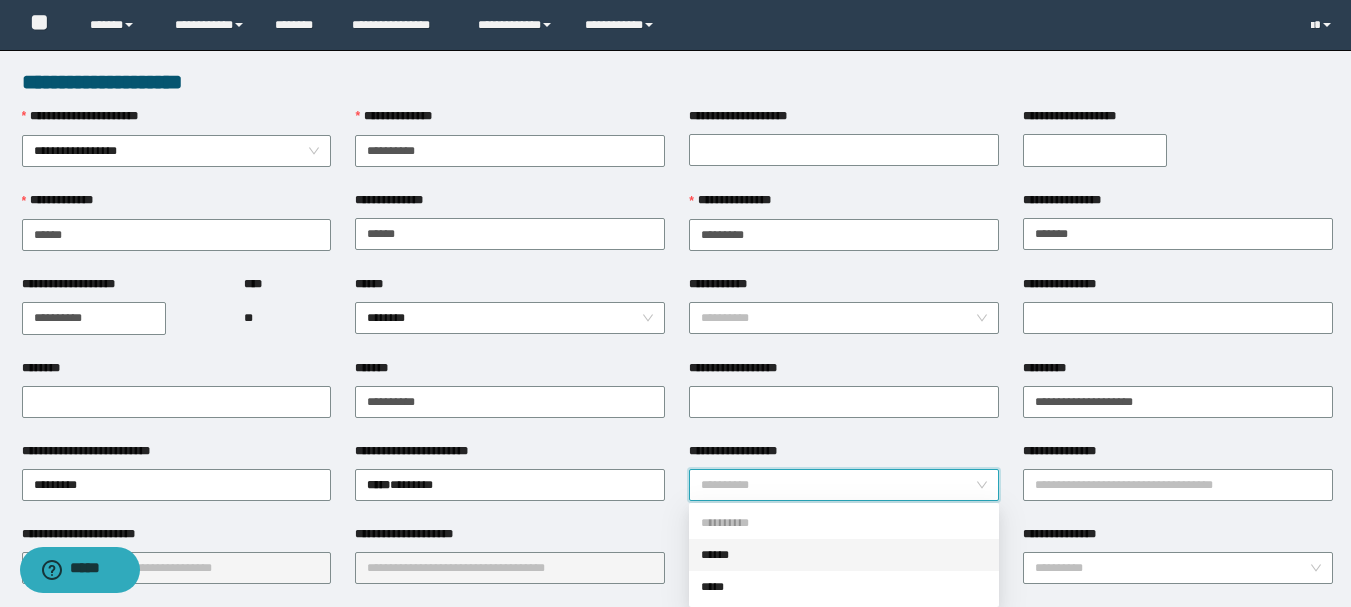 click on "******" at bounding box center [844, 555] 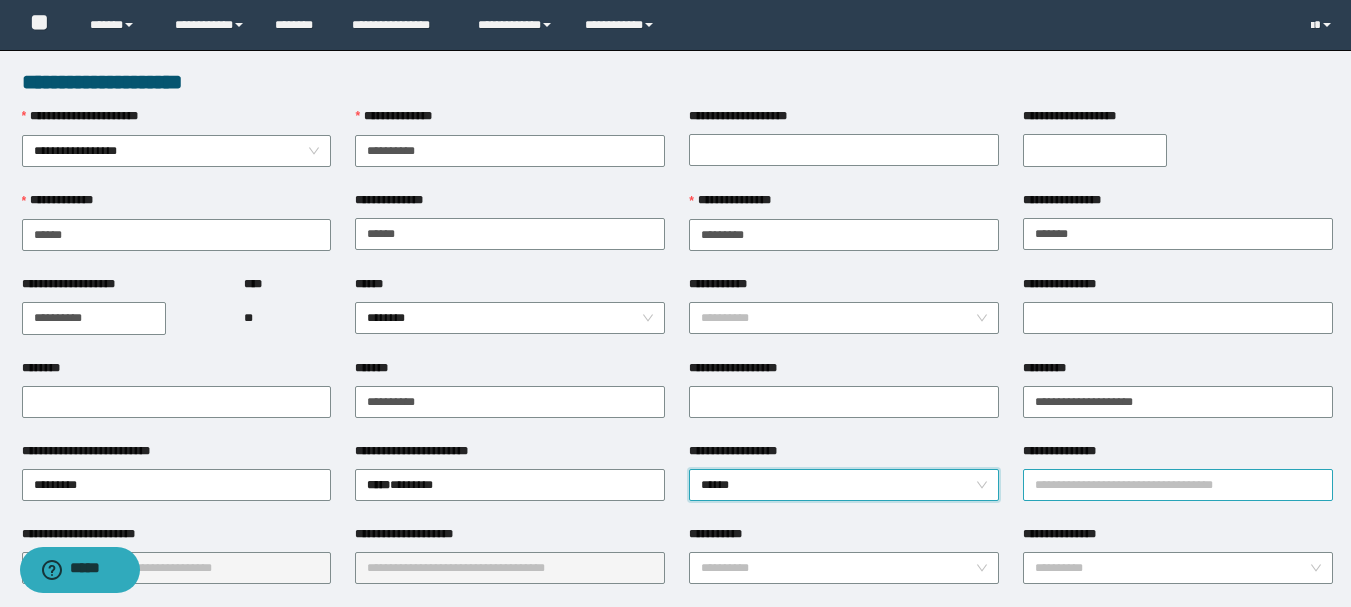 click on "**********" at bounding box center (1178, 485) 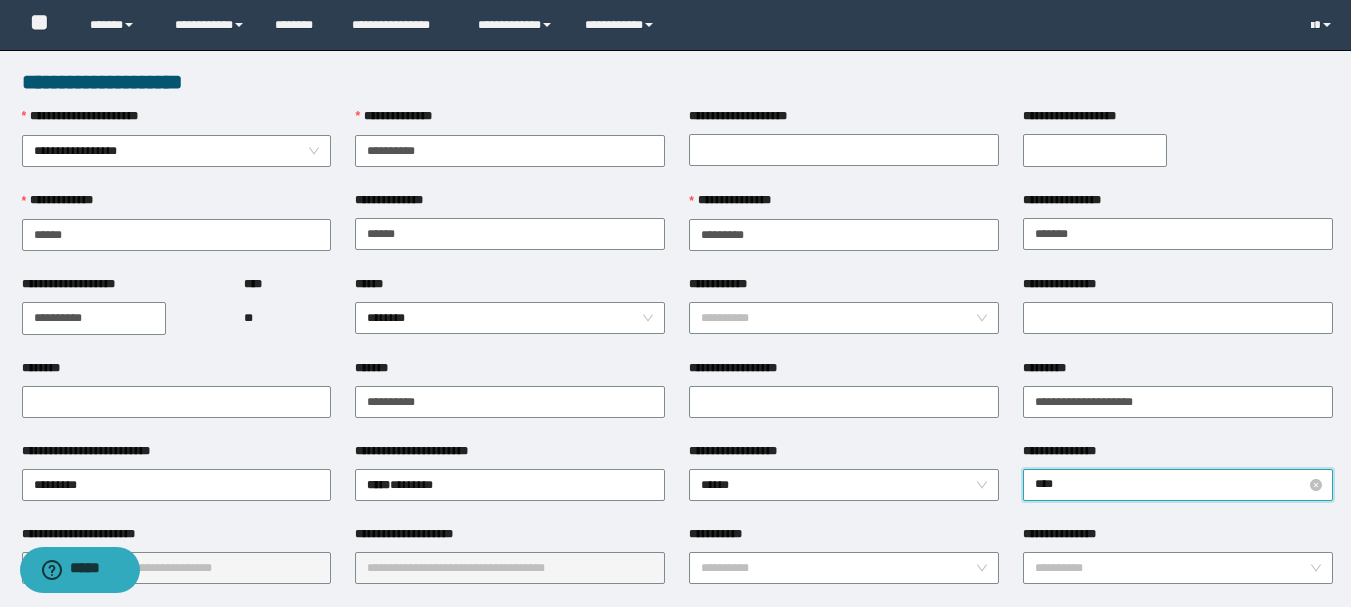 type on "*****" 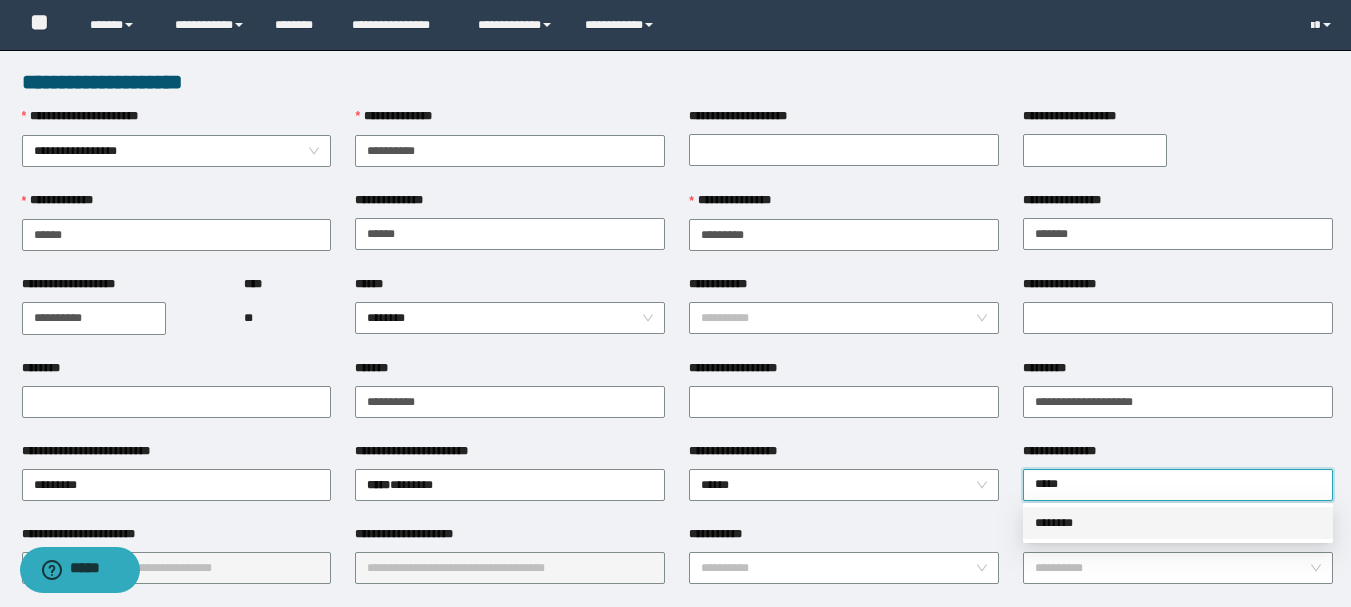 drag, startPoint x: 1084, startPoint y: 515, endPoint x: 1051, endPoint y: 518, distance: 33.13608 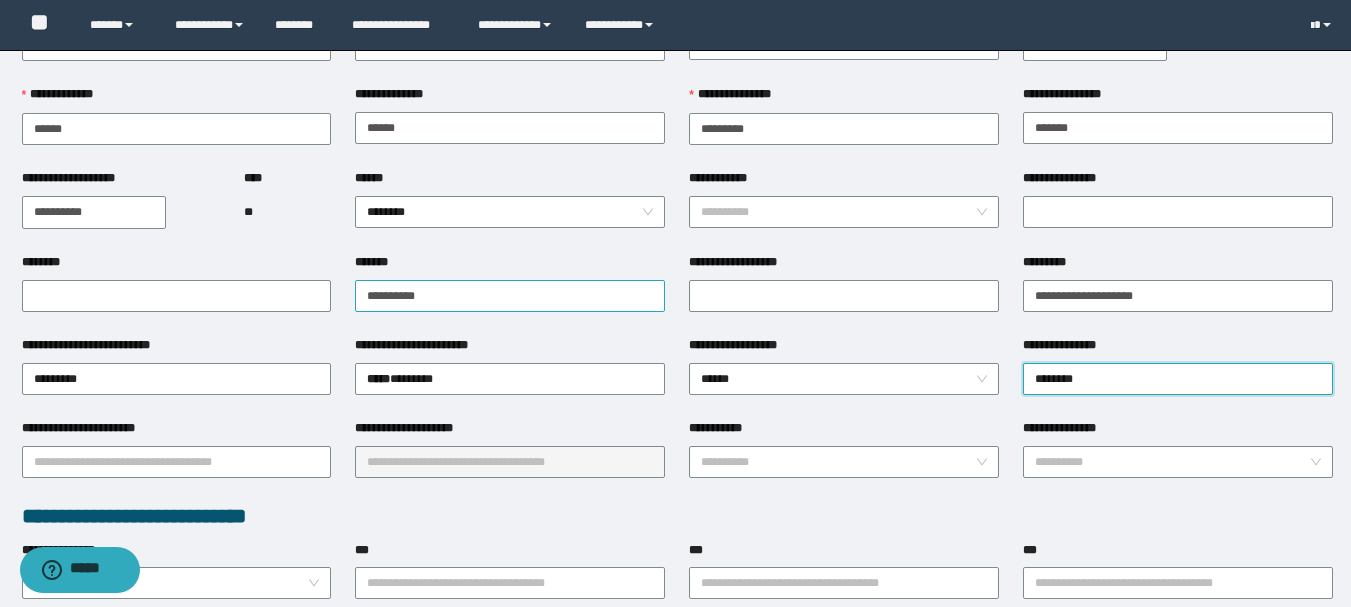 scroll, scrollTop: 200, scrollLeft: 0, axis: vertical 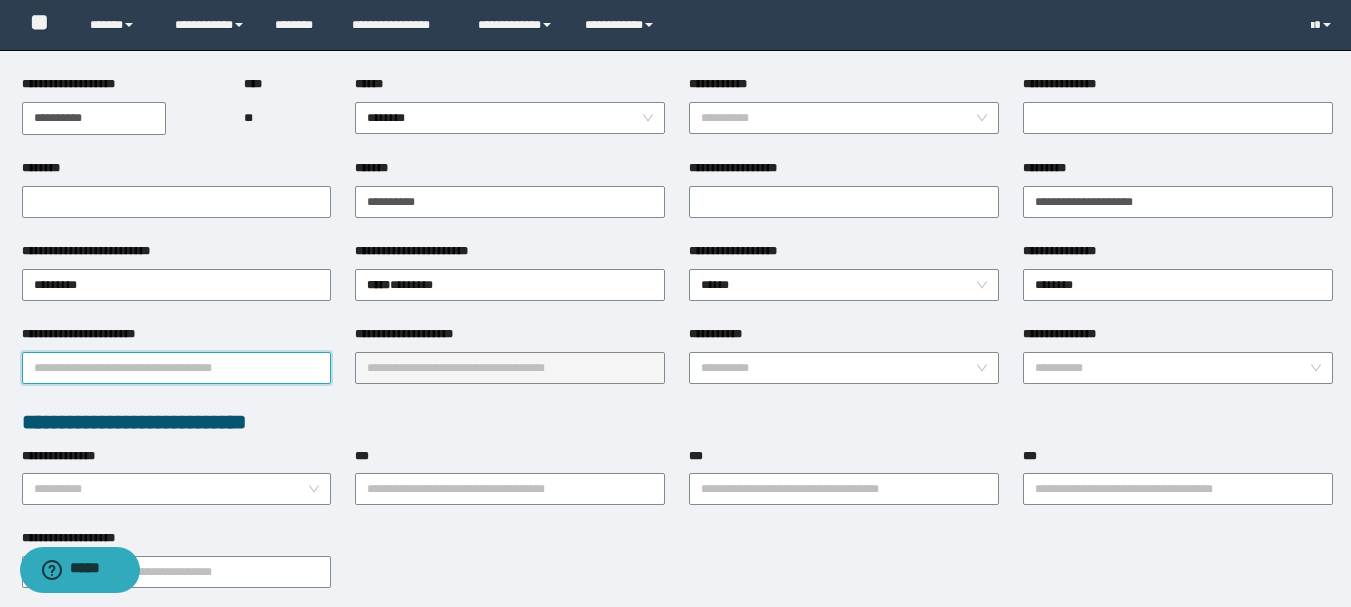click on "**********" at bounding box center [177, 368] 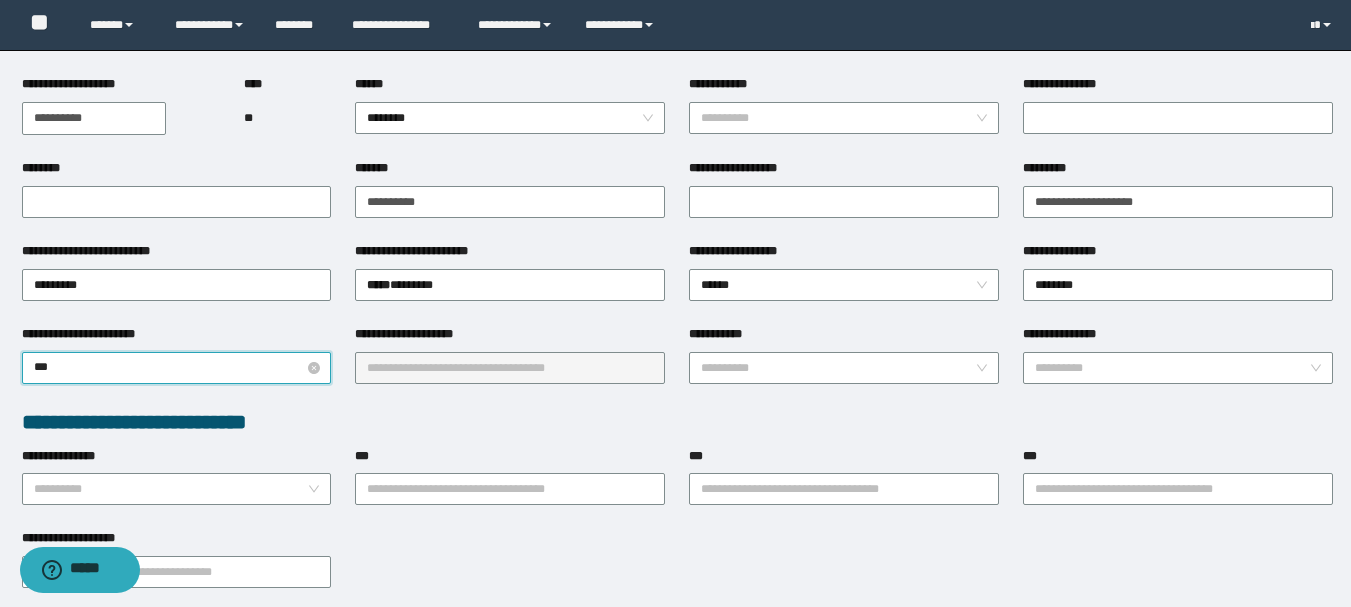 type on "****" 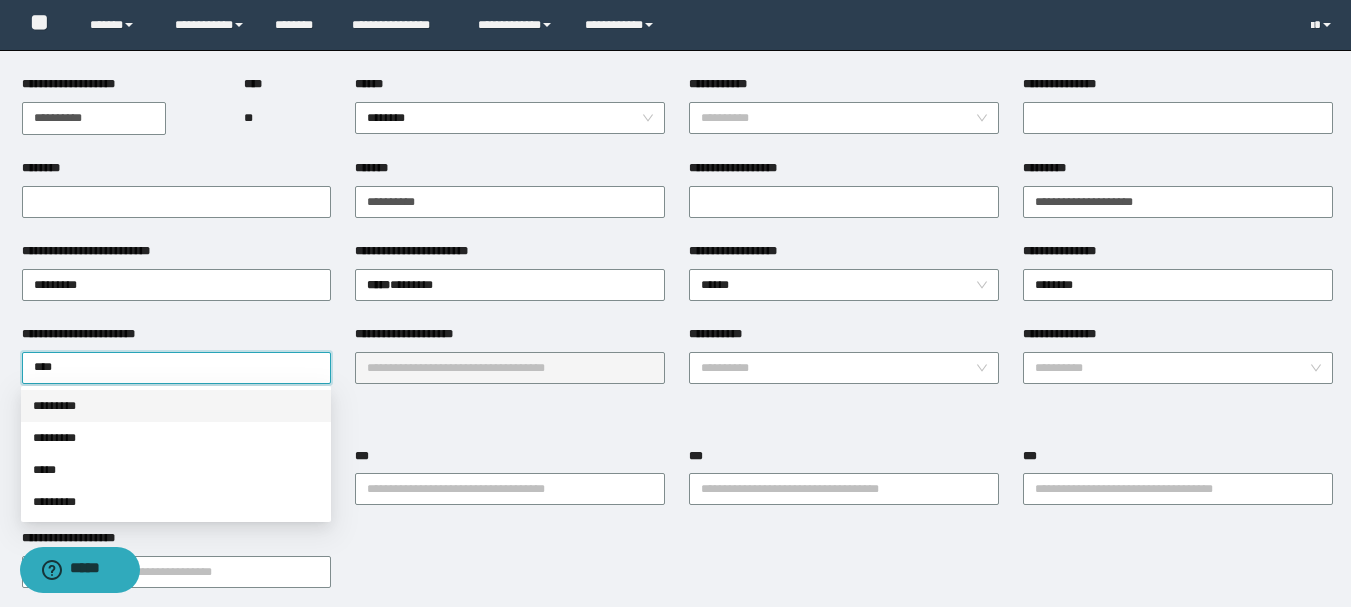 click on "*********" at bounding box center (176, 406) 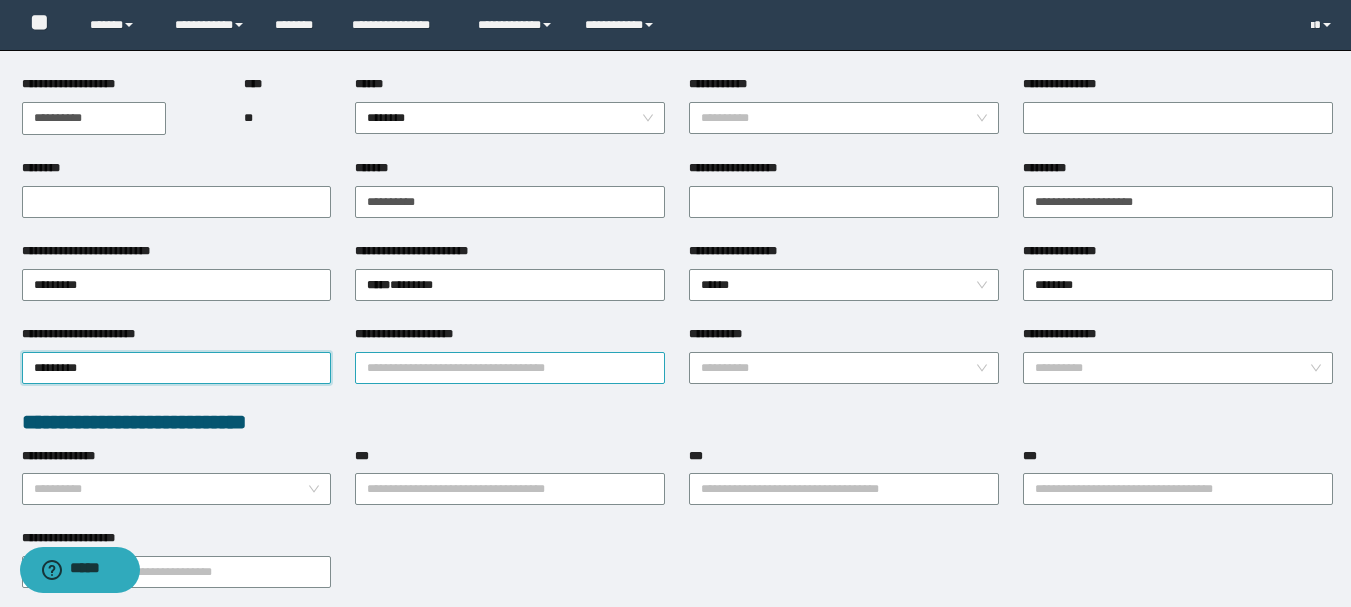click on "**********" at bounding box center [510, 368] 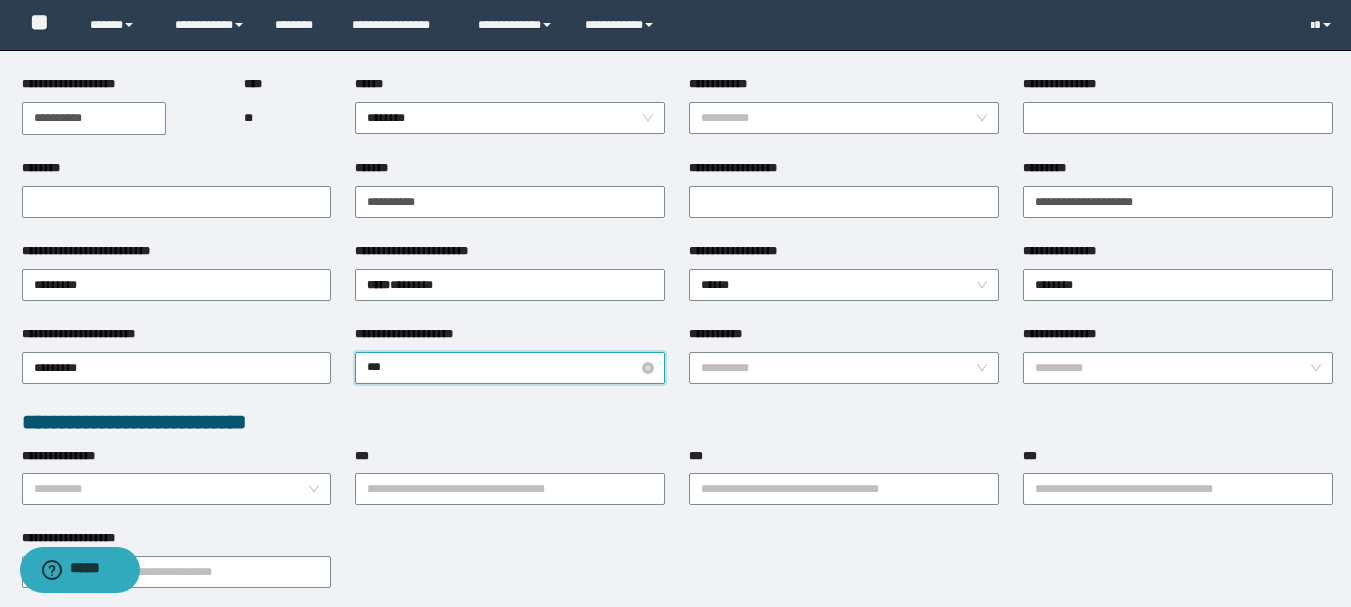 type on "****" 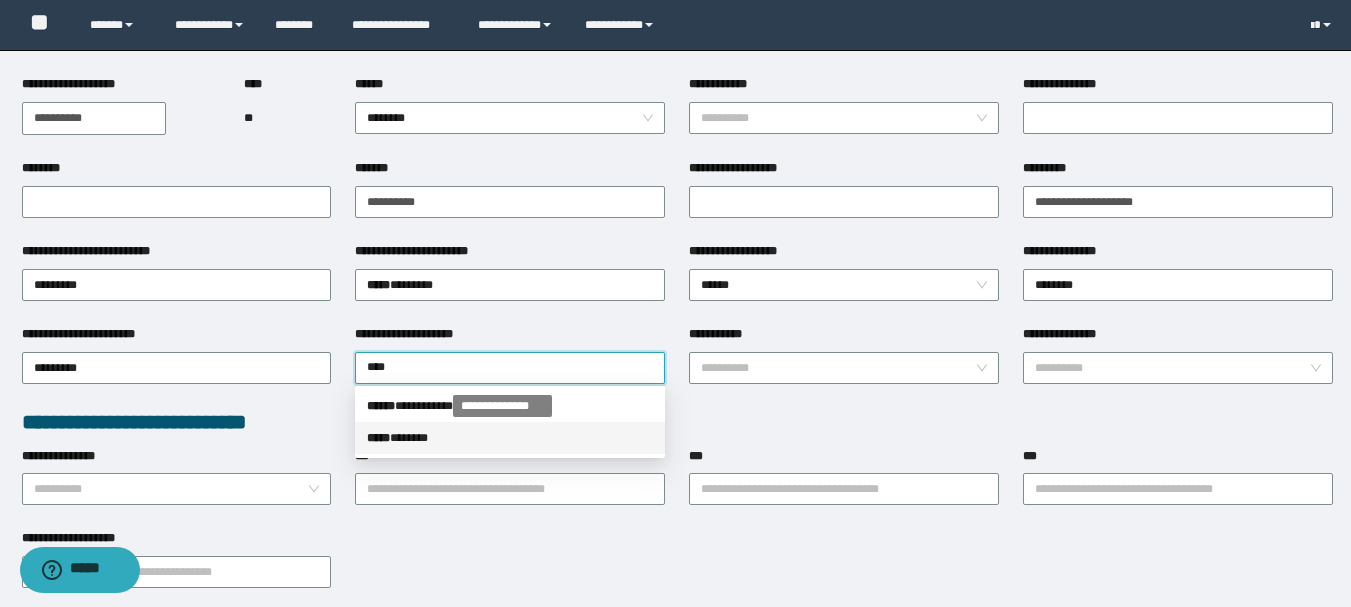click on "***** * *****" at bounding box center [510, 438] 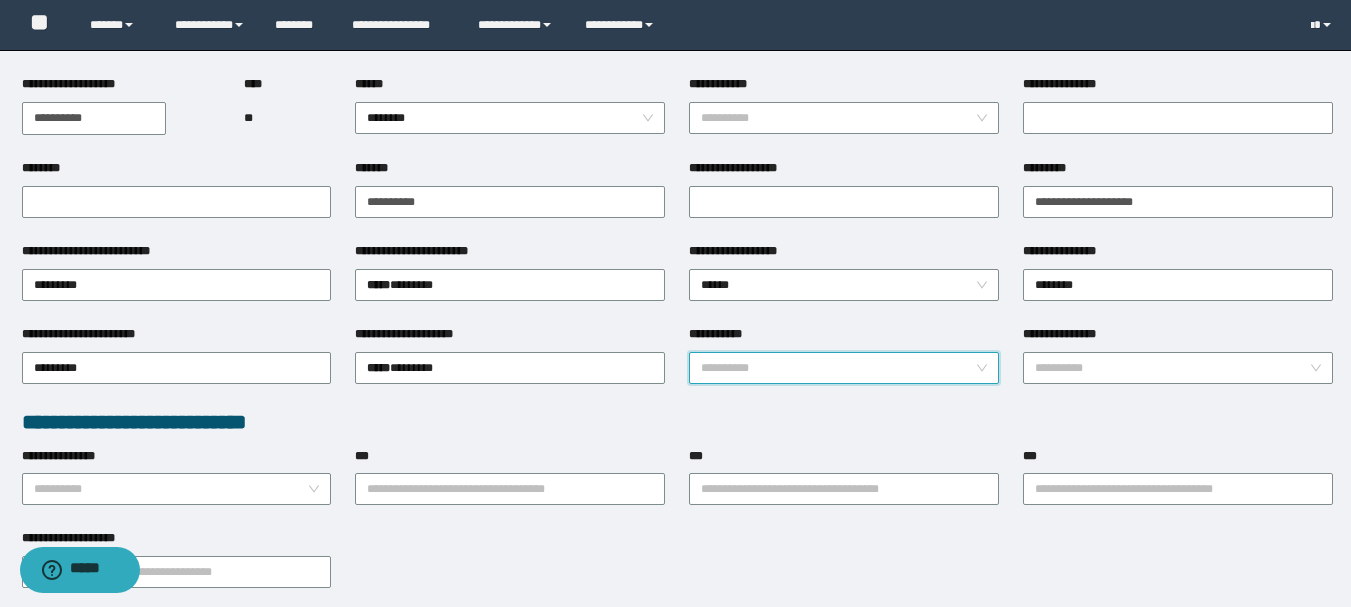 click on "**********" at bounding box center [838, 368] 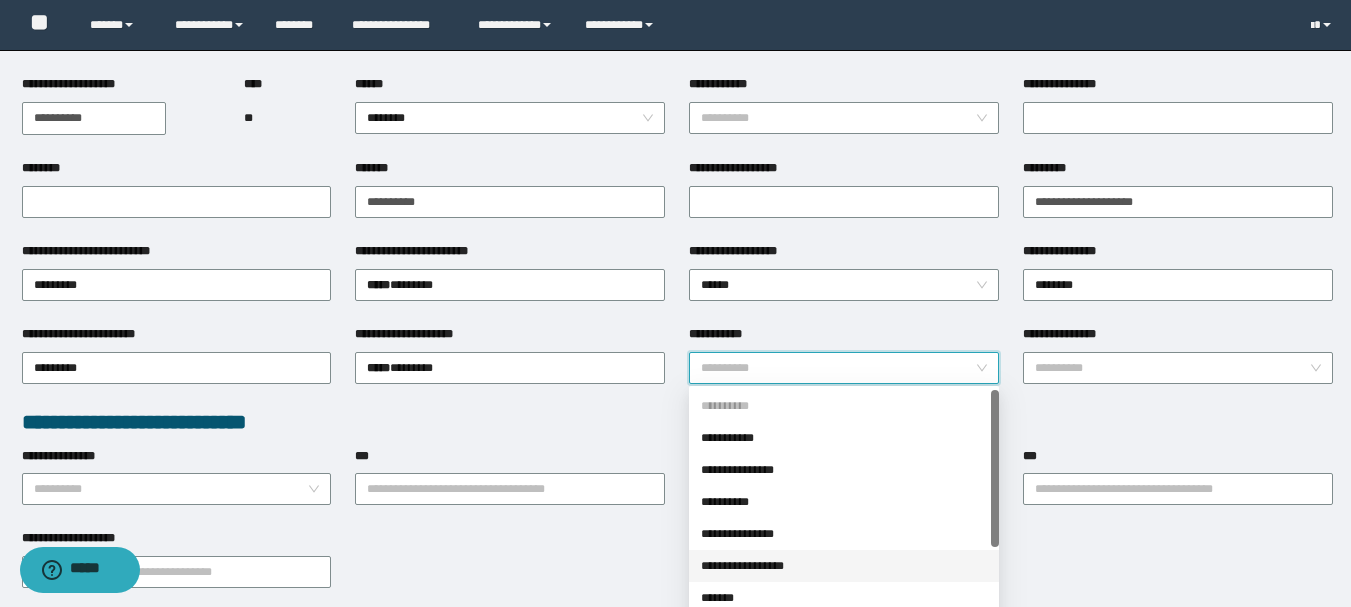 click on "**********" at bounding box center (844, 566) 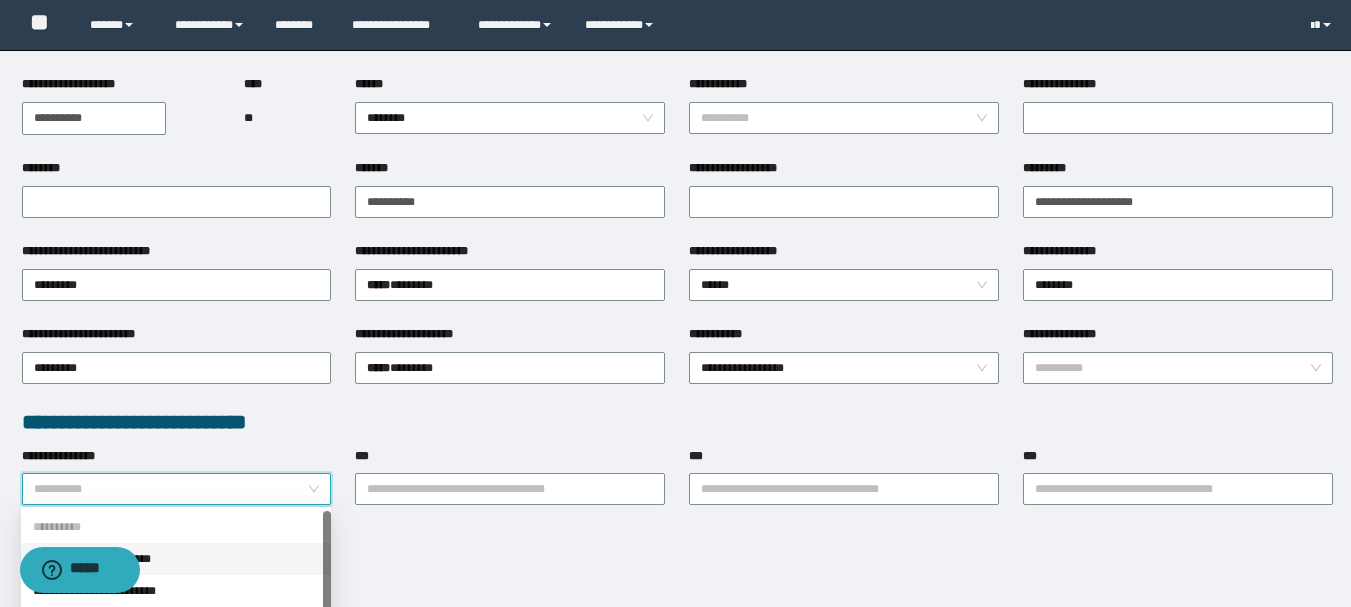 click on "**********" at bounding box center [171, 489] 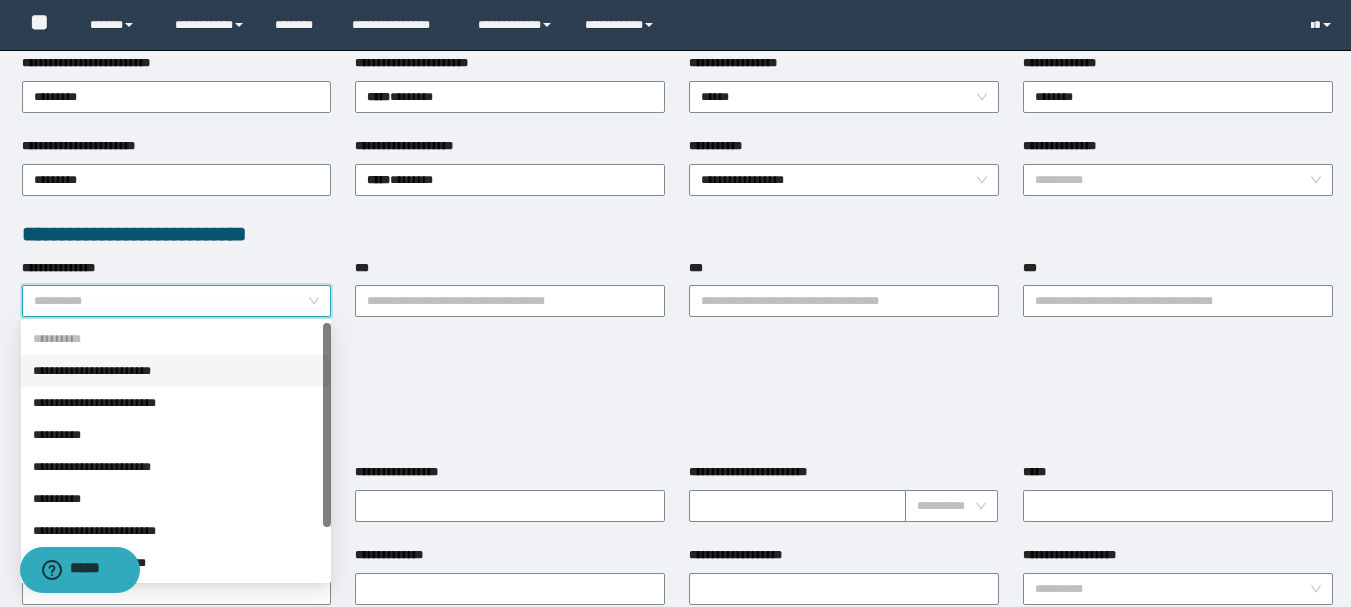 scroll, scrollTop: 400, scrollLeft: 0, axis: vertical 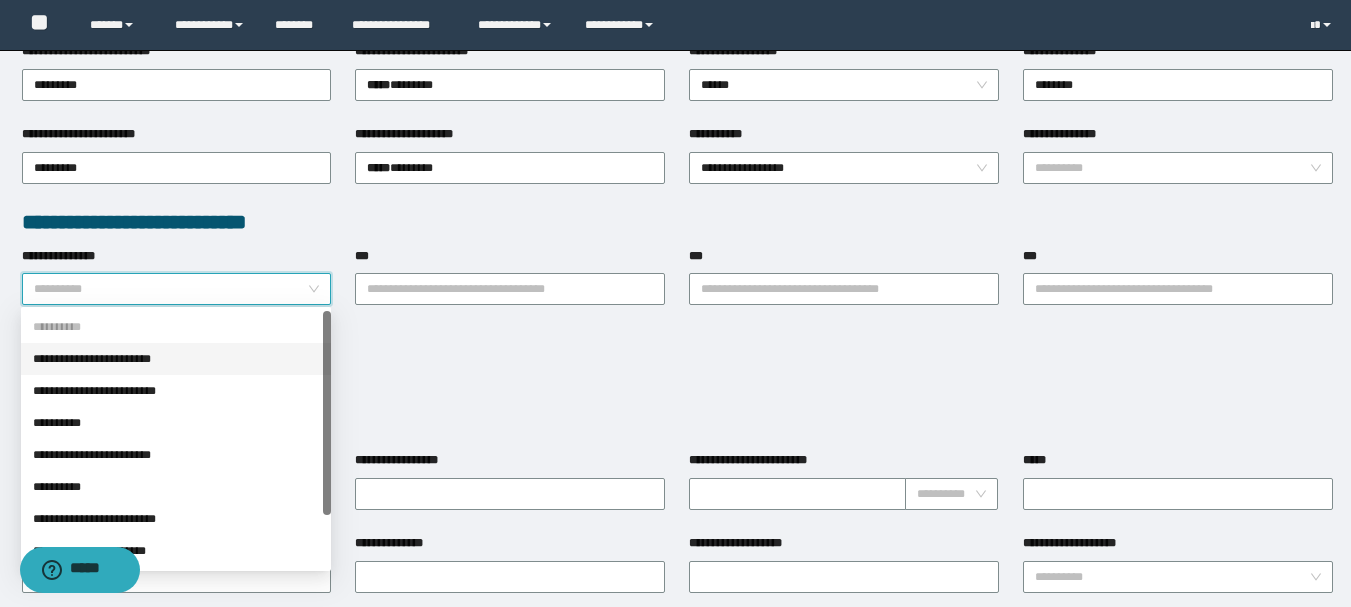 click on "**********" at bounding box center (176, 359) 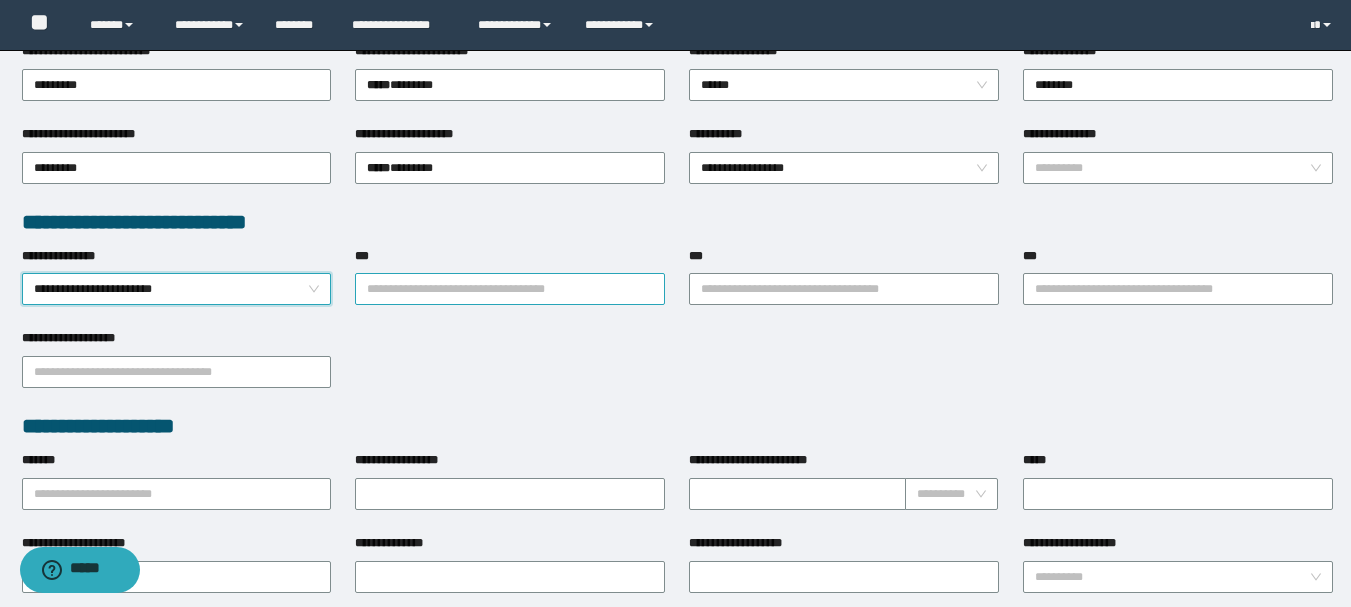 click on "***" at bounding box center [510, 289] 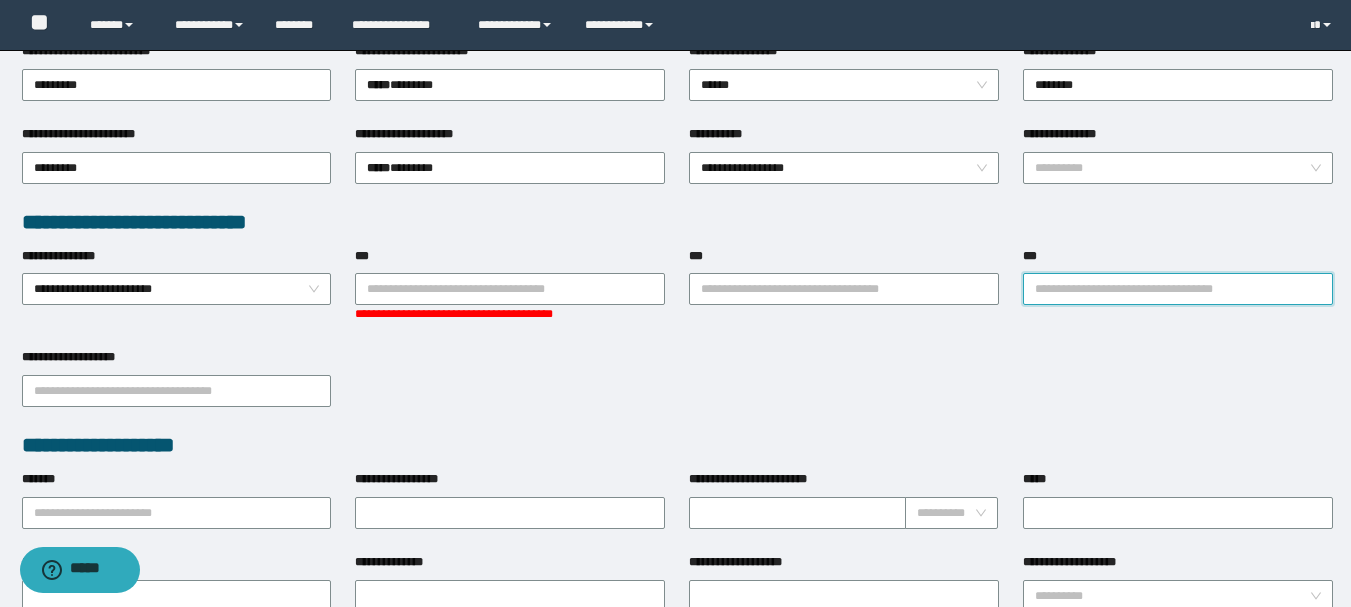click on "***" at bounding box center [1178, 289] 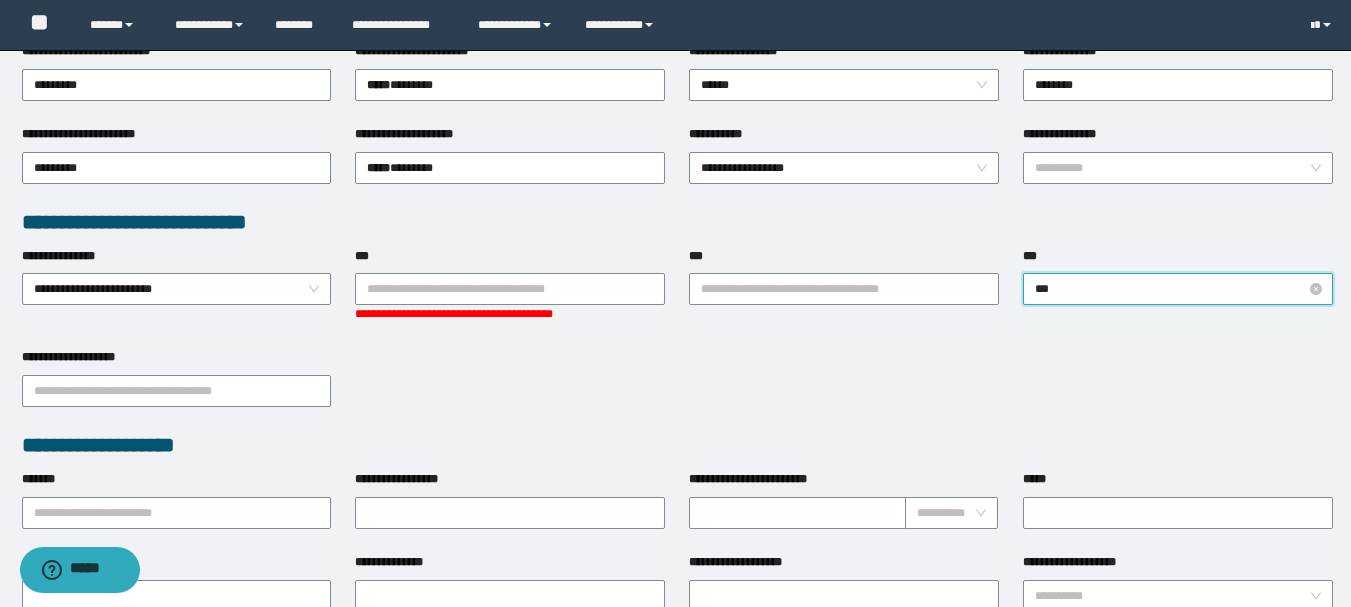 type on "****" 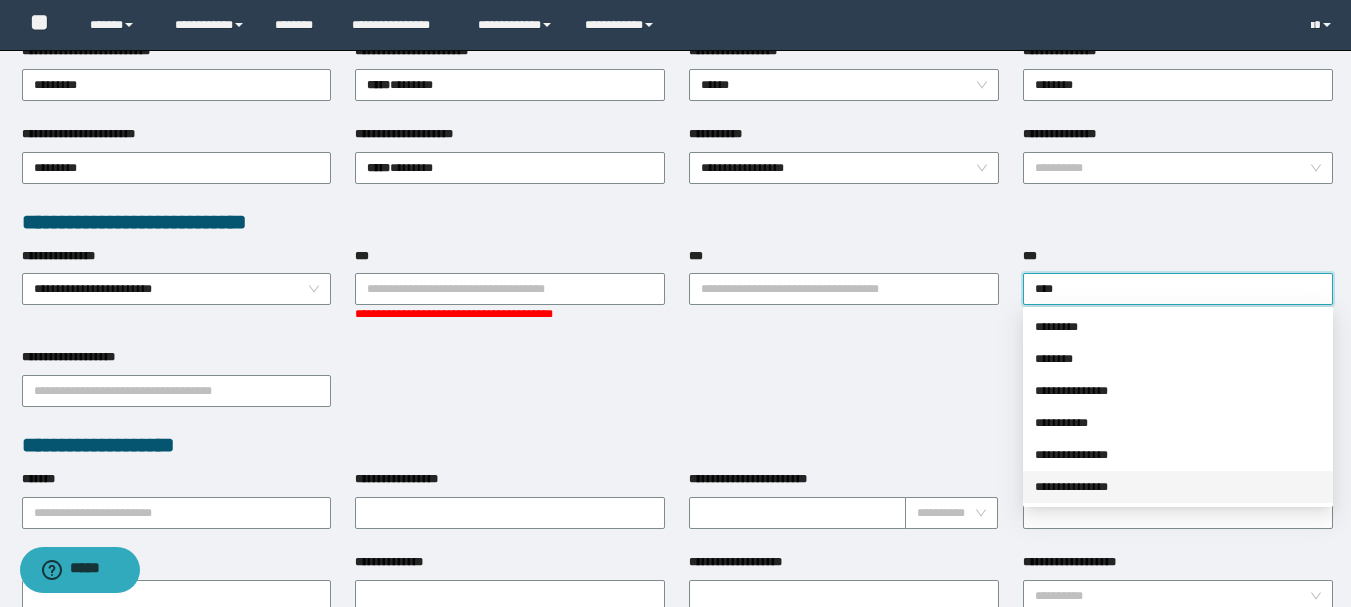 click on "**********" at bounding box center [1178, 487] 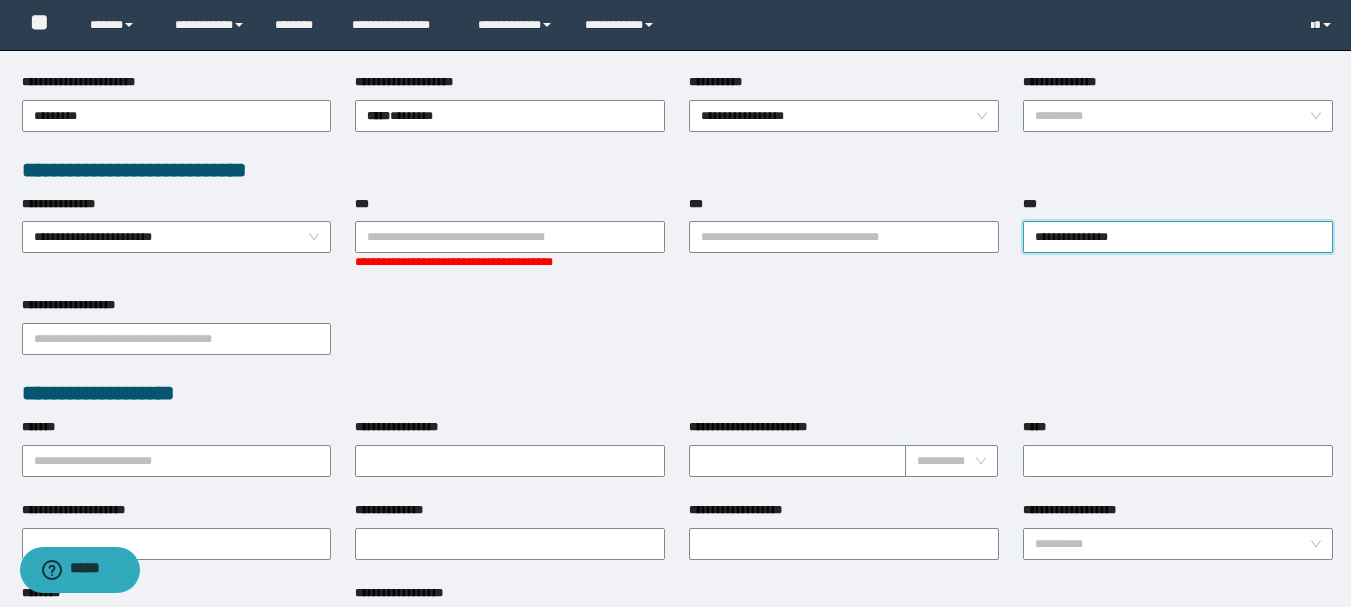 scroll, scrollTop: 500, scrollLeft: 0, axis: vertical 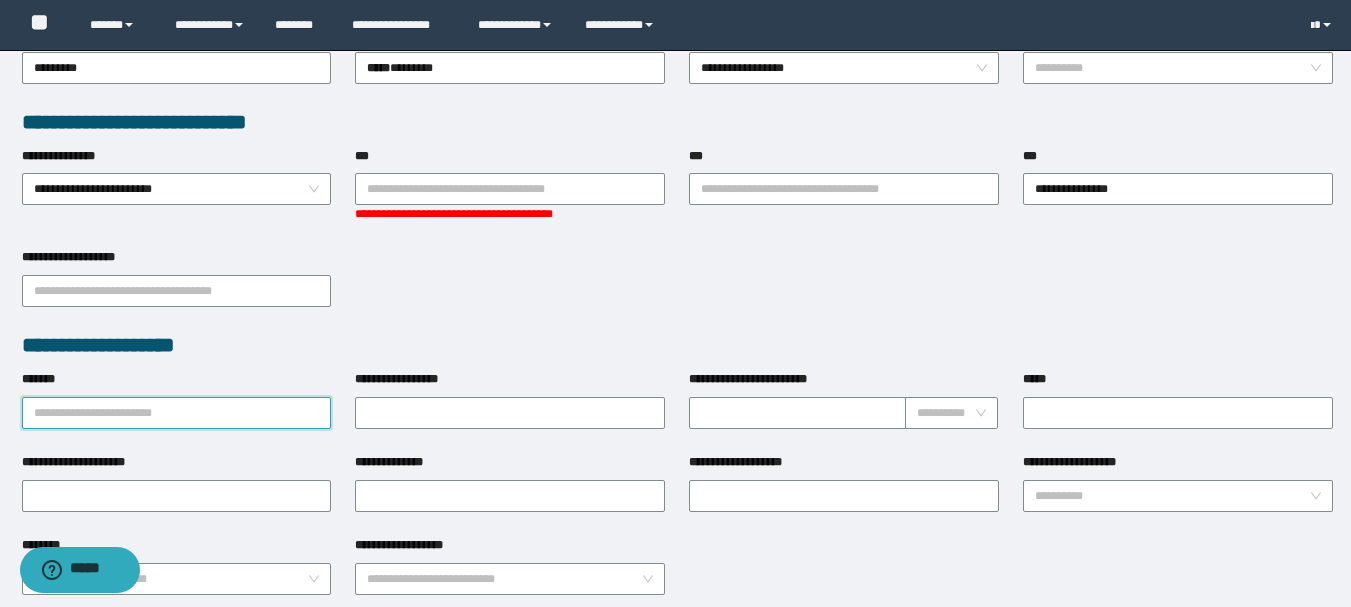 click on "*******" at bounding box center (177, 413) 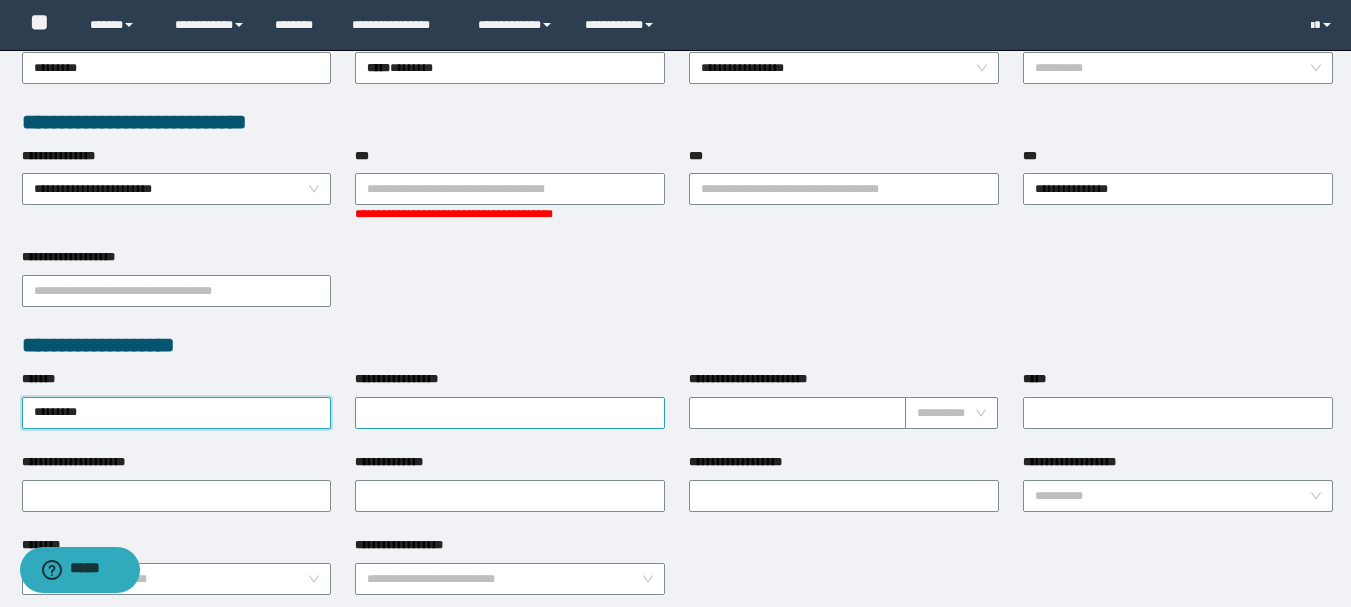 type on "*********" 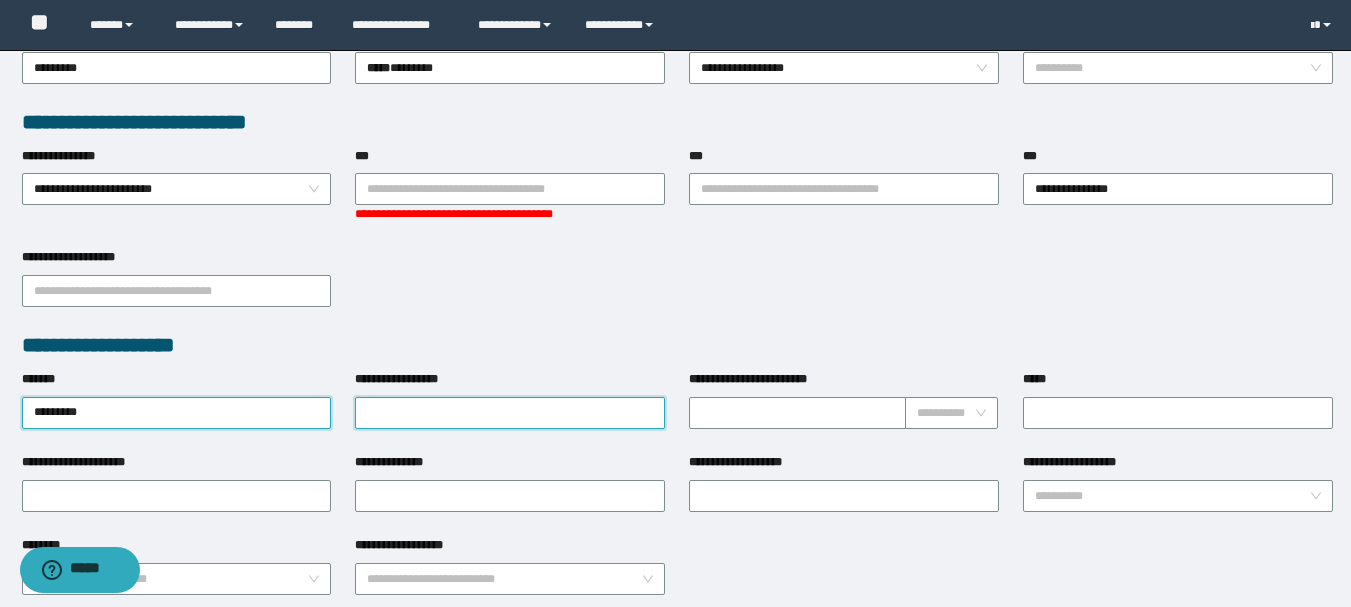 type 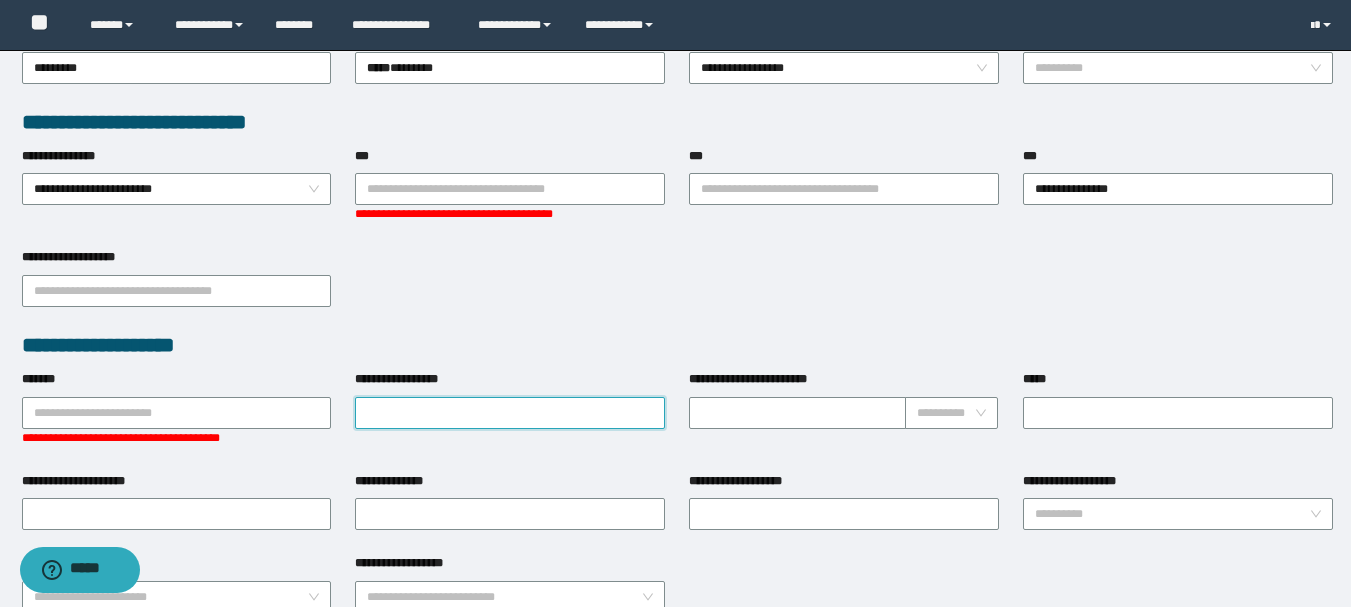click on "**********" at bounding box center [510, 413] 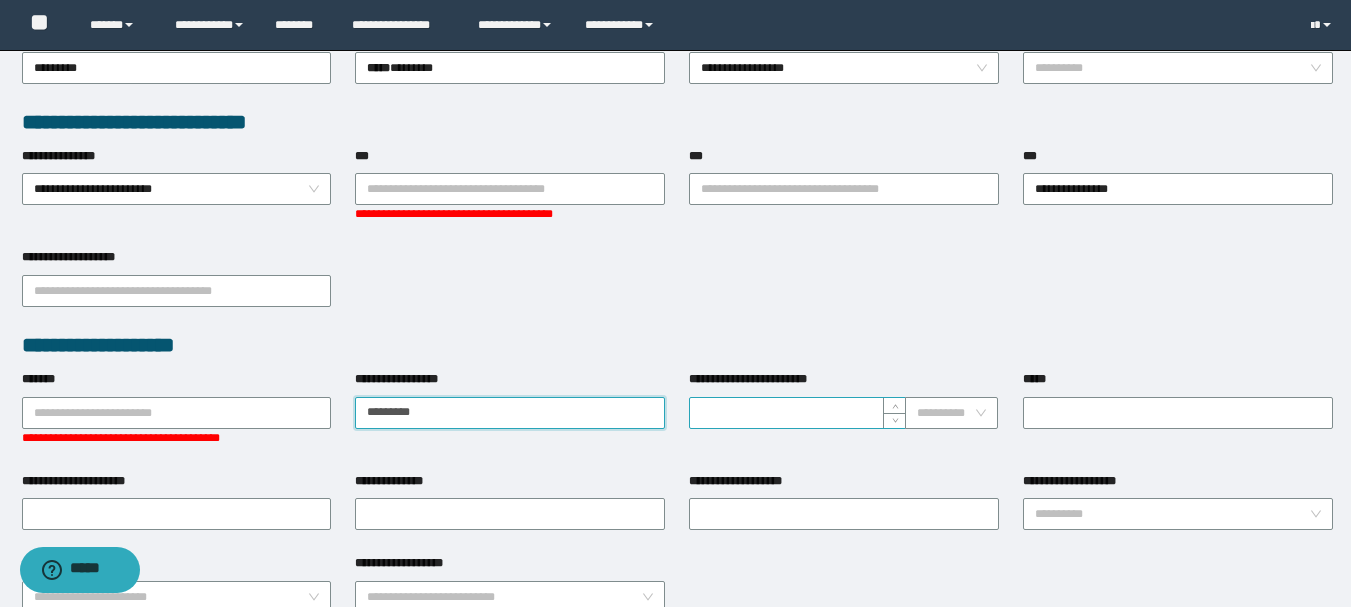 type on "*********" 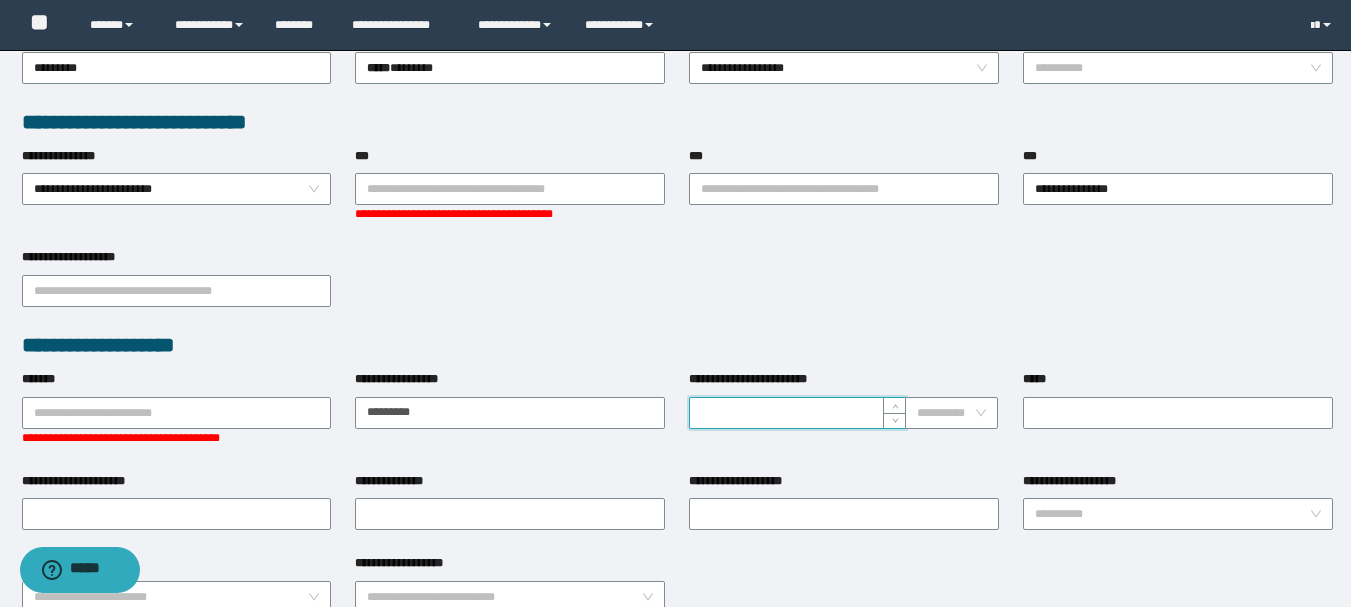 click on "**********" at bounding box center [797, 413] 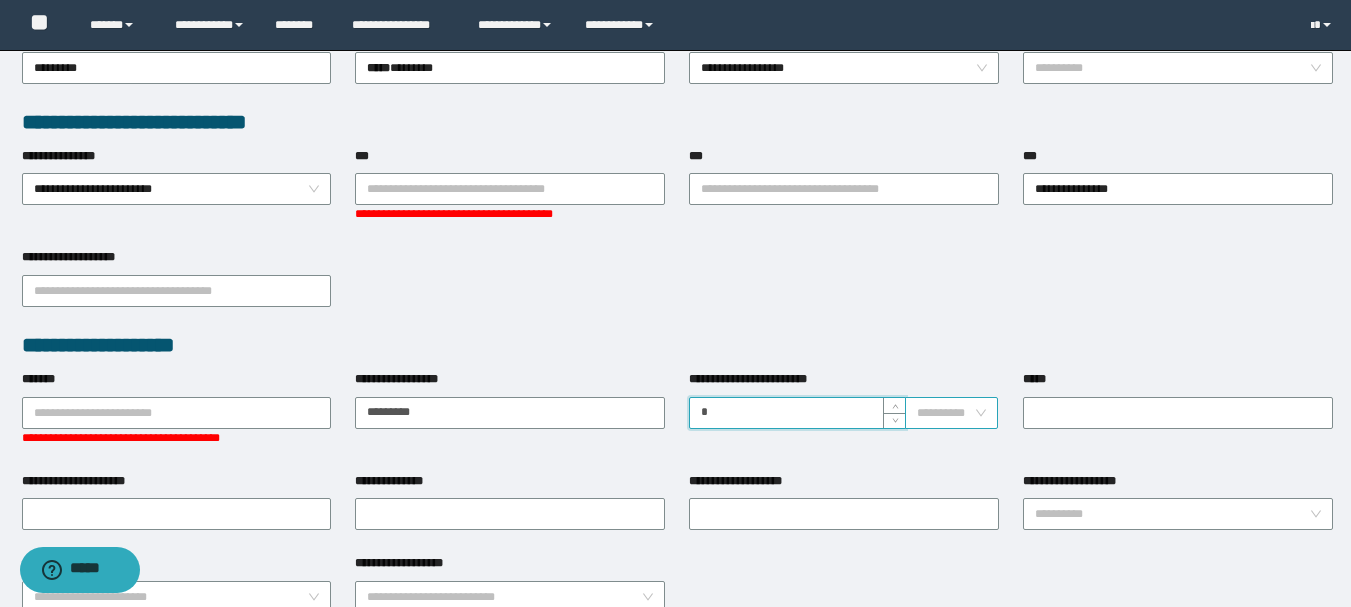 click on "**********" at bounding box center [951, 413] 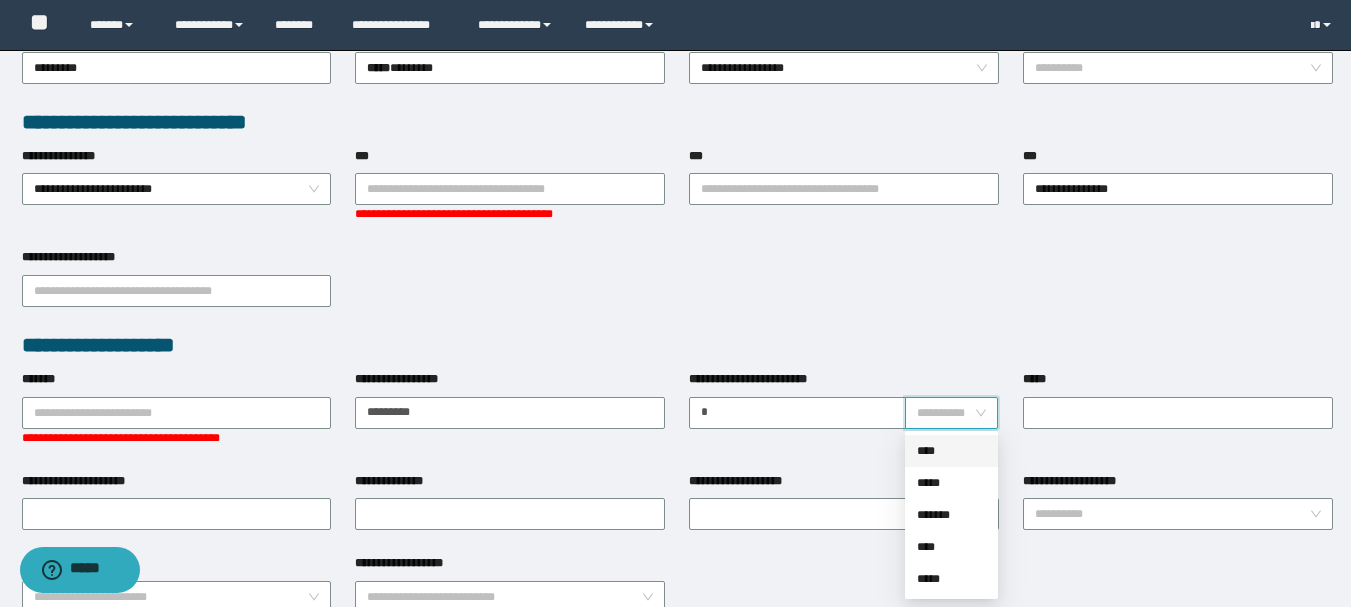 click on "****" at bounding box center [951, 451] 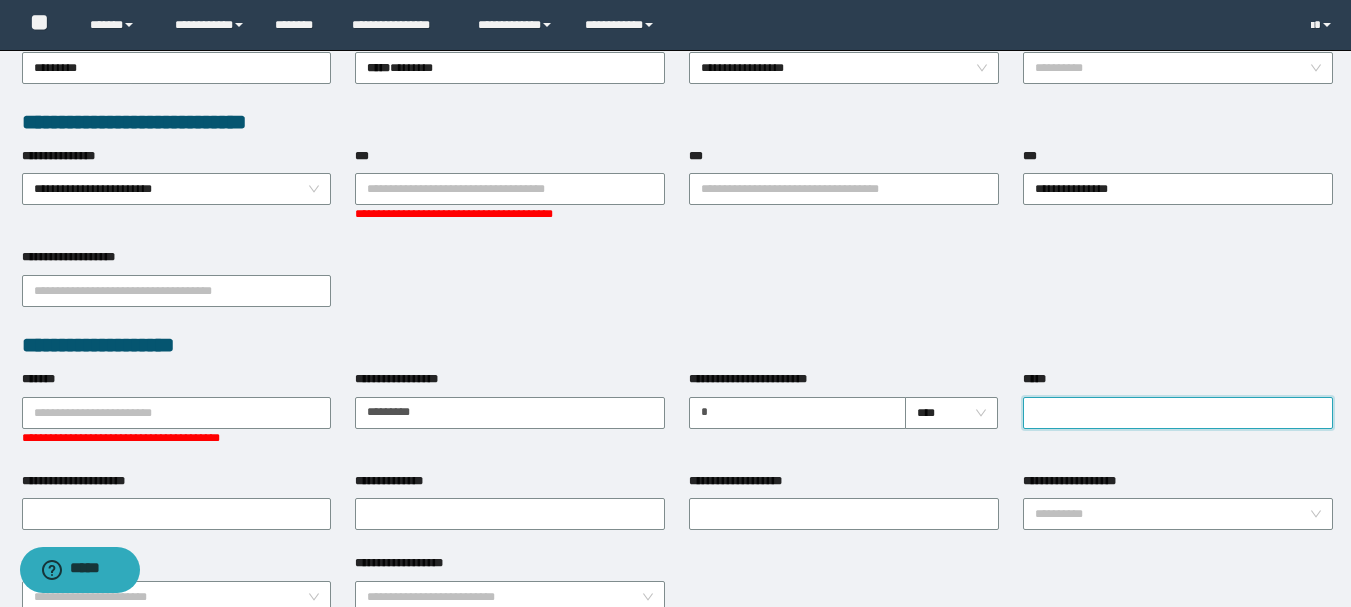click on "*****" at bounding box center [1178, 413] 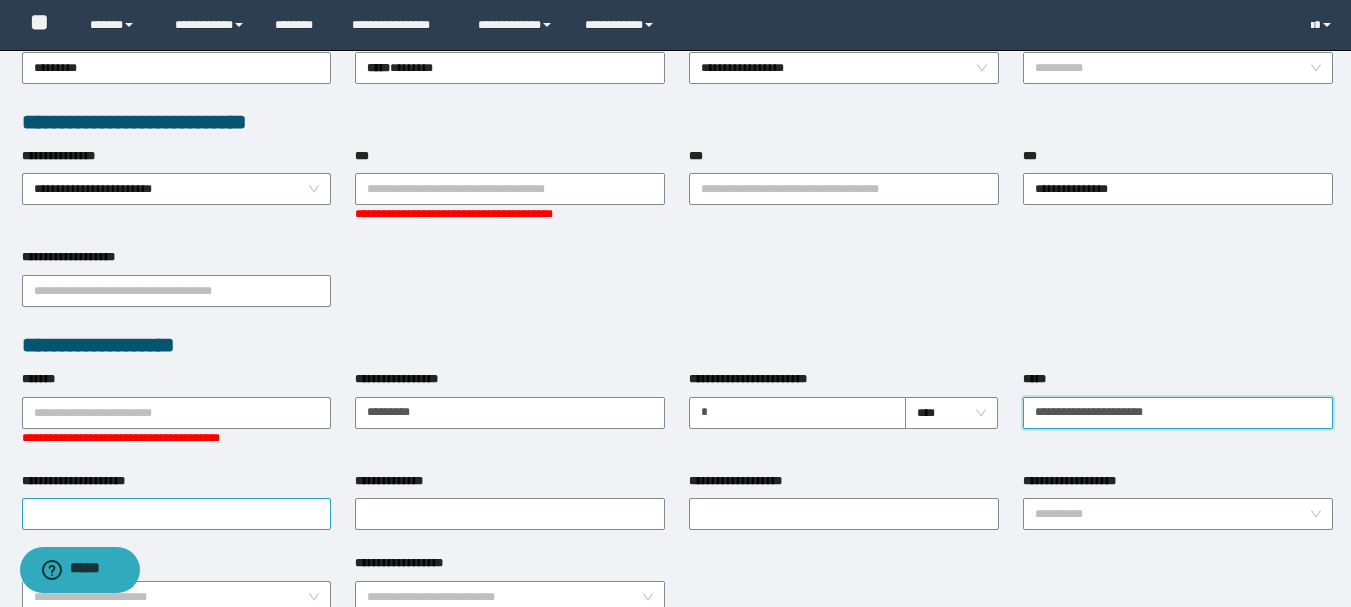 type on "**********" 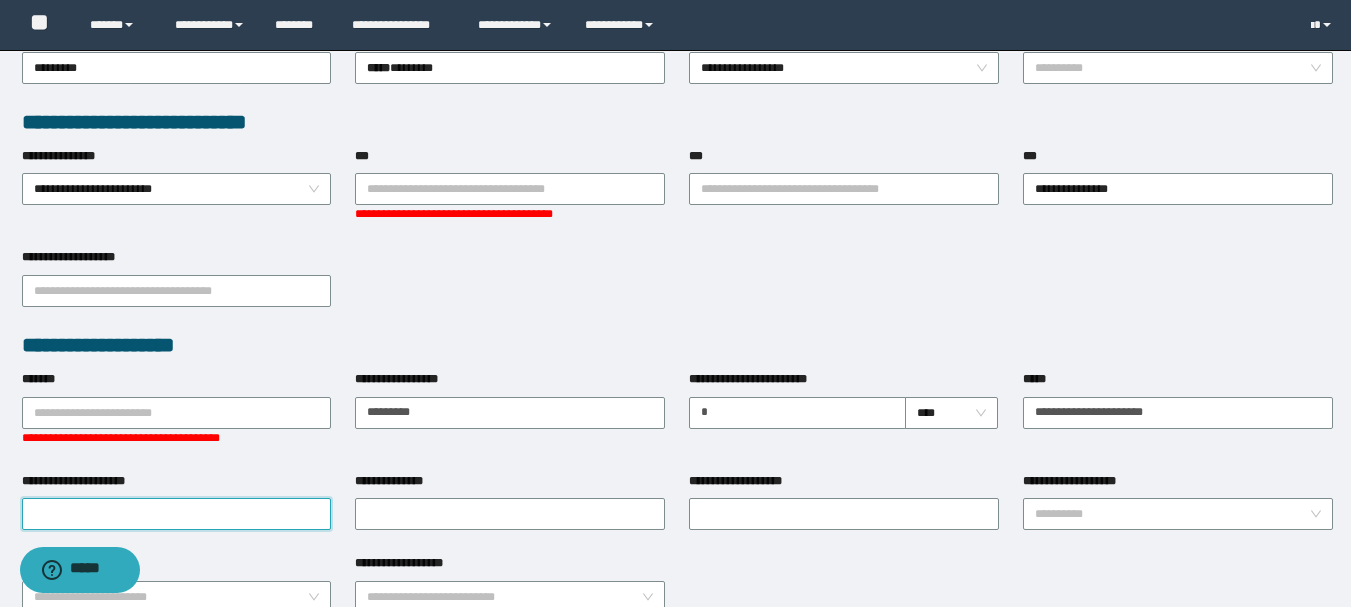 click on "**********" at bounding box center (177, 514) 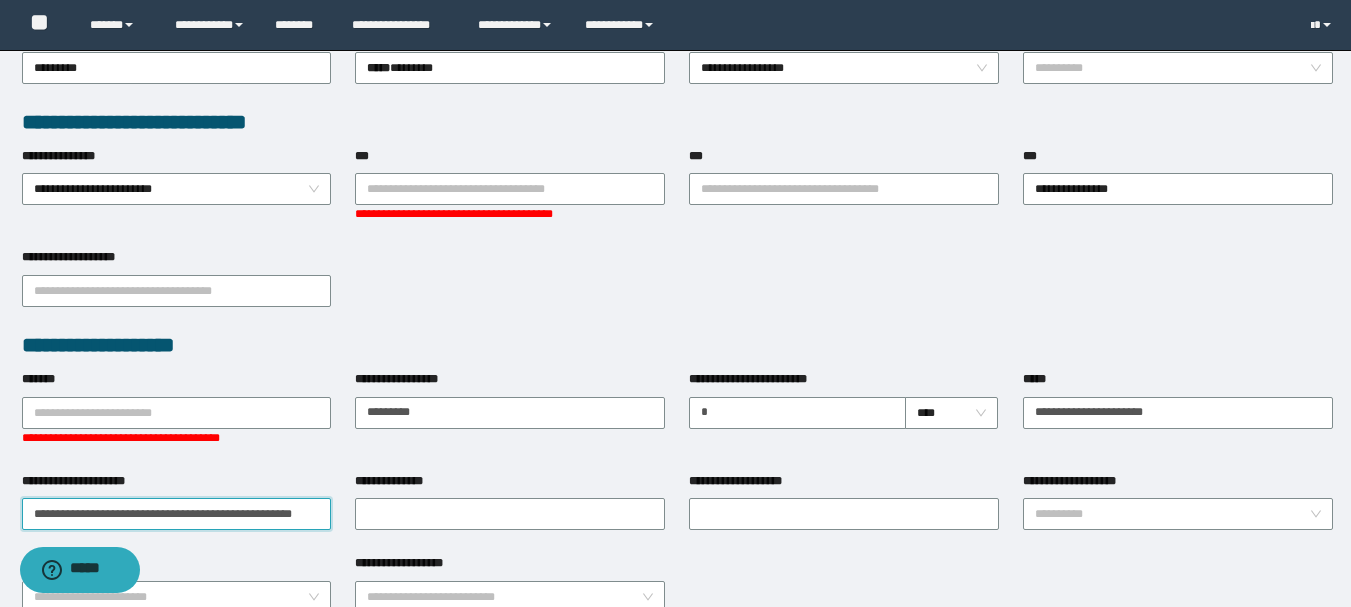 scroll, scrollTop: 0, scrollLeft: 3, axis: horizontal 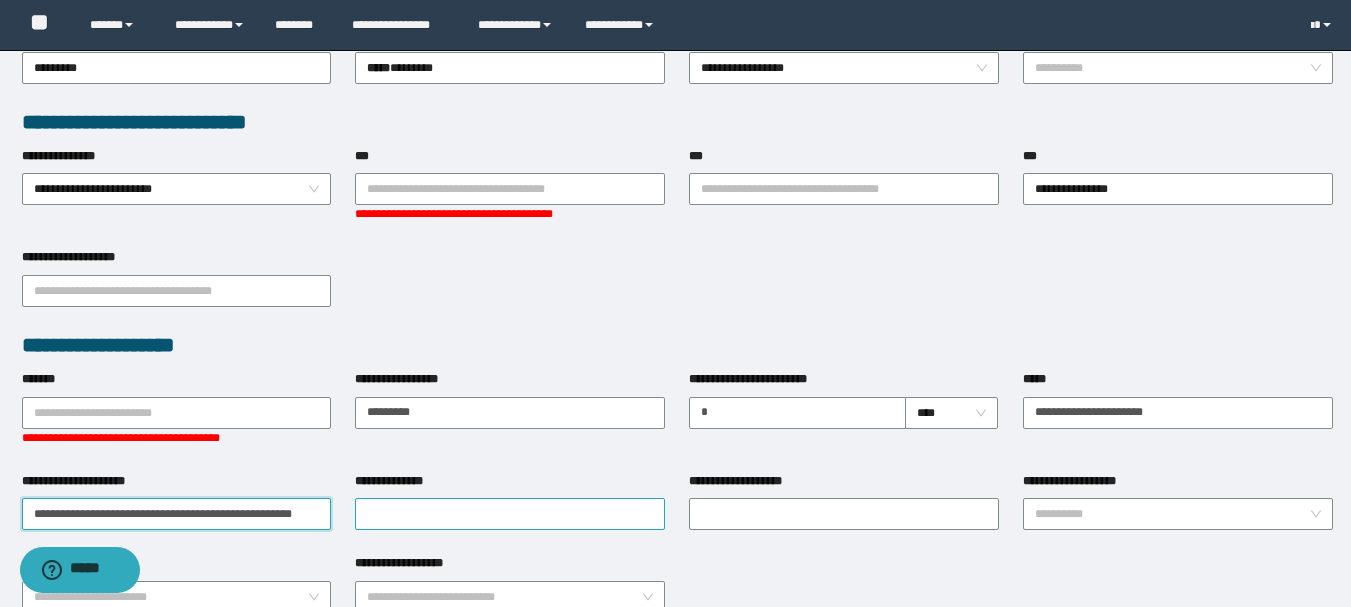 type on "**********" 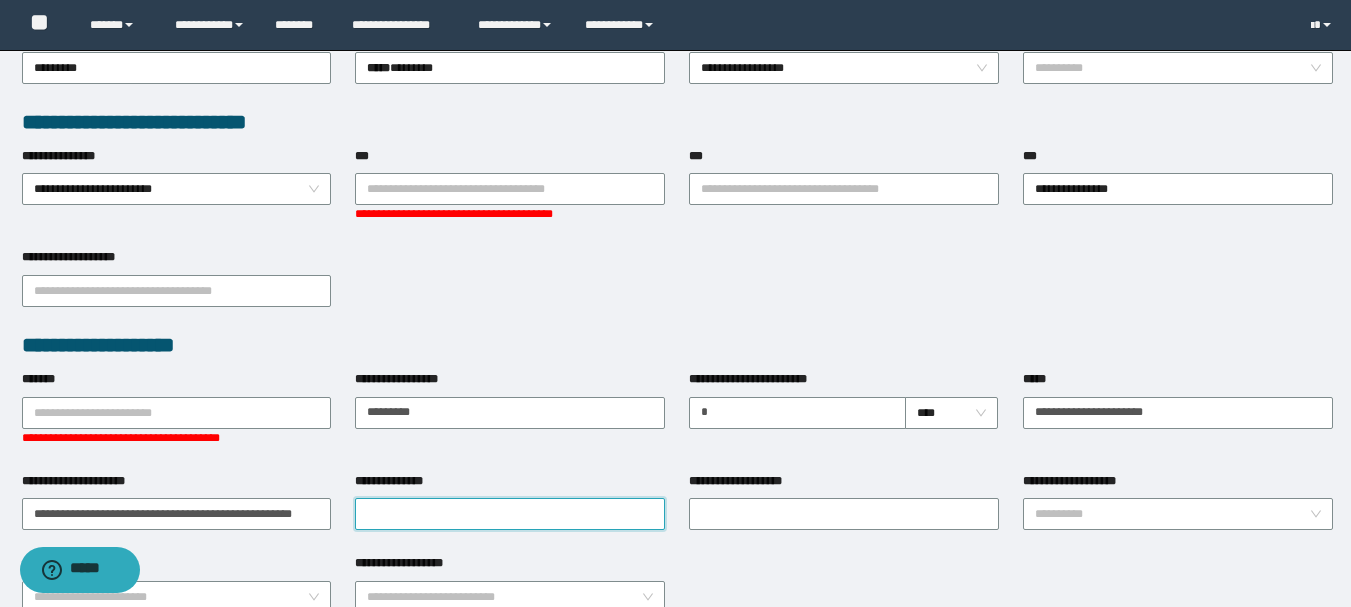 scroll, scrollTop: 0, scrollLeft: 0, axis: both 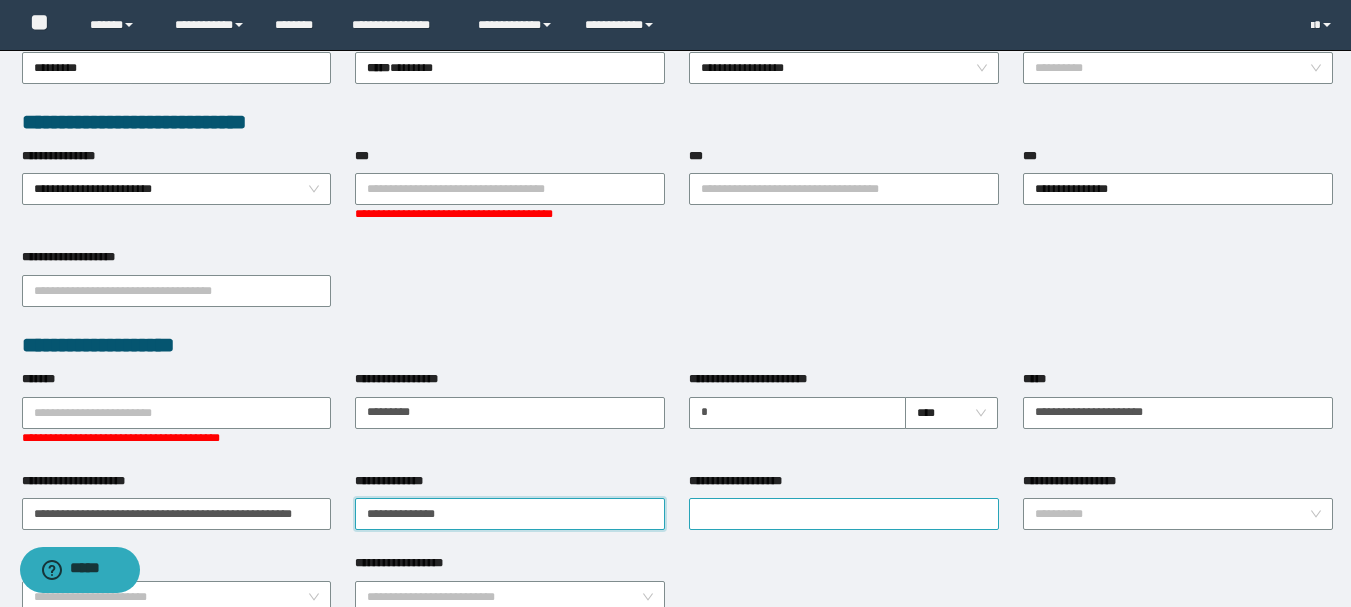 type on "**********" 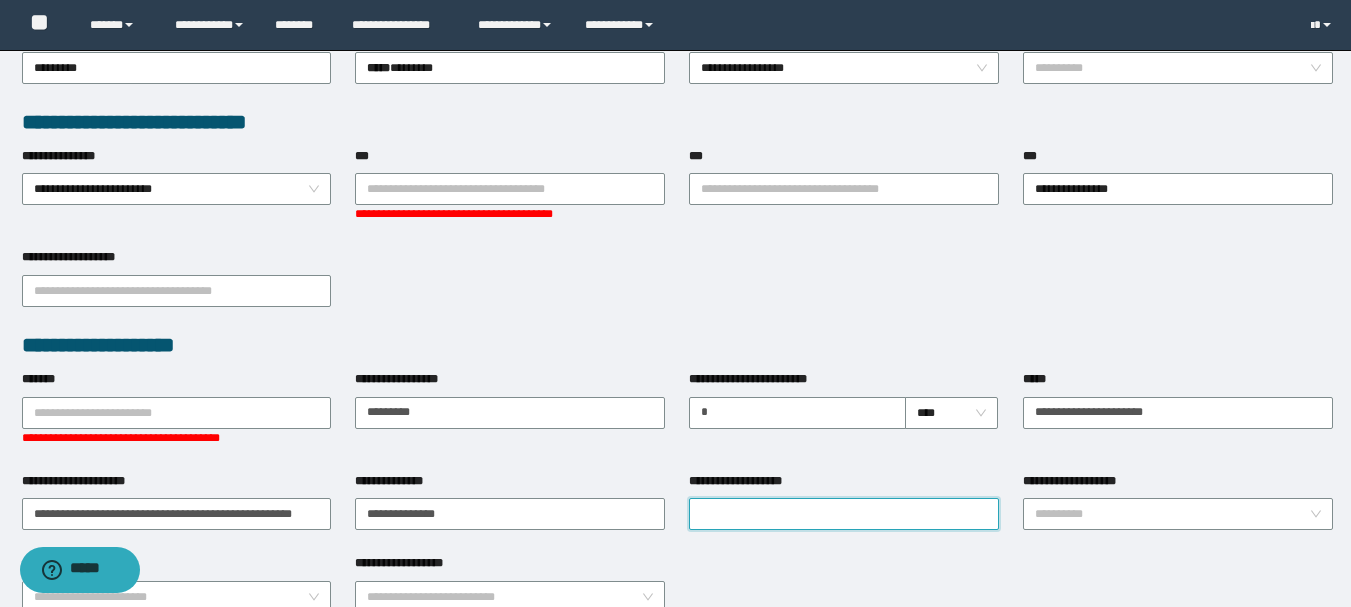 click on "**********" at bounding box center [844, 514] 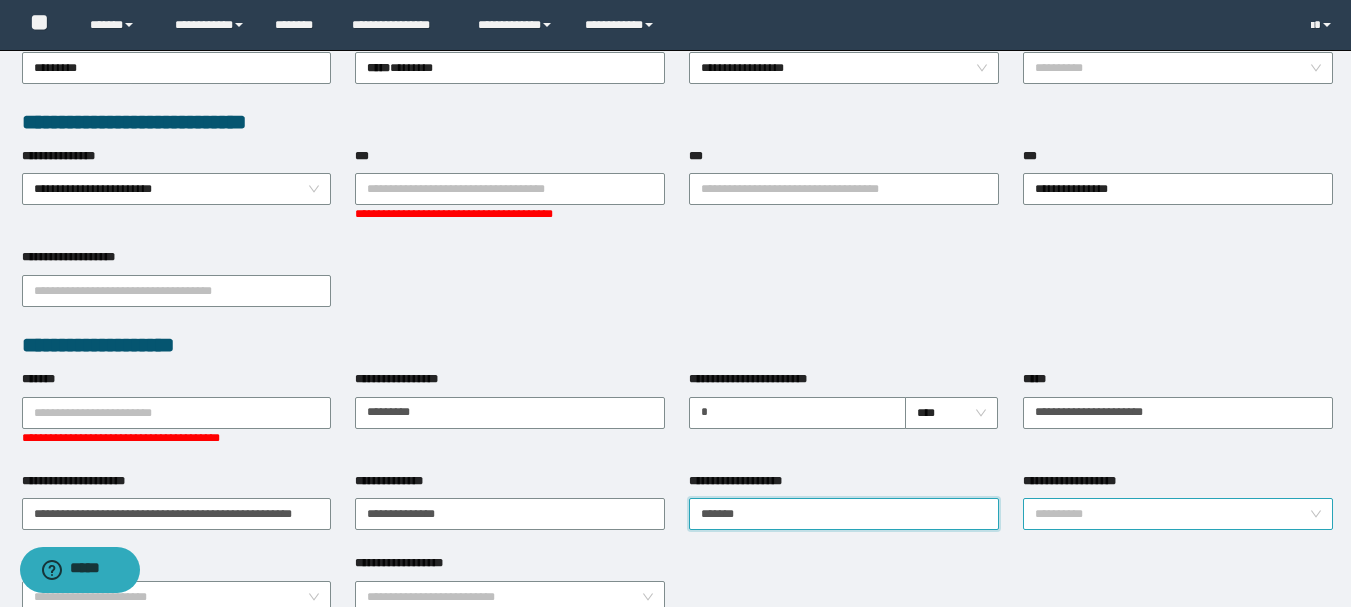 type on "*******" 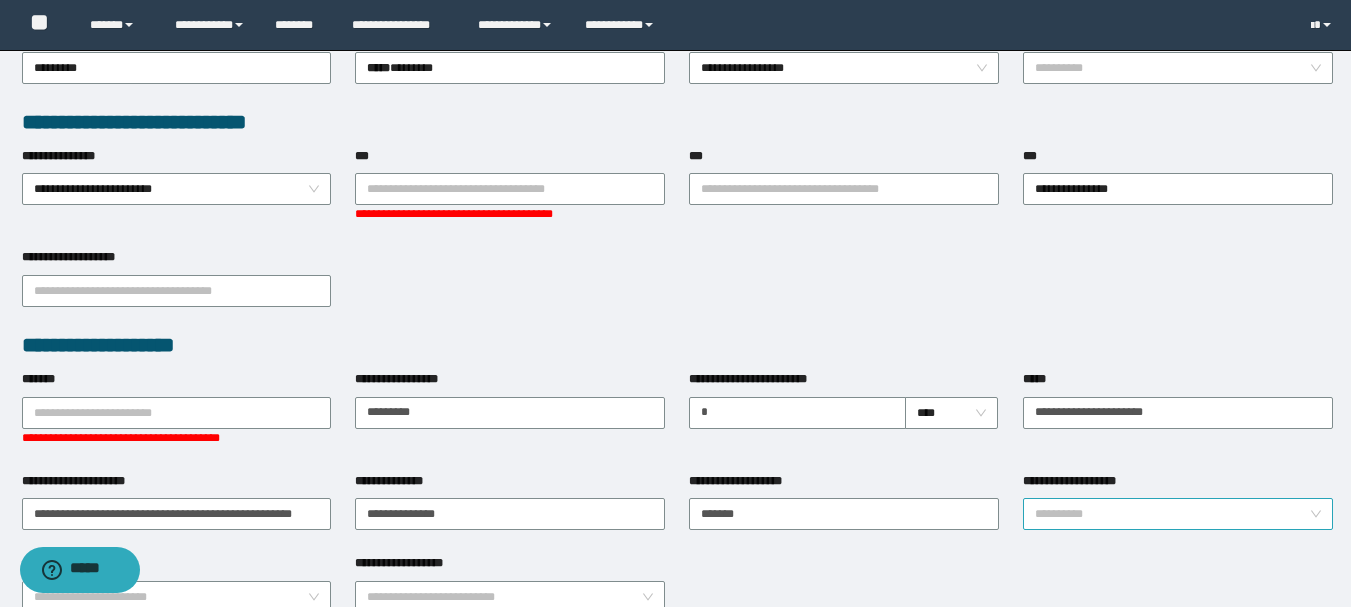 click on "**********" at bounding box center [1172, 514] 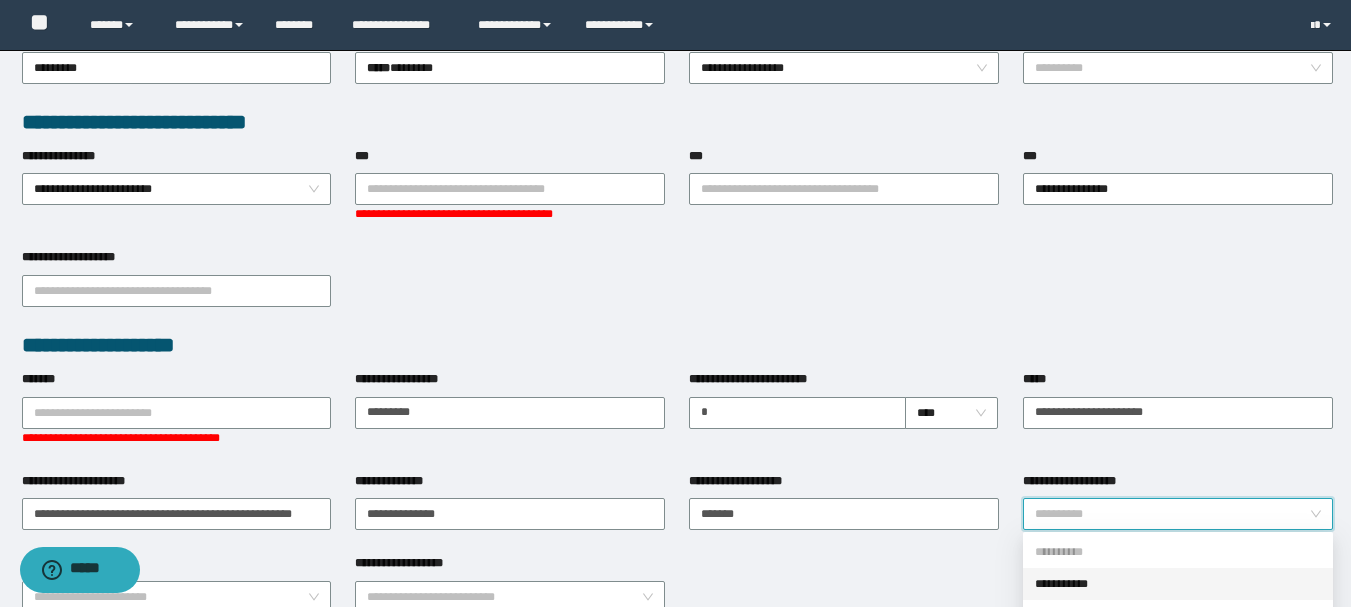 click on "**********" at bounding box center [1178, 584] 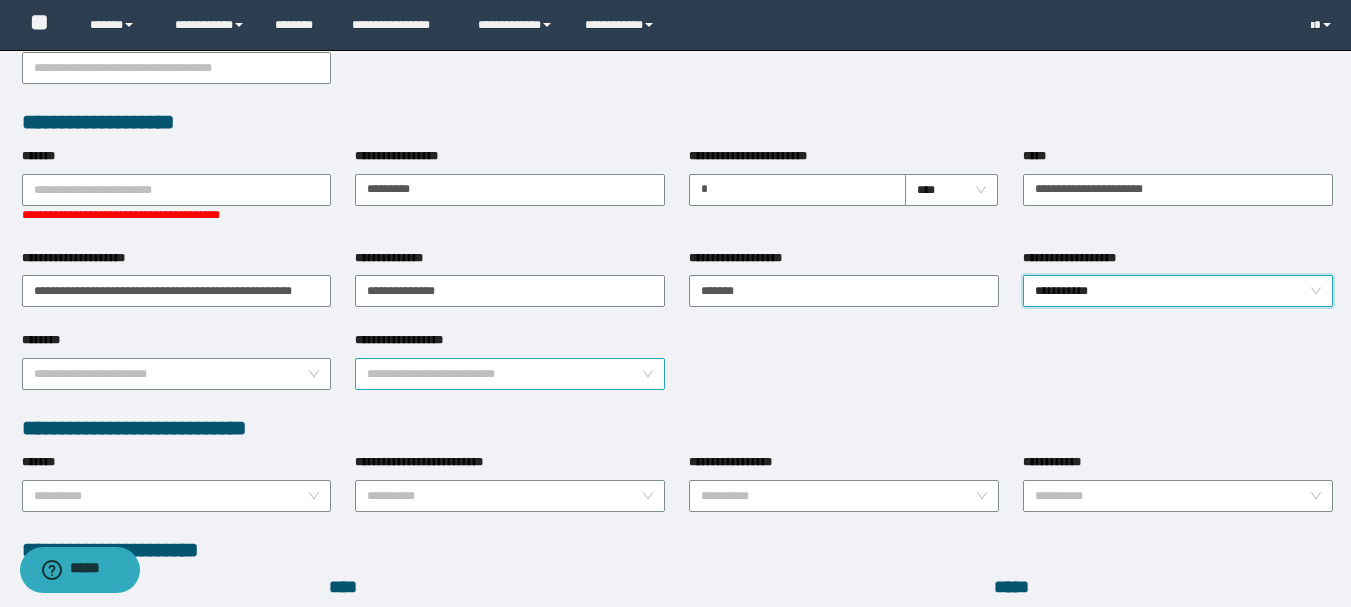 scroll, scrollTop: 800, scrollLeft: 0, axis: vertical 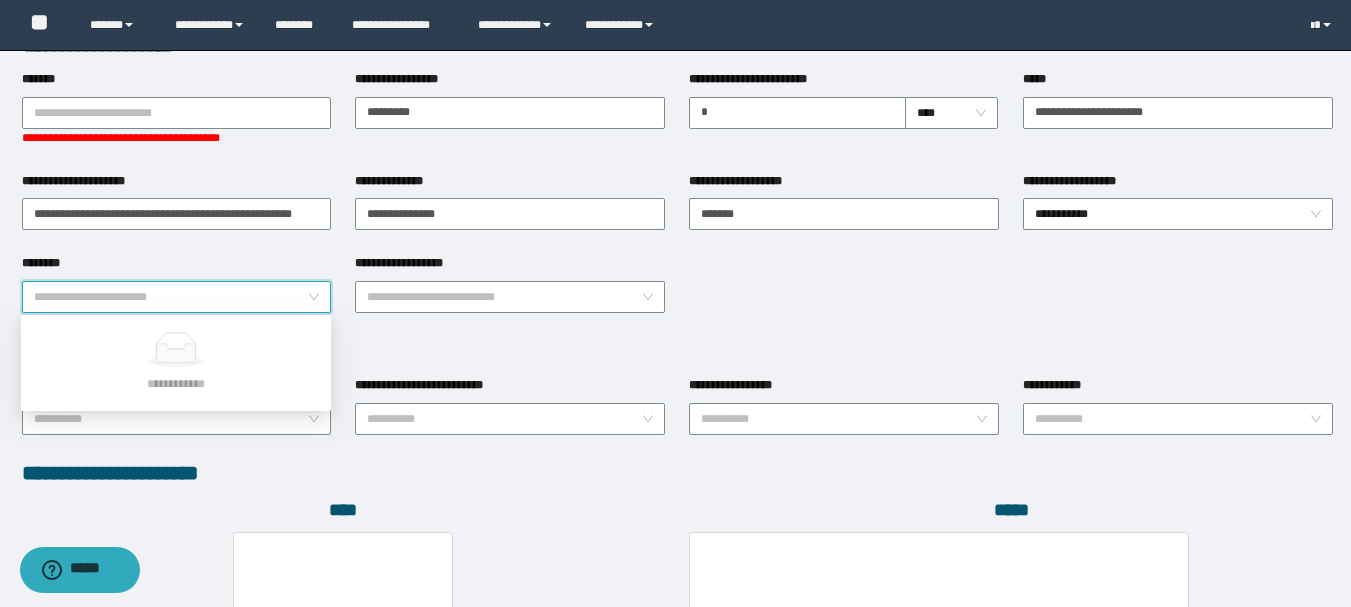 click on "********" at bounding box center [171, 297] 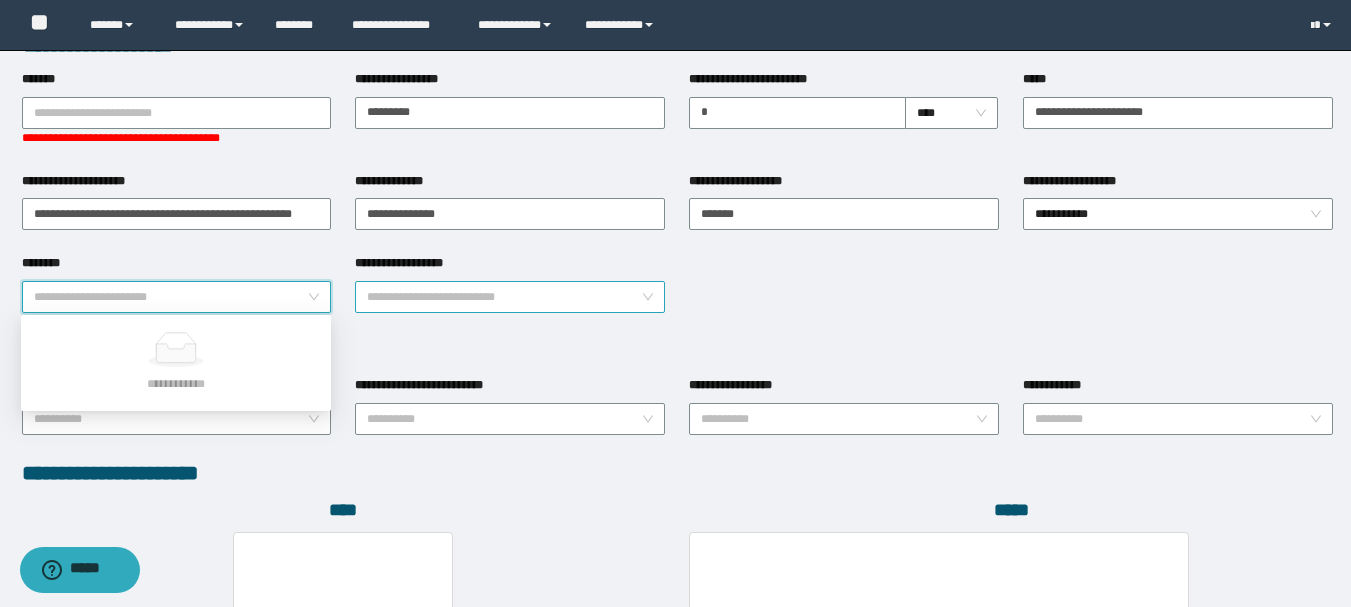 click on "**********" at bounding box center [504, 297] 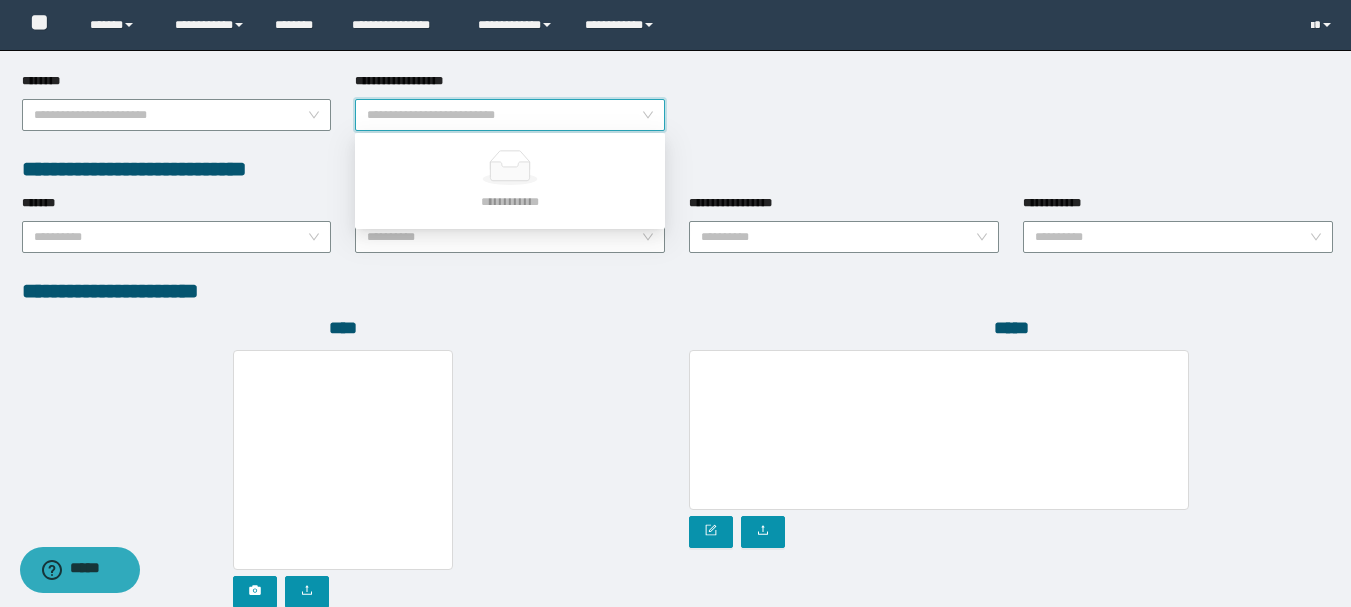 scroll, scrollTop: 1000, scrollLeft: 0, axis: vertical 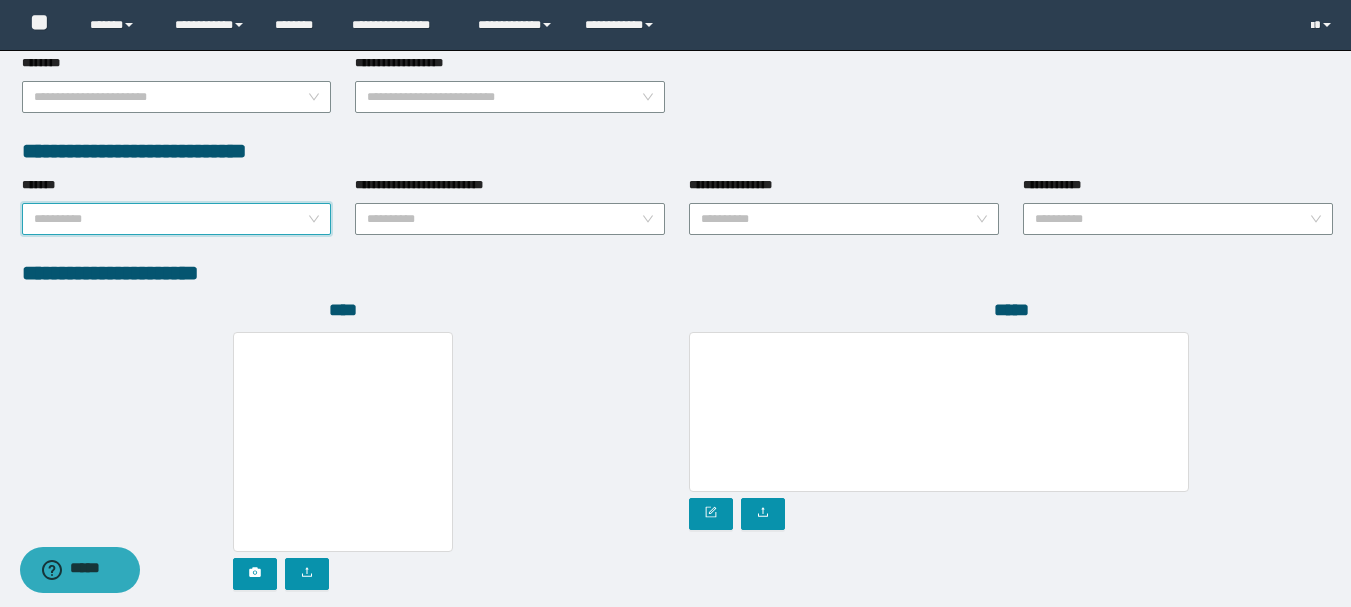 click on "*******" at bounding box center (171, 219) 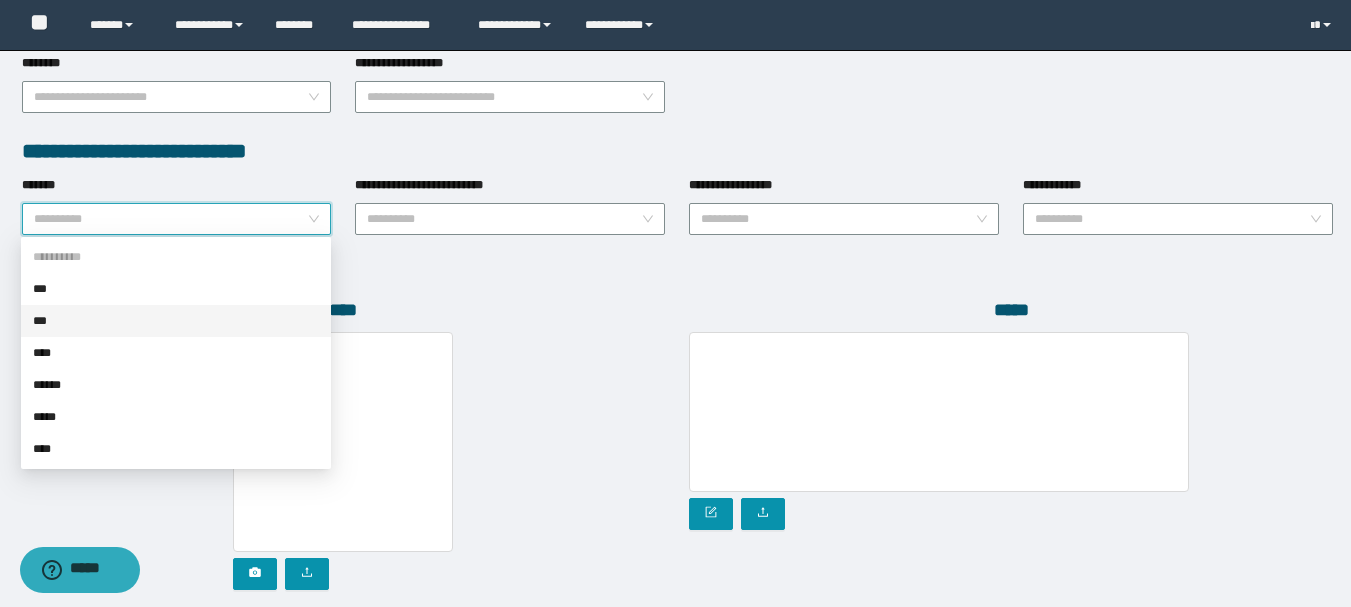 click on "***" at bounding box center [176, 321] 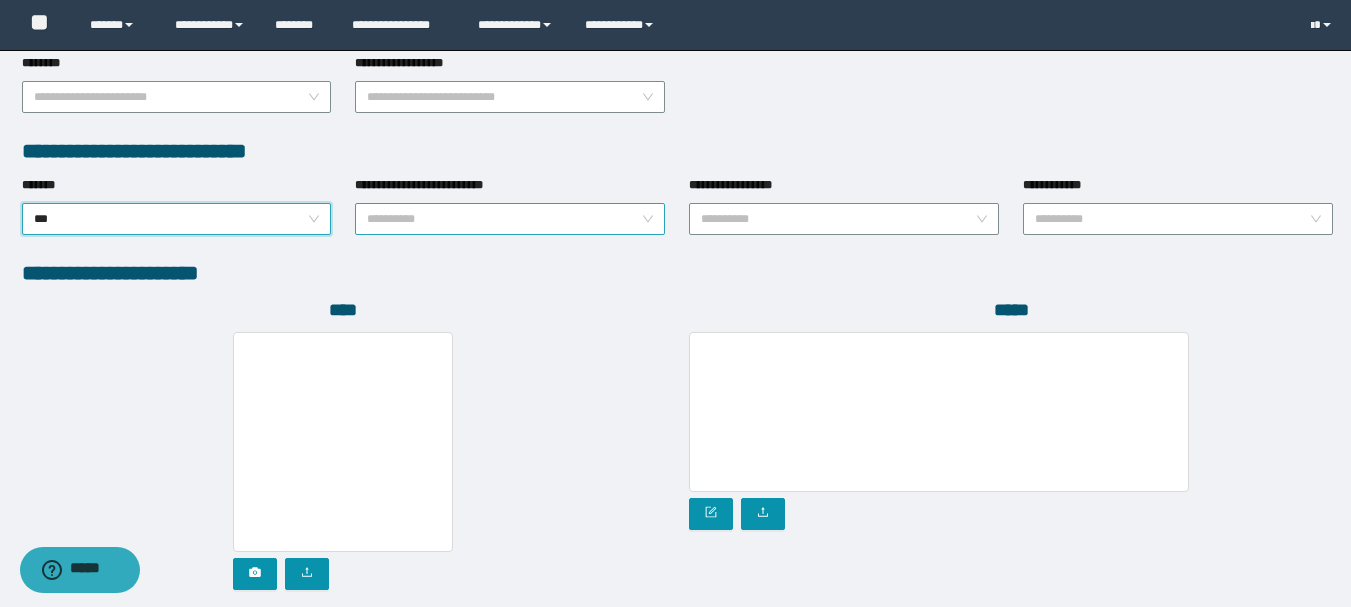 click on "**********" at bounding box center (504, 219) 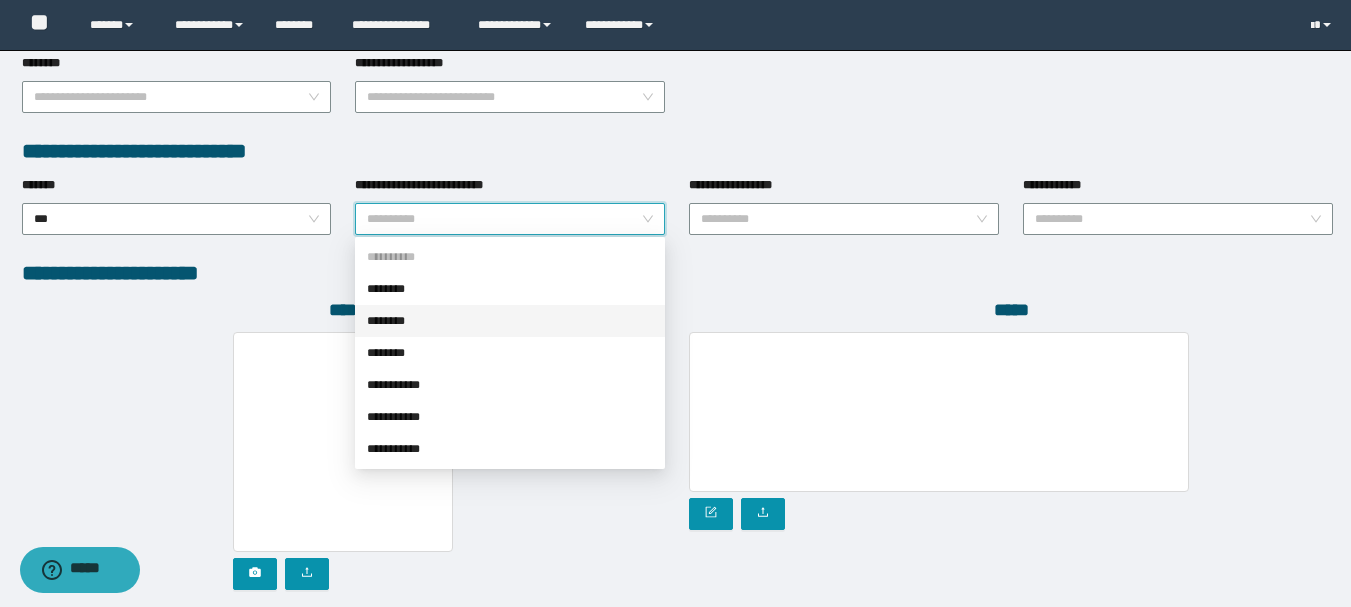 click on "********" at bounding box center (510, 321) 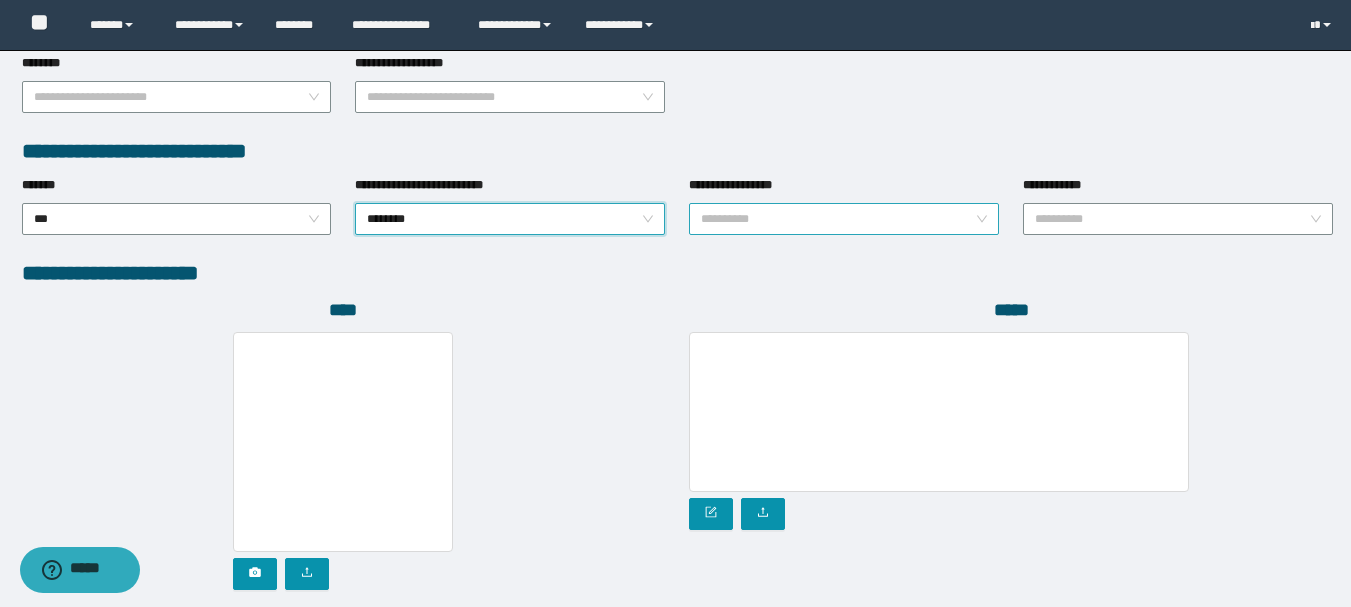 click on "**********" at bounding box center (838, 219) 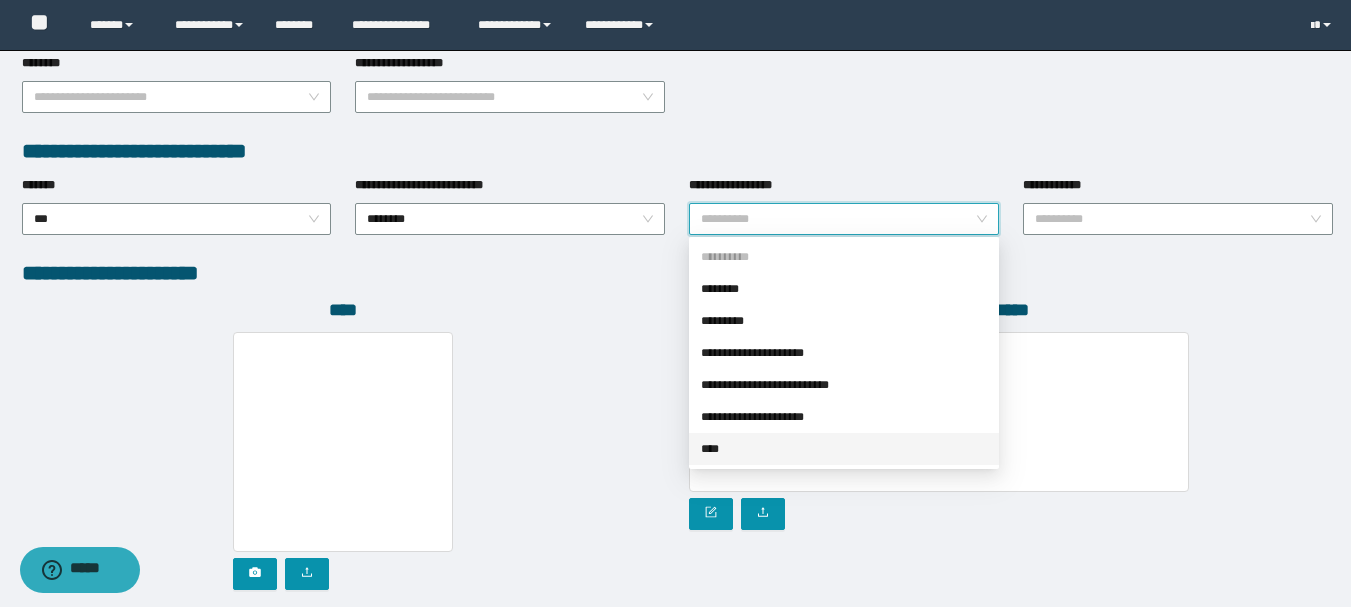 click on "****" at bounding box center [844, 449] 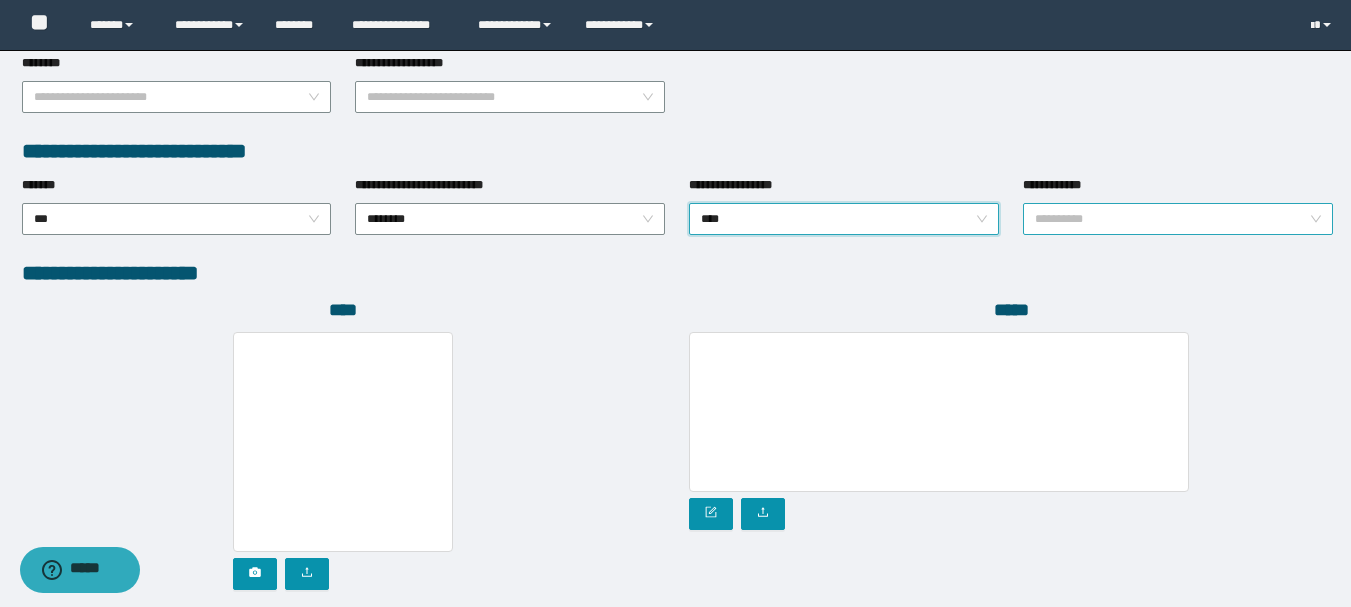 click on "**********" at bounding box center [1172, 219] 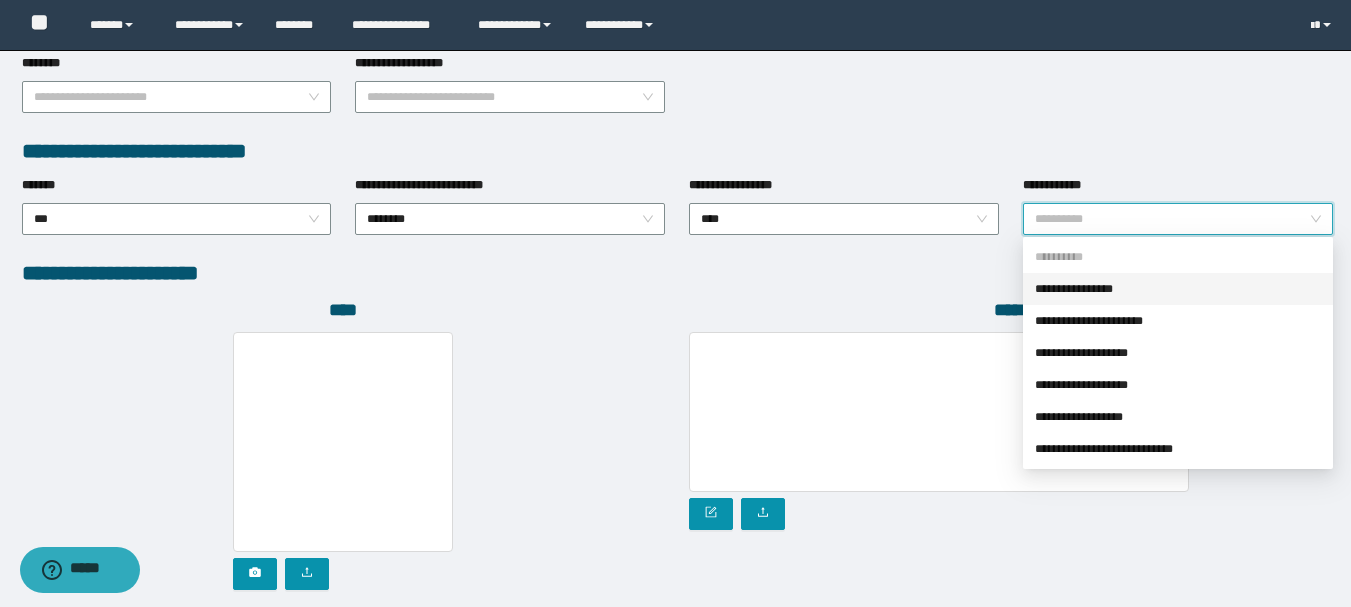 click on "**********" at bounding box center (1178, 289) 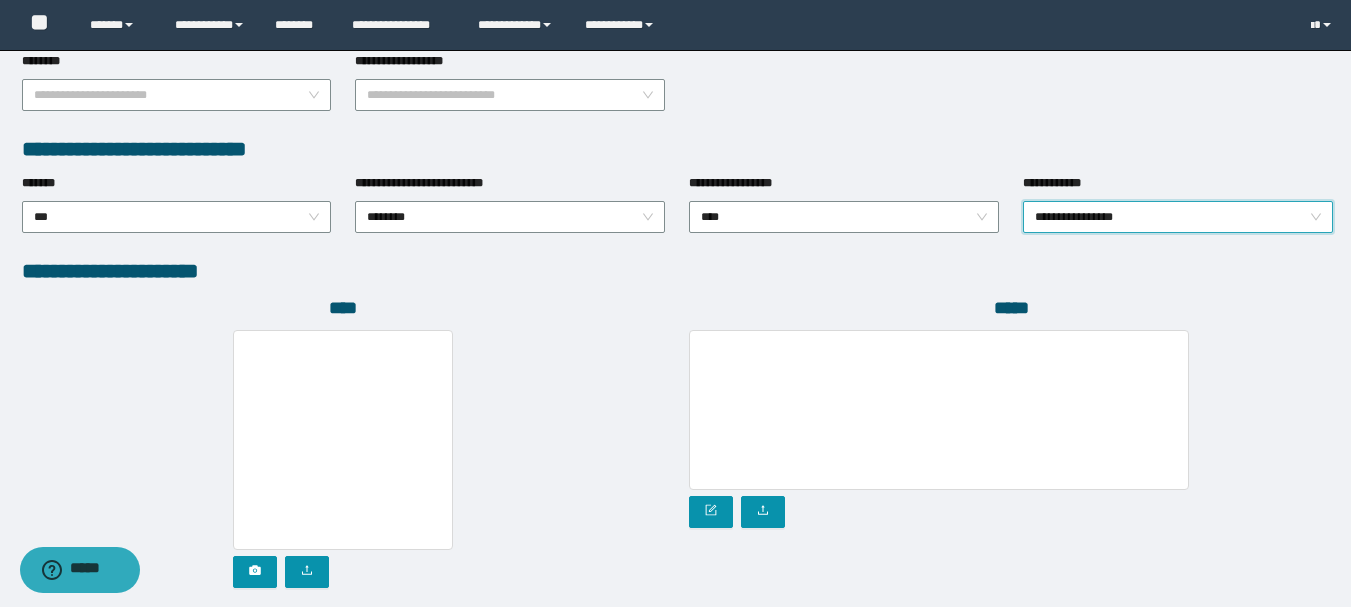 scroll, scrollTop: 1134, scrollLeft: 0, axis: vertical 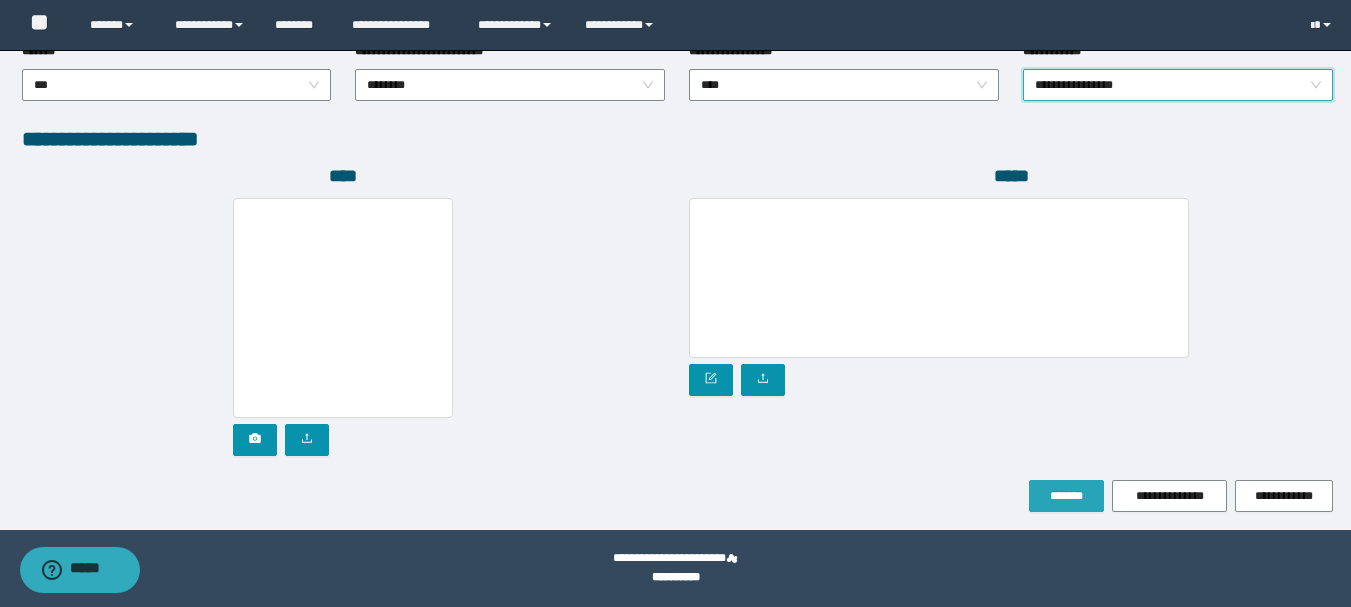 drag, startPoint x: 1060, startPoint y: 491, endPoint x: 825, endPoint y: 473, distance: 235.68835 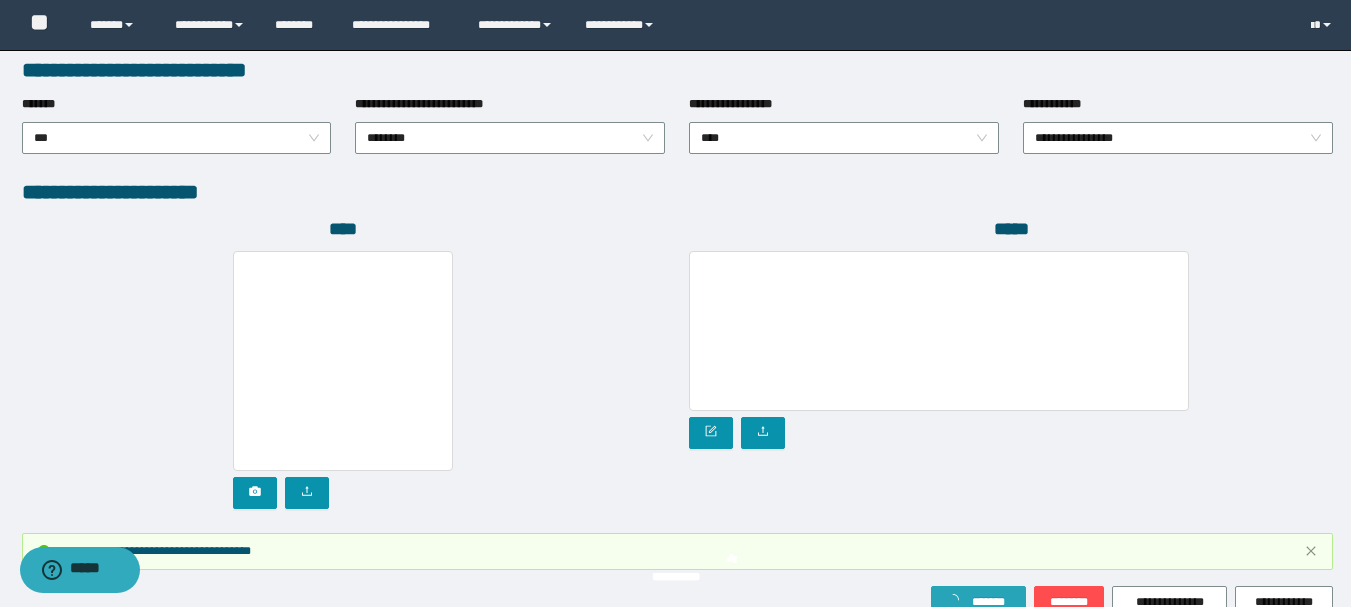 type on "*****" 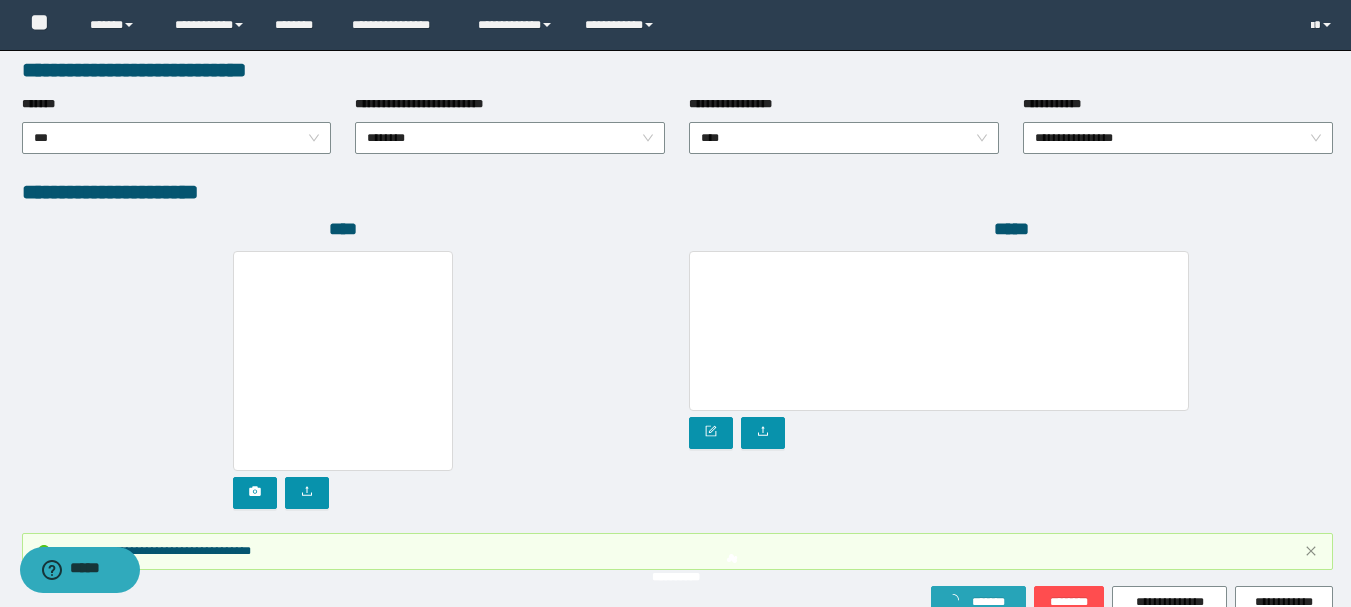 type 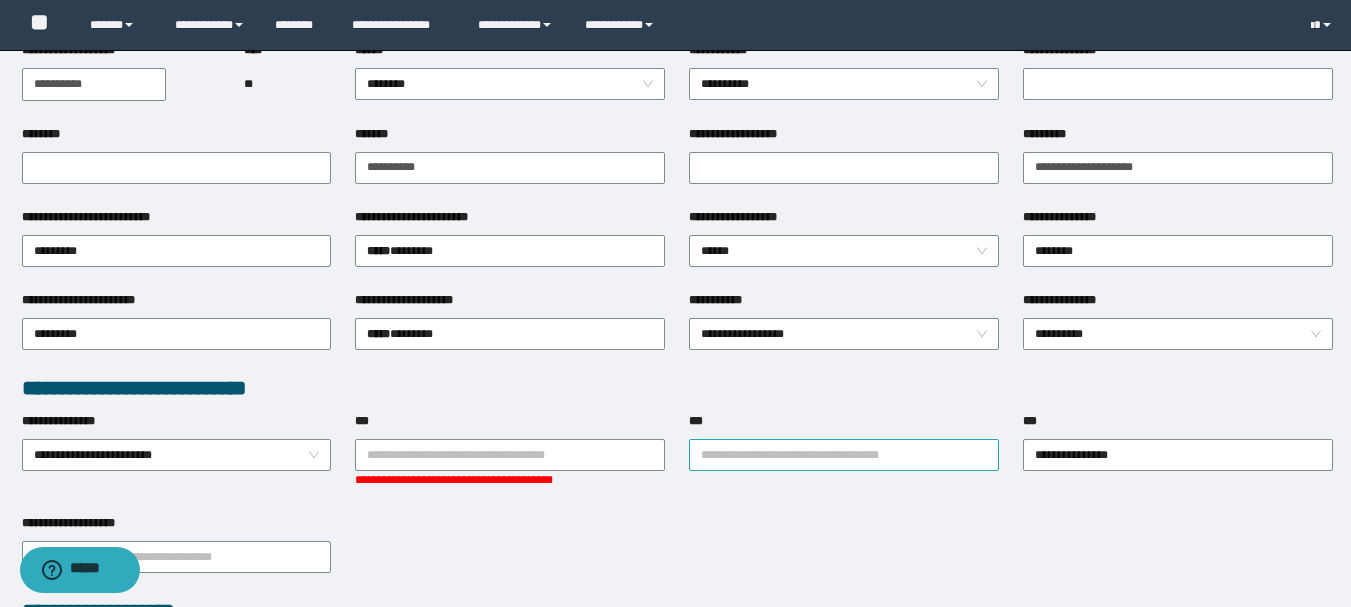 scroll, scrollTop: 0, scrollLeft: 0, axis: both 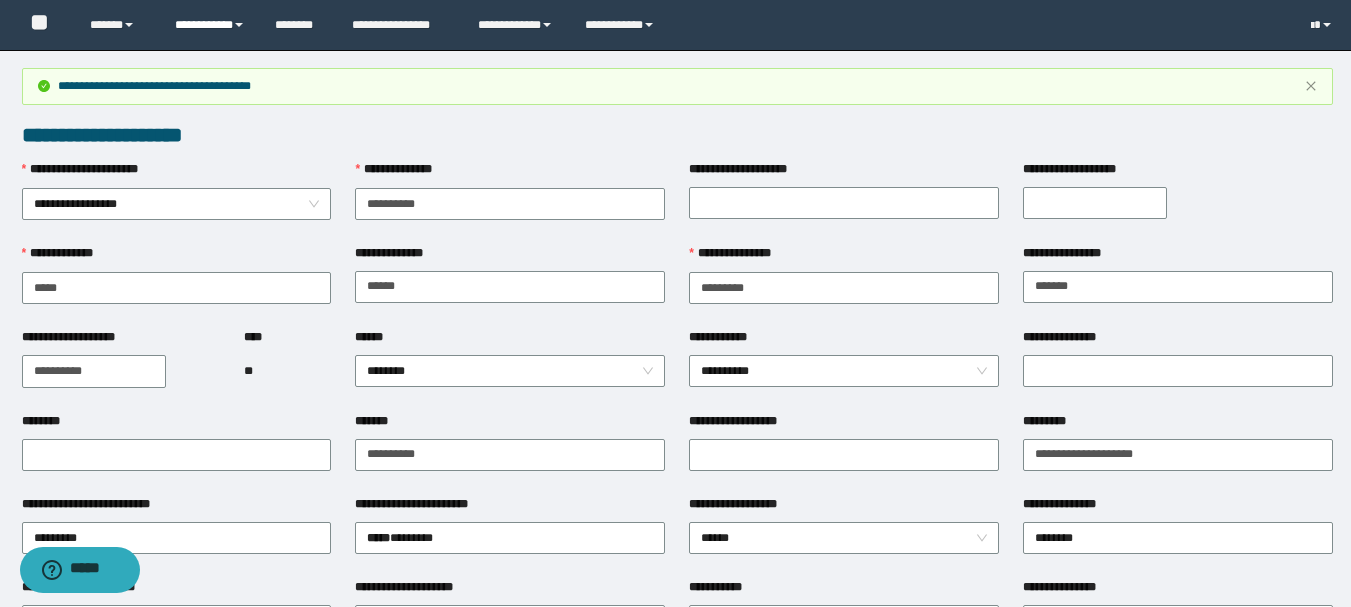 click on "**********" at bounding box center [210, 25] 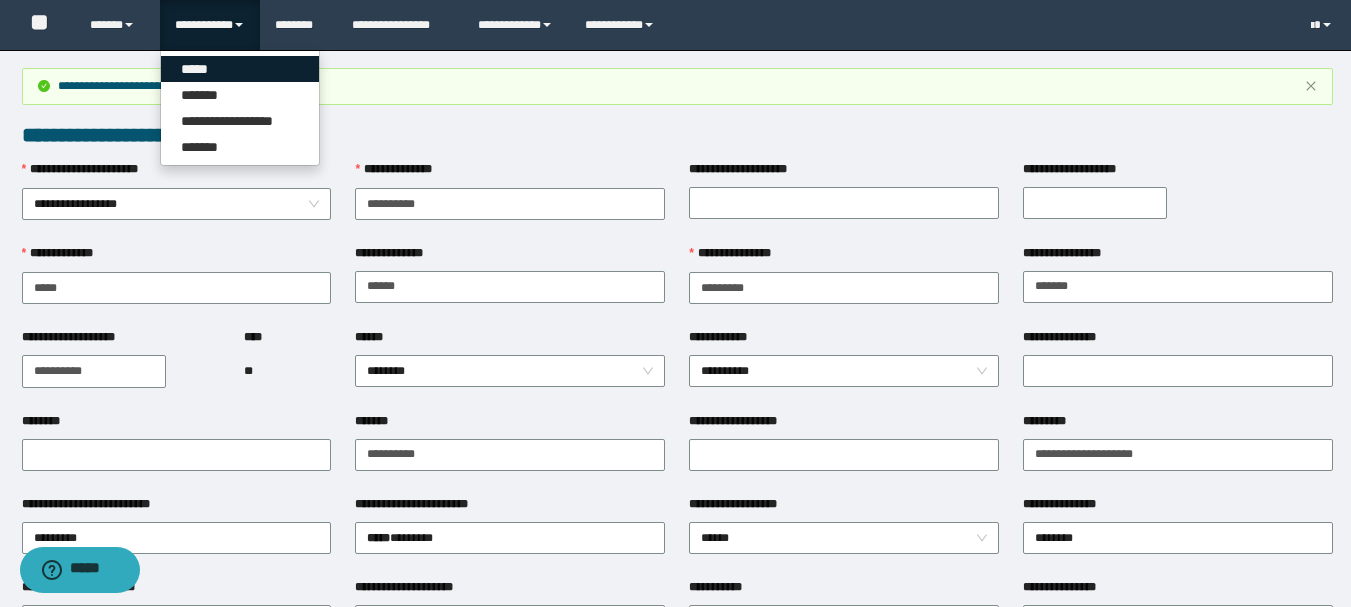 click on "*****" at bounding box center [240, 69] 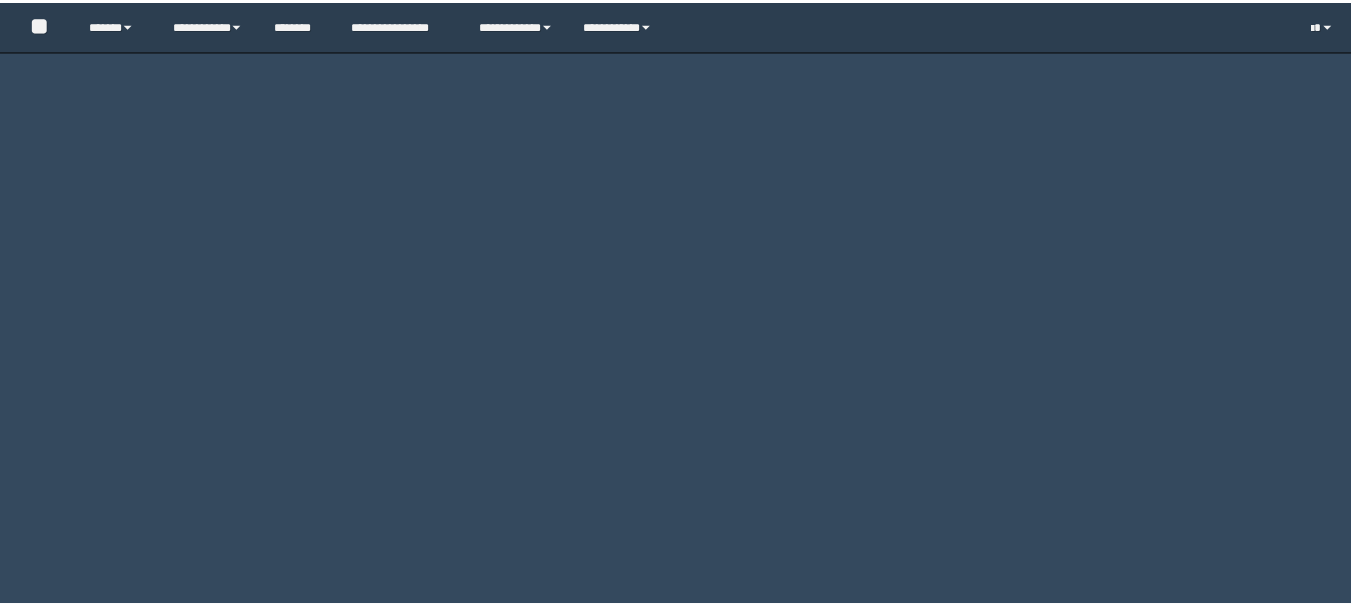 scroll, scrollTop: 0, scrollLeft: 0, axis: both 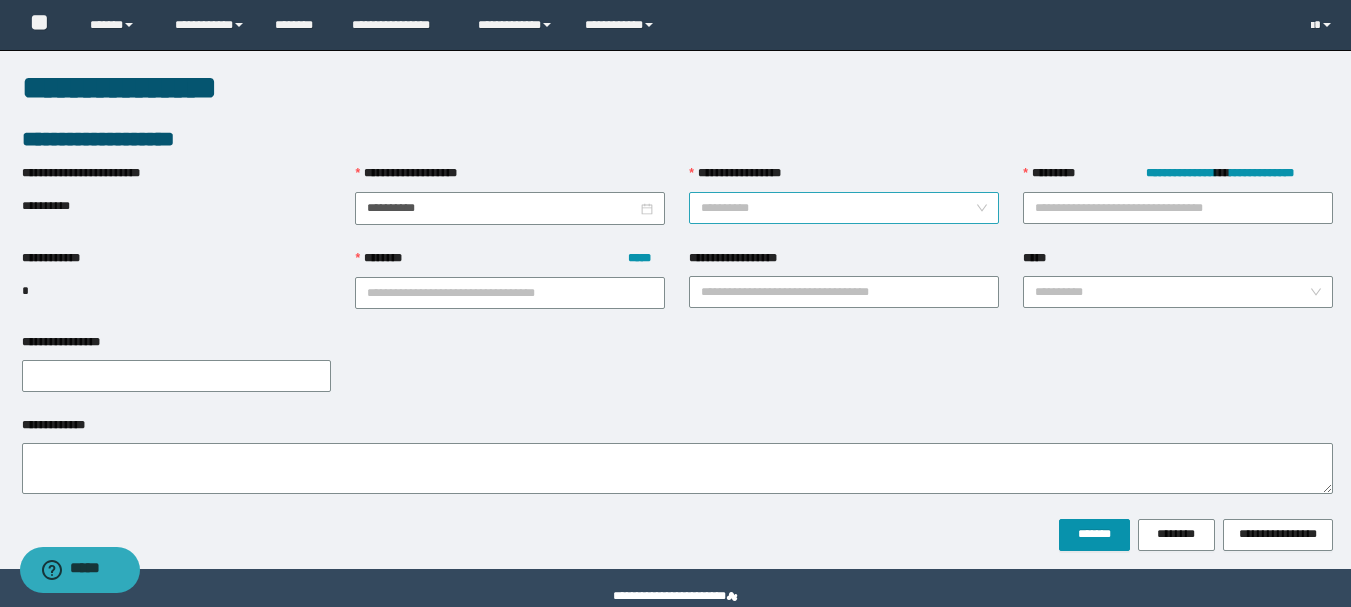 click on "**********" at bounding box center (838, 208) 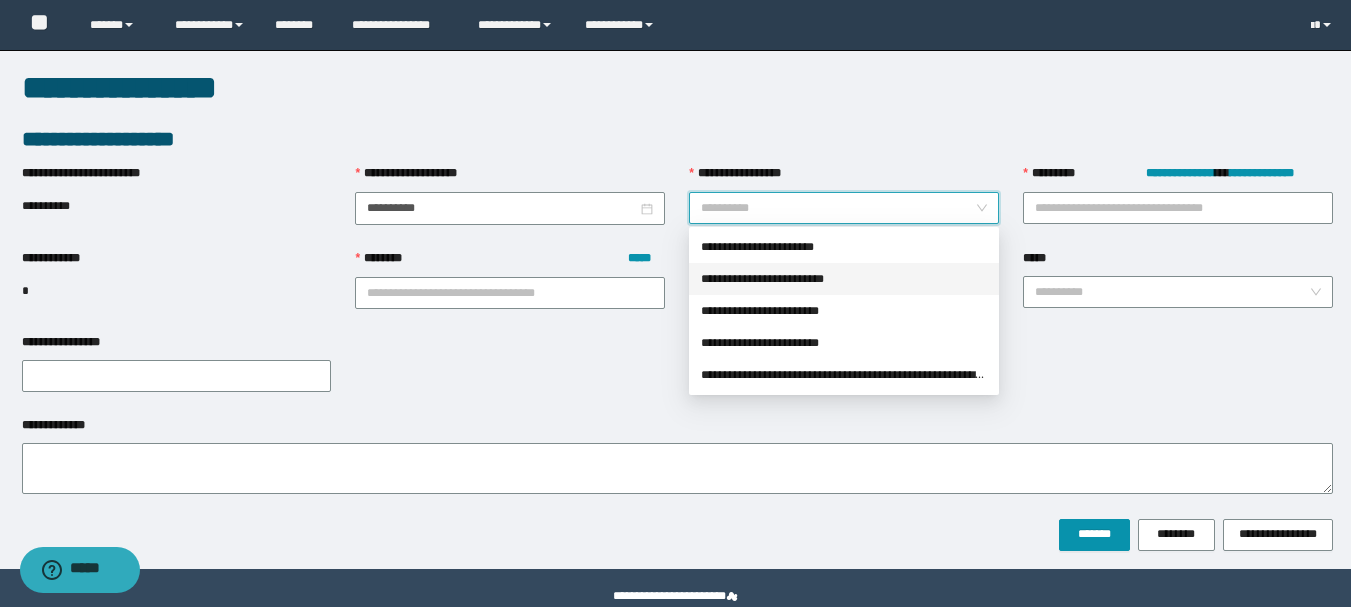 click on "**********" at bounding box center [844, 279] 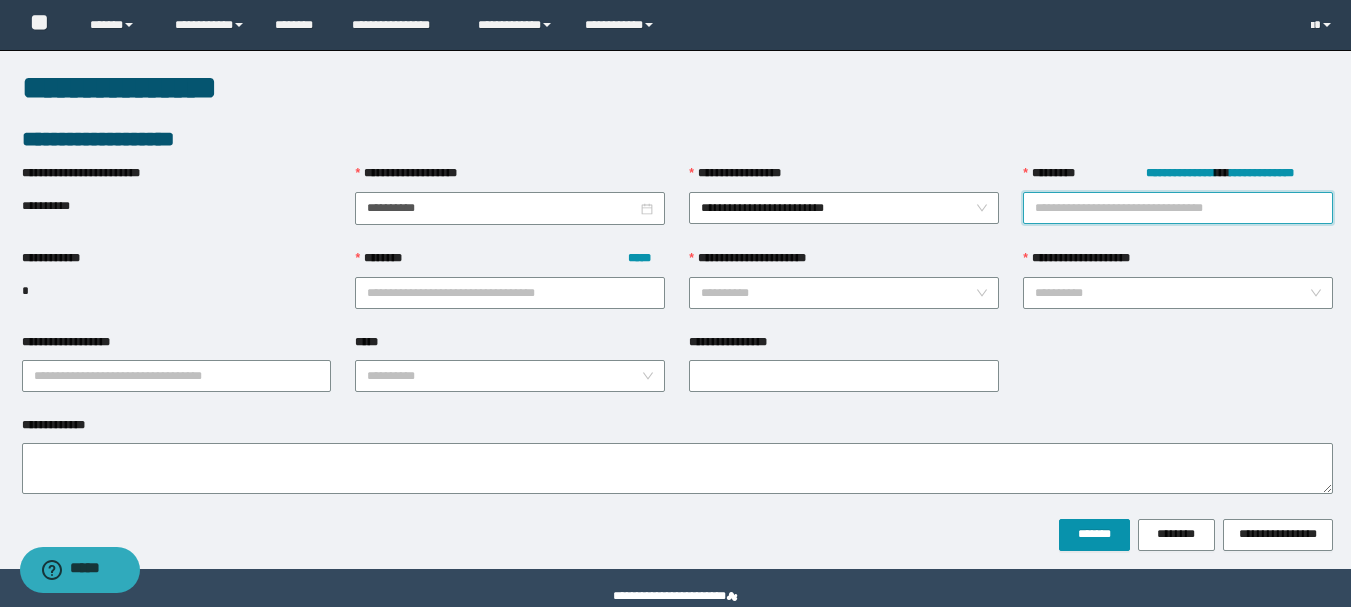 click on "**********" at bounding box center (1178, 208) 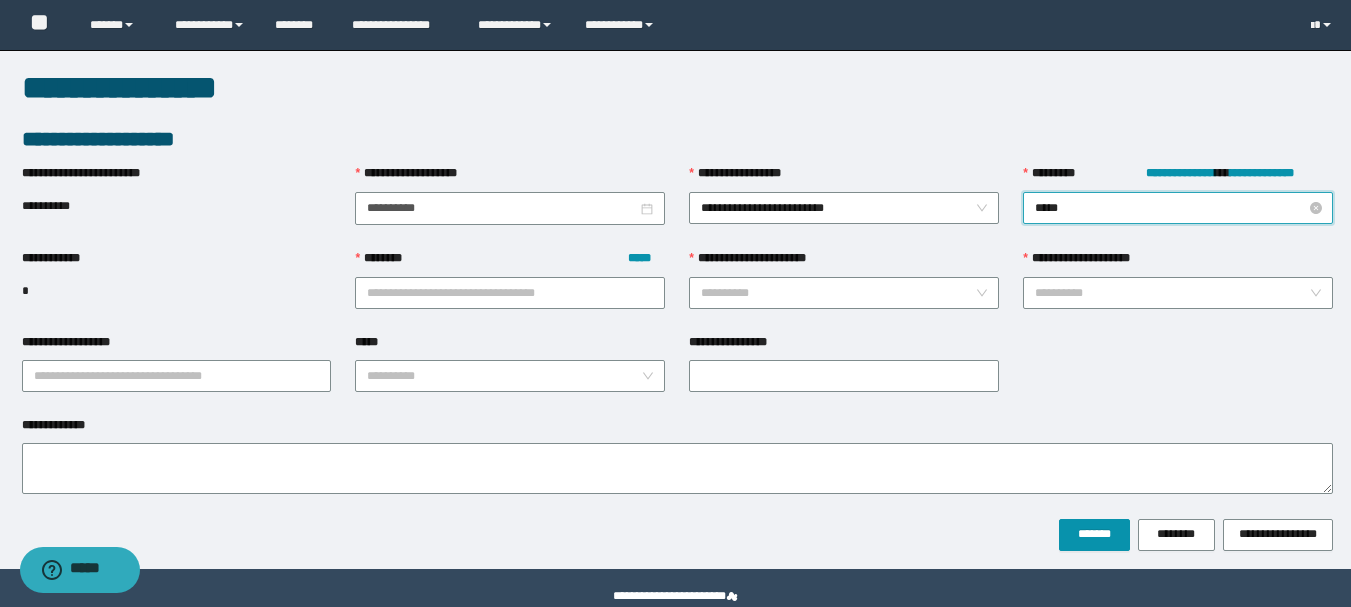 type on "*****" 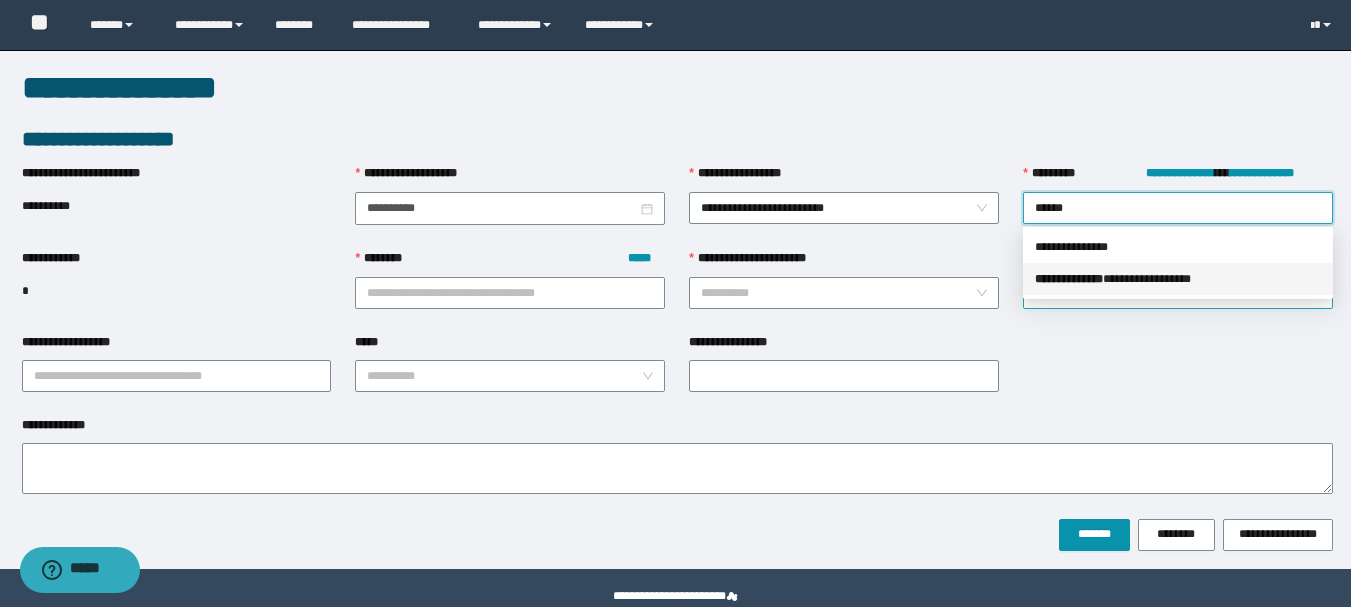 click on "**********" at bounding box center [1178, 279] 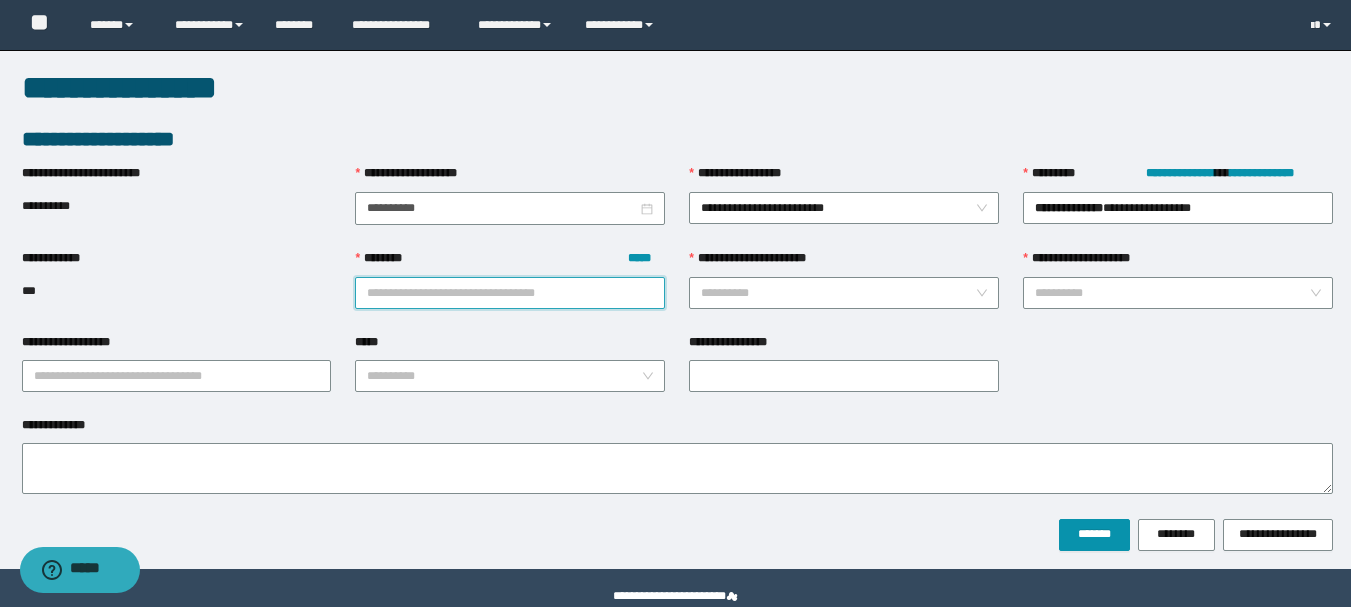 click on "******** *****" at bounding box center [510, 293] 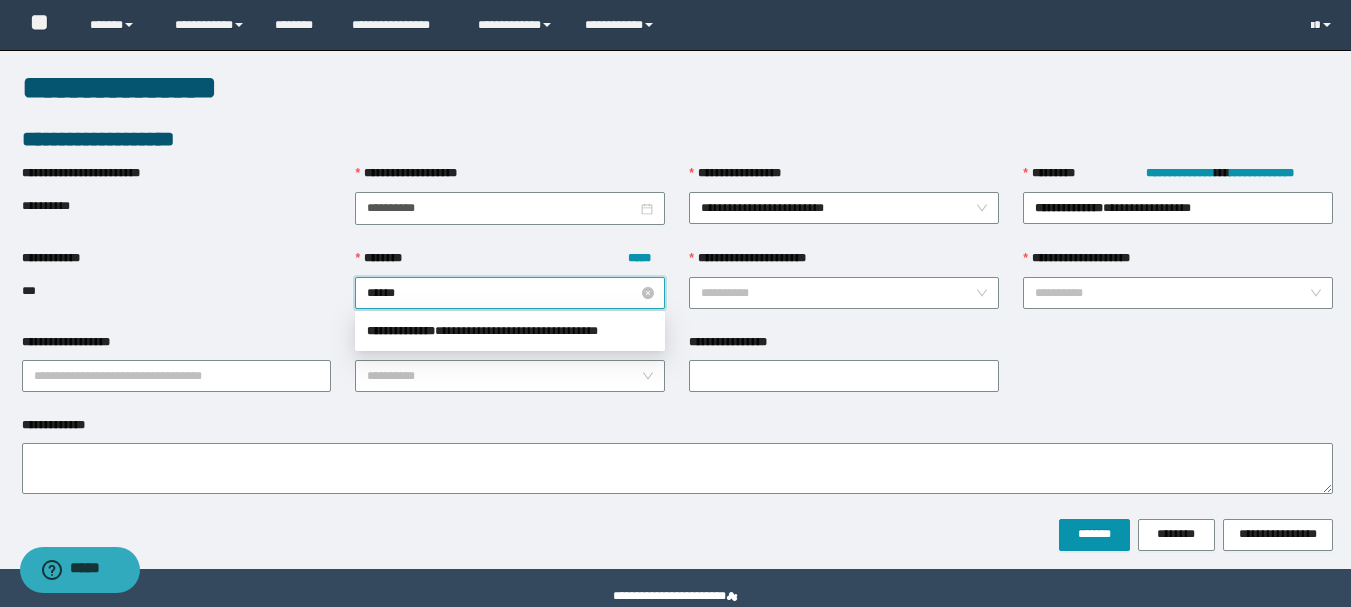 type on "*******" 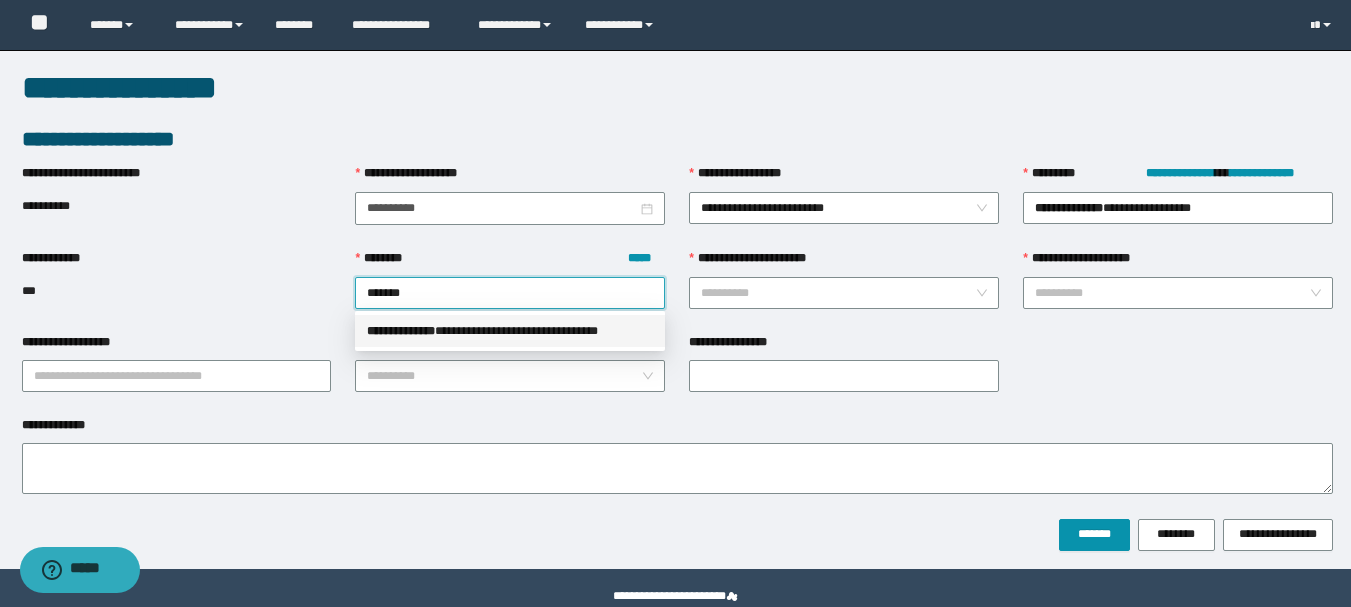 click on "**********" at bounding box center [401, 331] 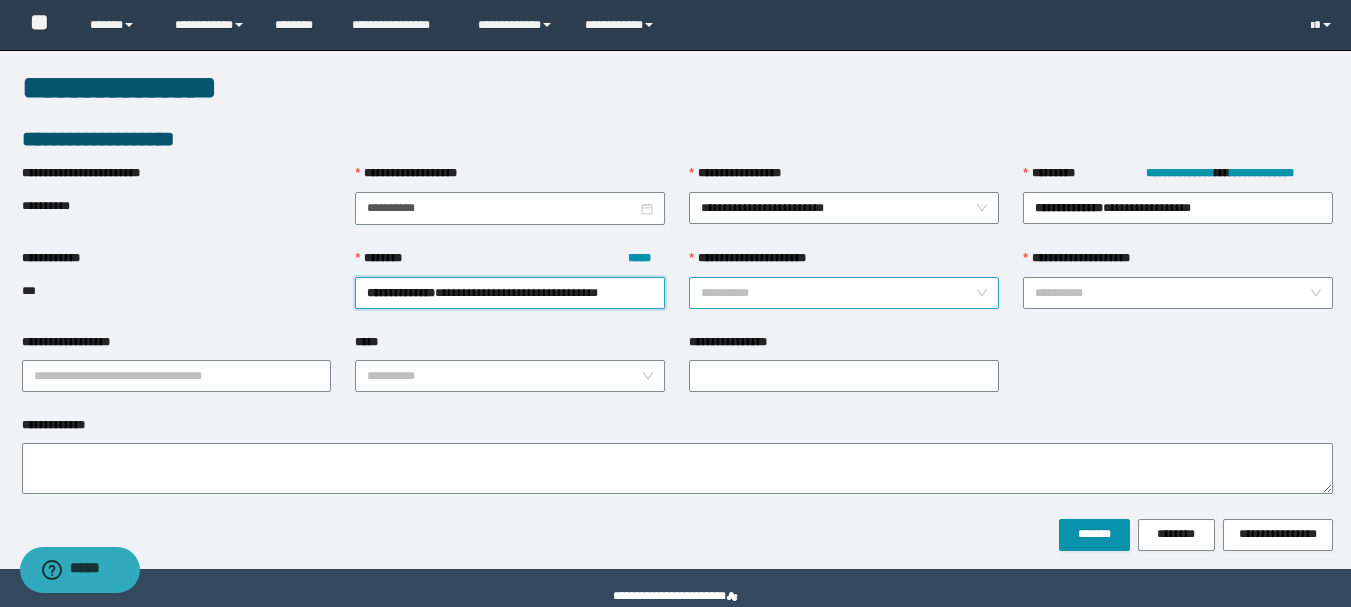 click on "**********" at bounding box center [838, 293] 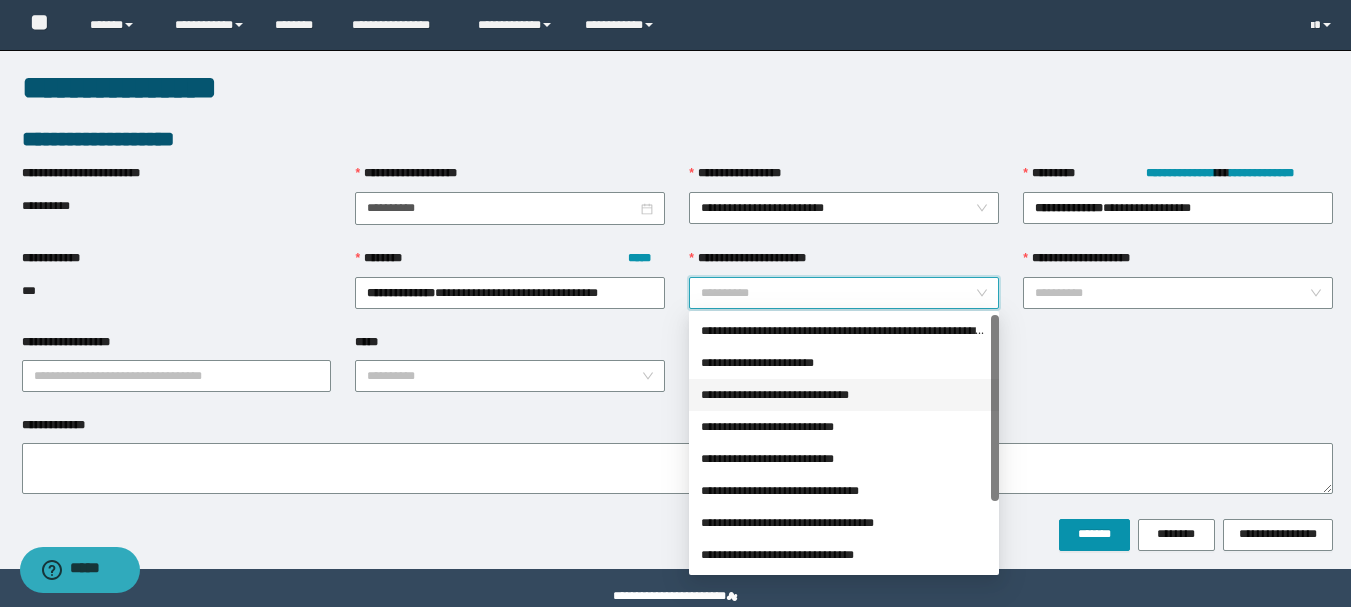 click on "**********" at bounding box center [844, 395] 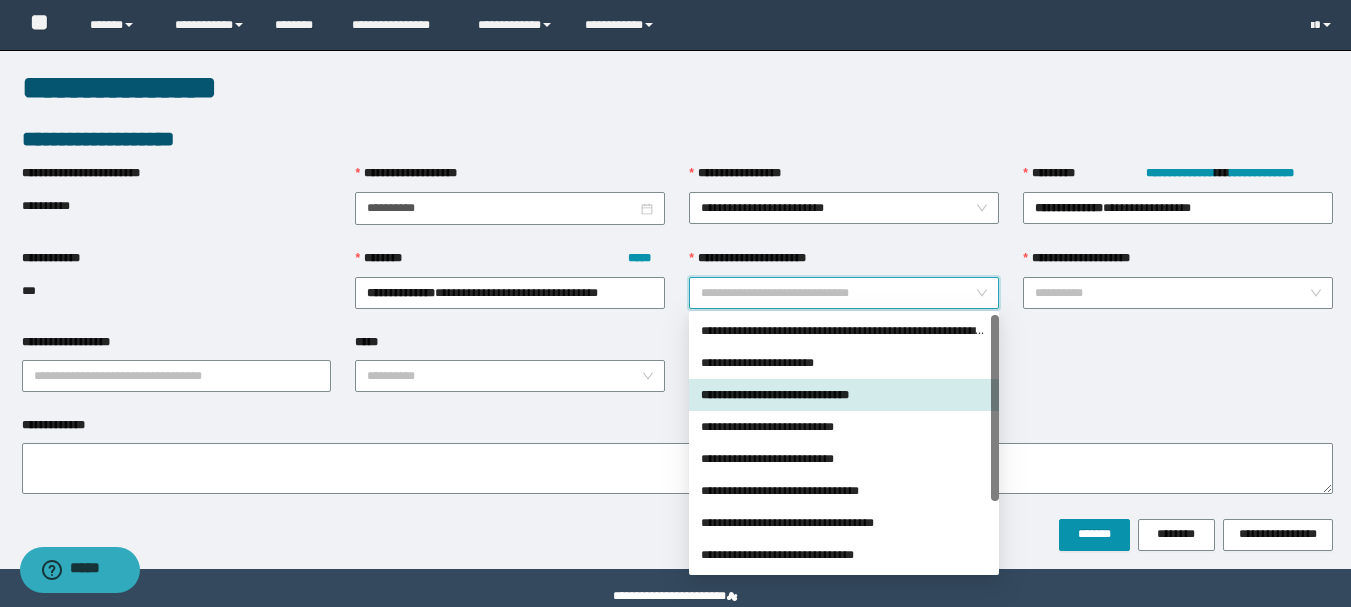 click on "**********" at bounding box center (844, 293) 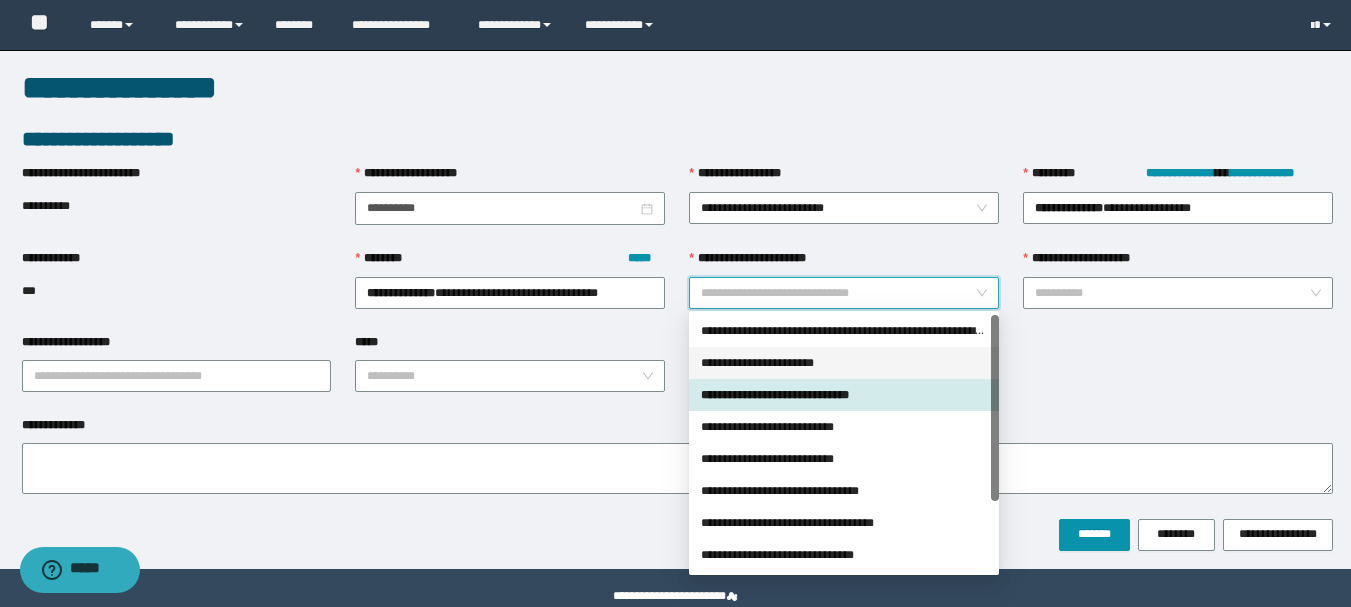 click on "**********" at bounding box center [844, 363] 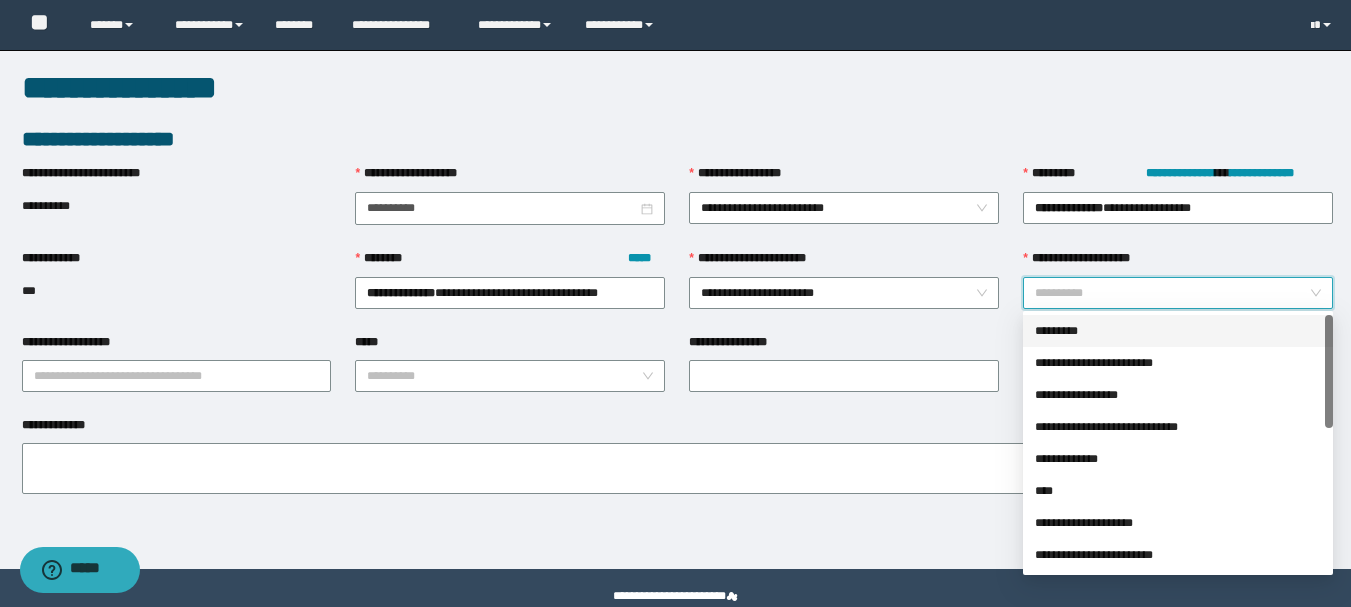 click on "**********" at bounding box center (1172, 293) 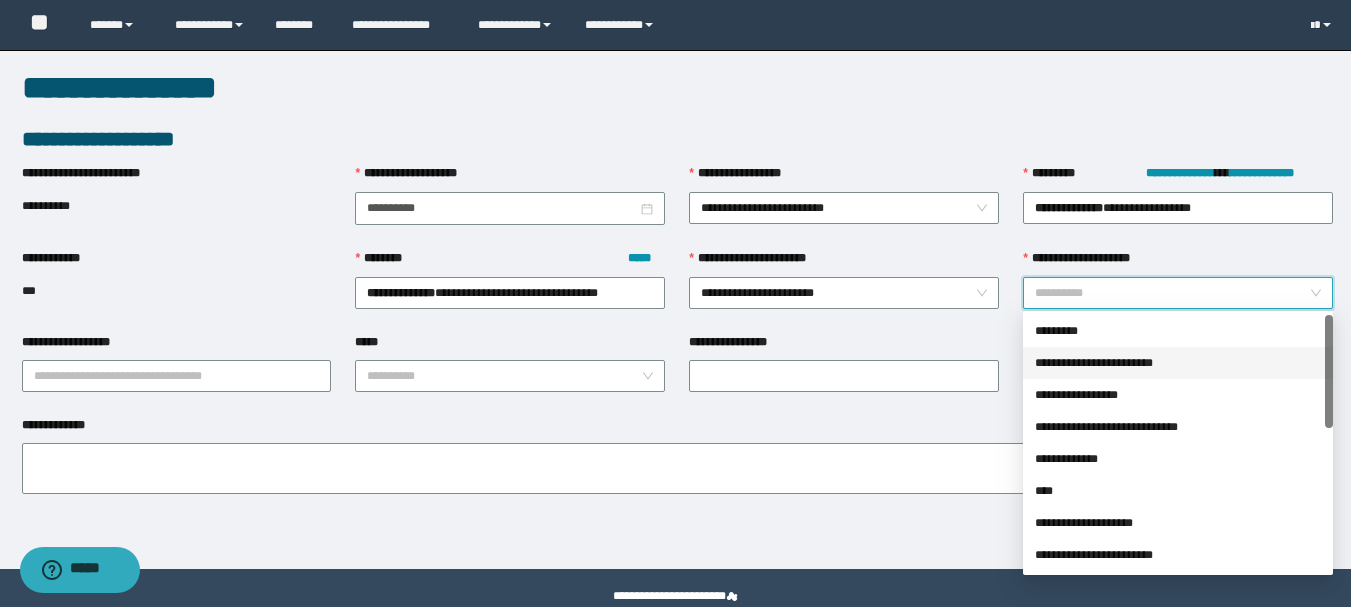 click on "**********" at bounding box center (1178, 363) 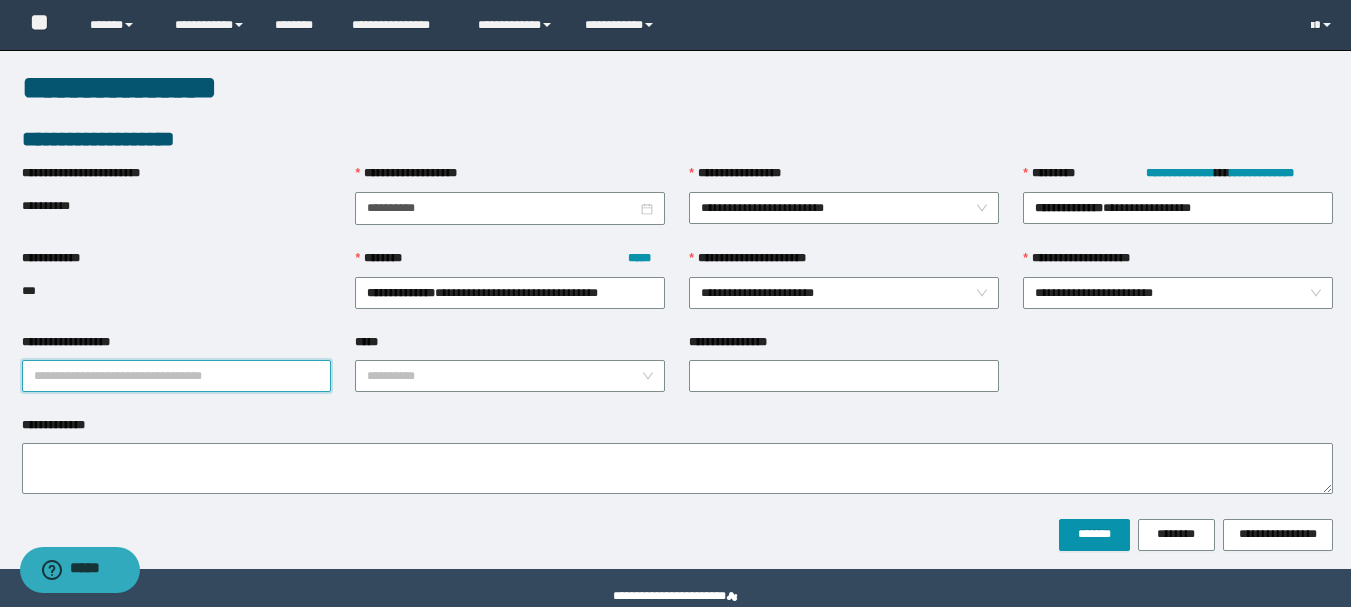 click on "**********" at bounding box center (177, 376) 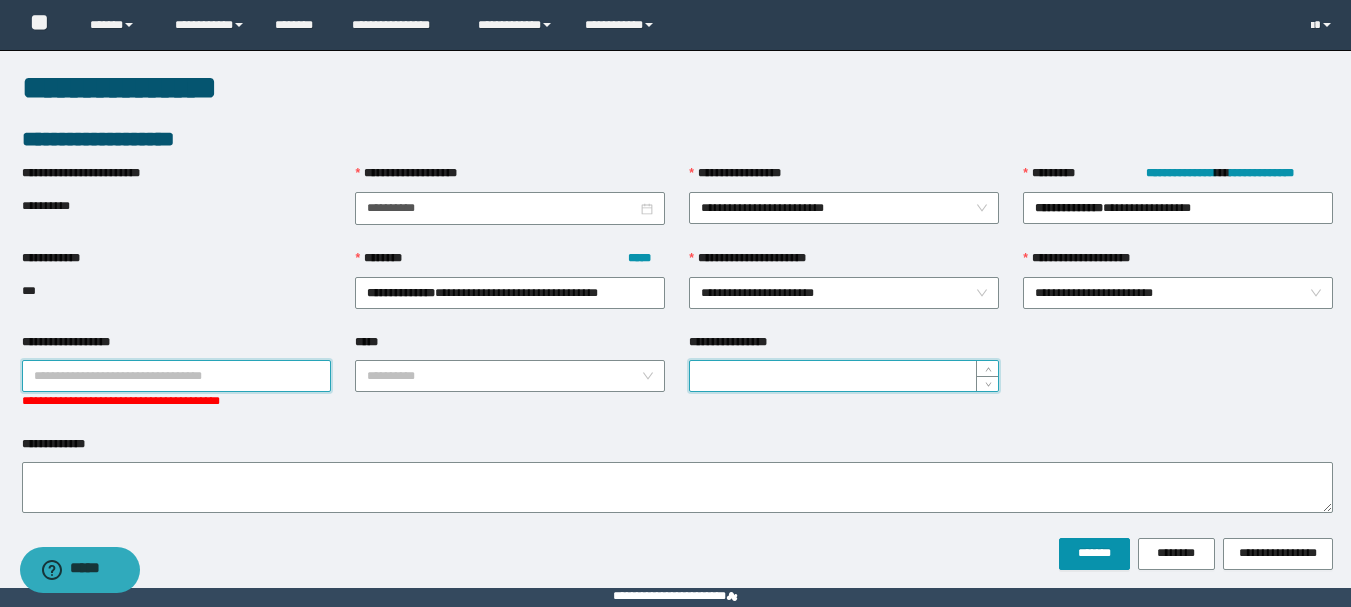 click on "**********" at bounding box center [844, 376] 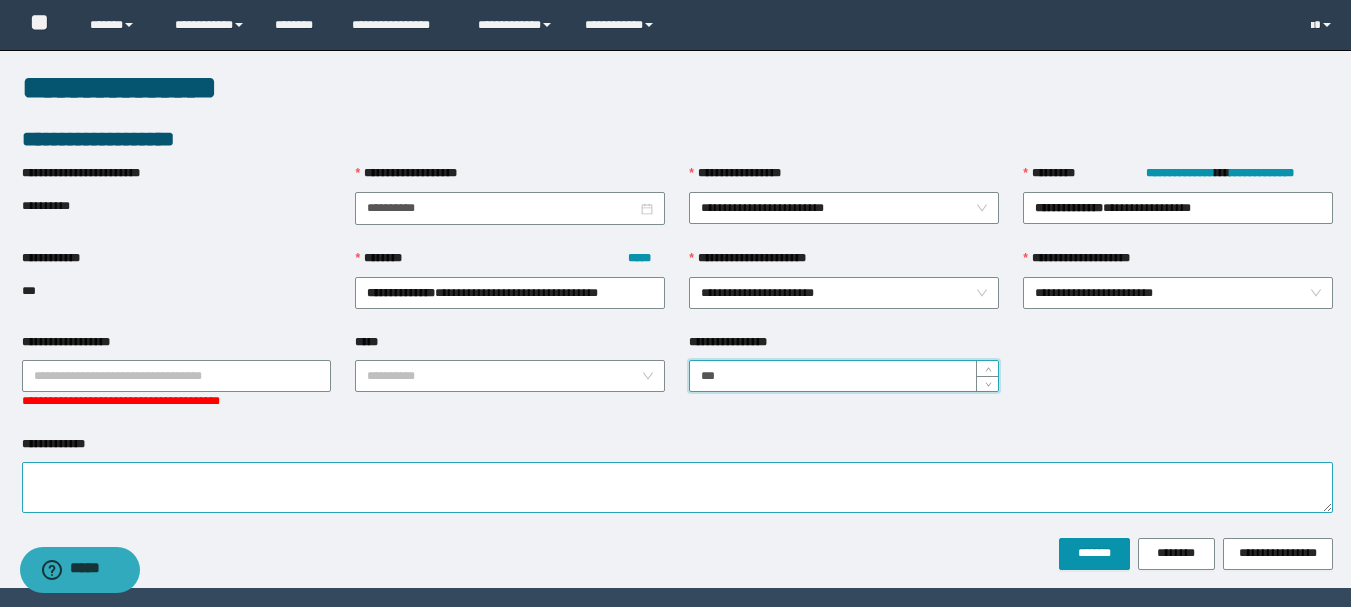 type on "***" 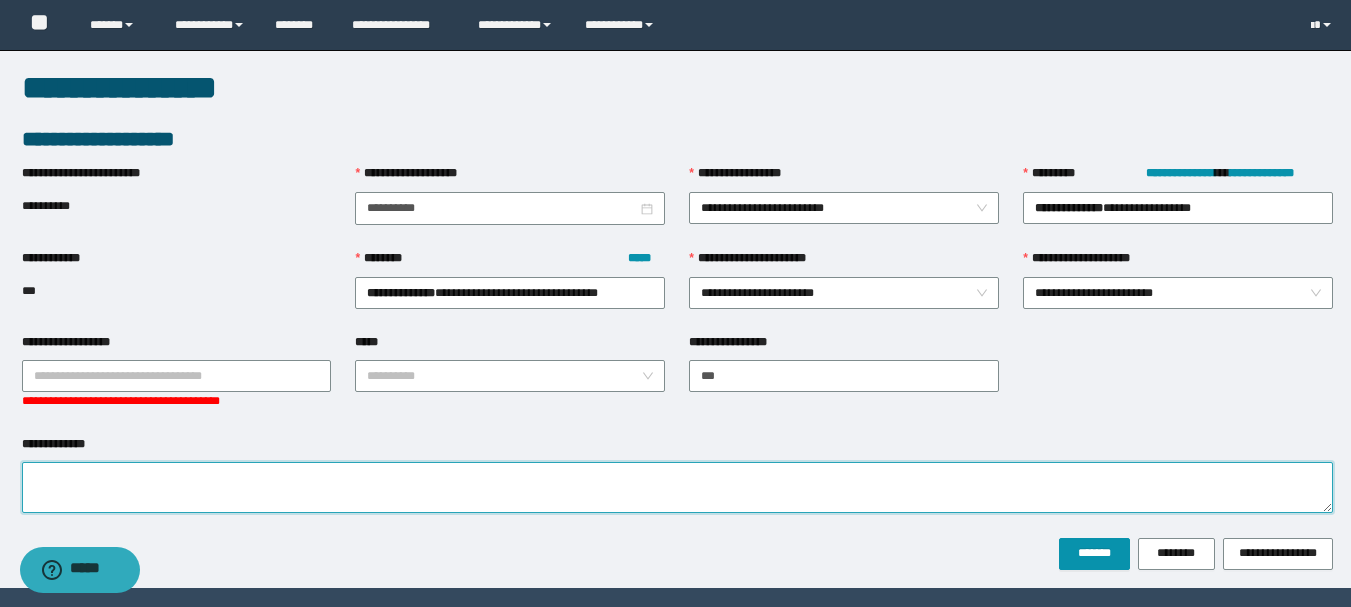 click on "**********" at bounding box center (677, 487) 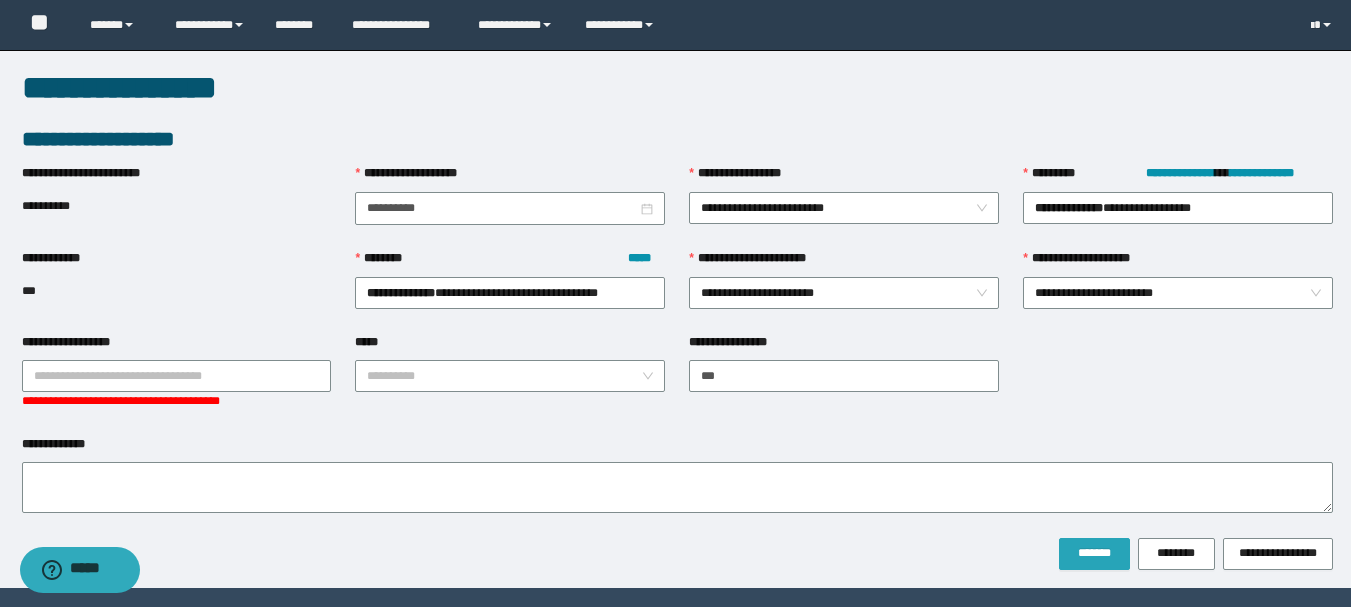 click on "*******" at bounding box center [1094, 553] 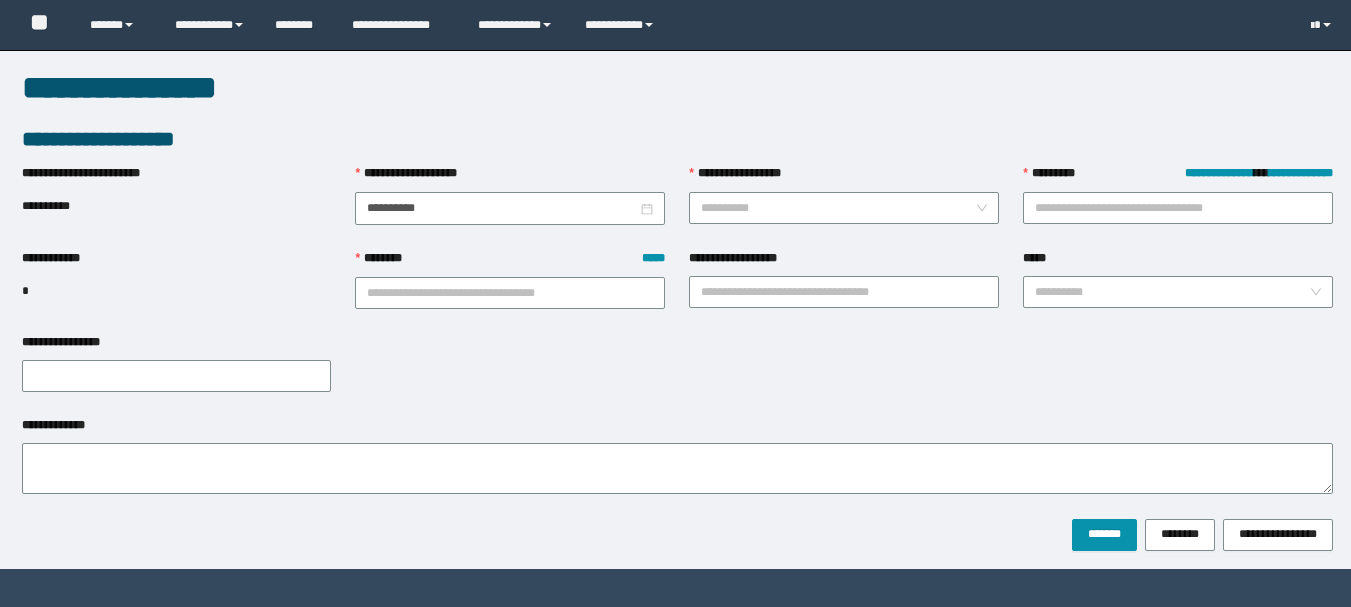 scroll, scrollTop: 0, scrollLeft: 0, axis: both 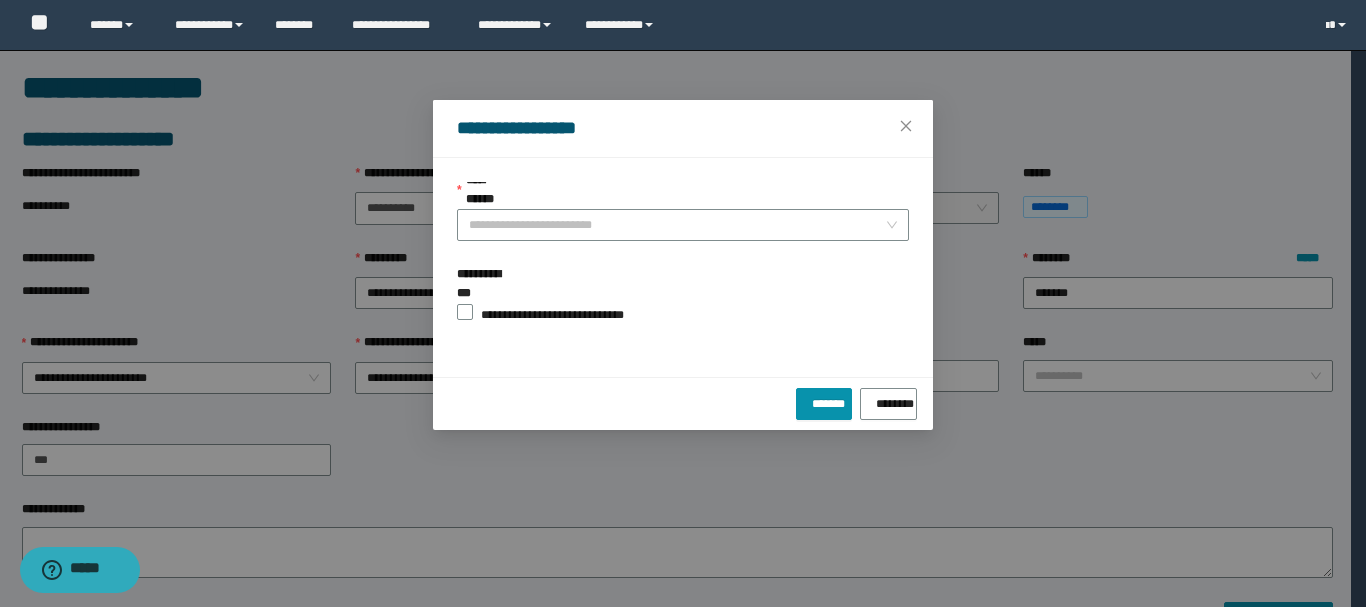 type on "***" 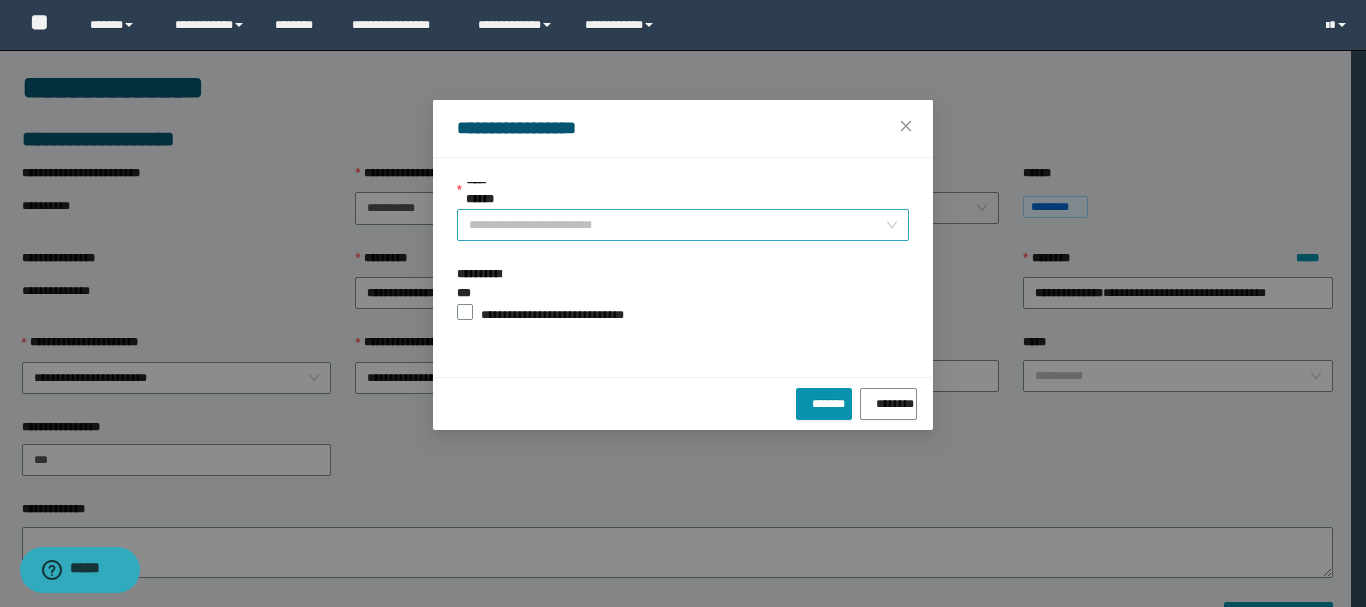 click on "**********" at bounding box center (677, 225) 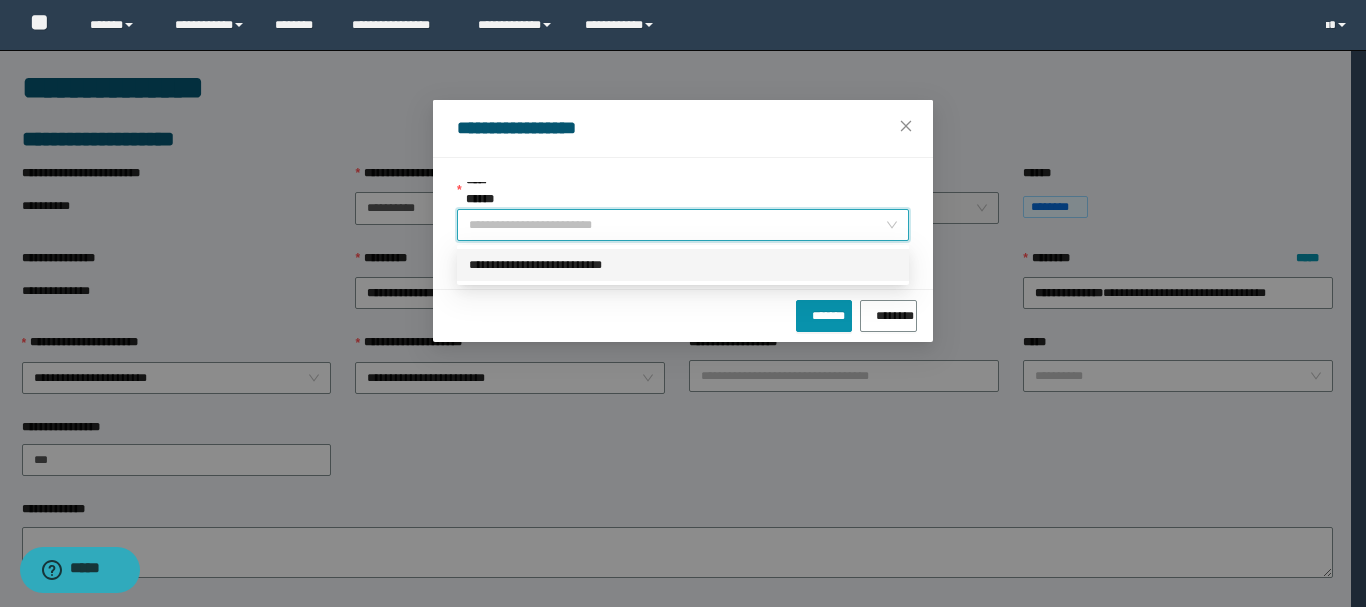 click on "**********" at bounding box center (683, 265) 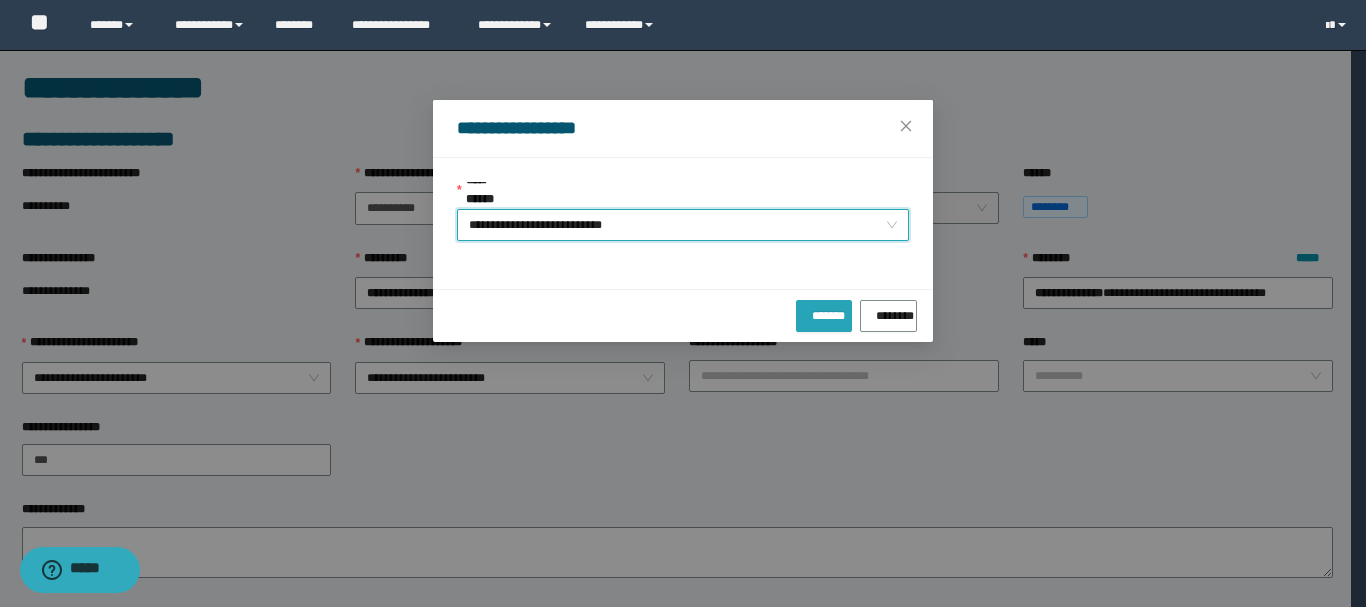 click on "*******" at bounding box center (824, 312) 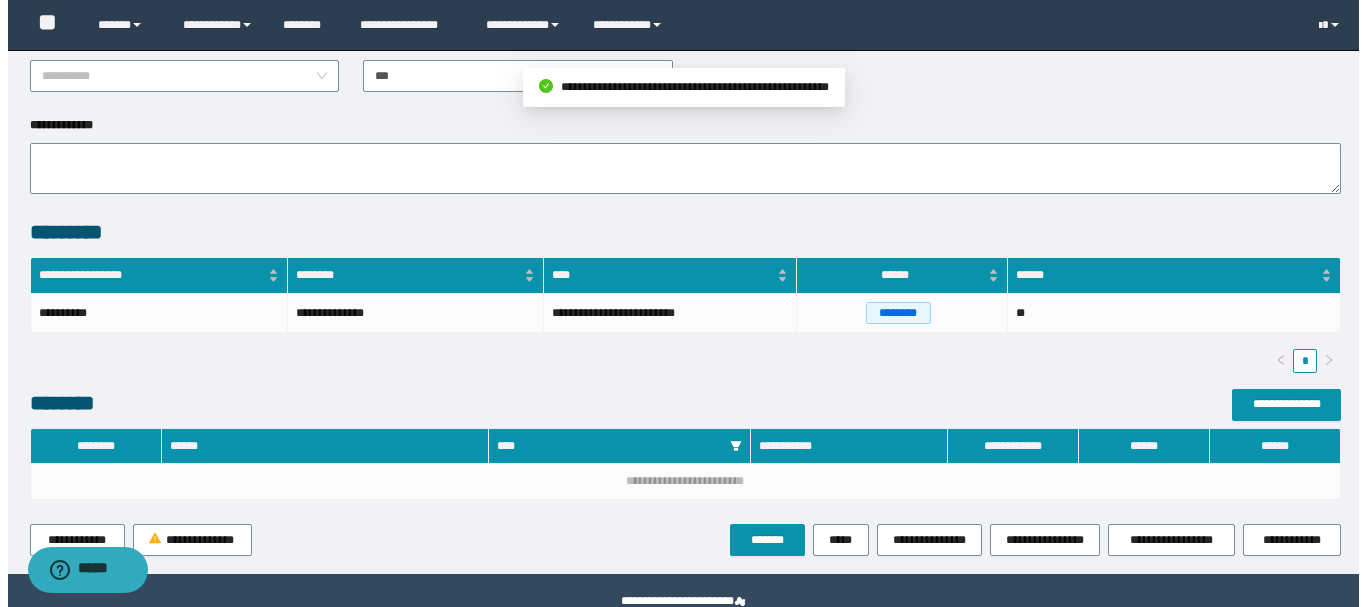 scroll, scrollTop: 479, scrollLeft: 0, axis: vertical 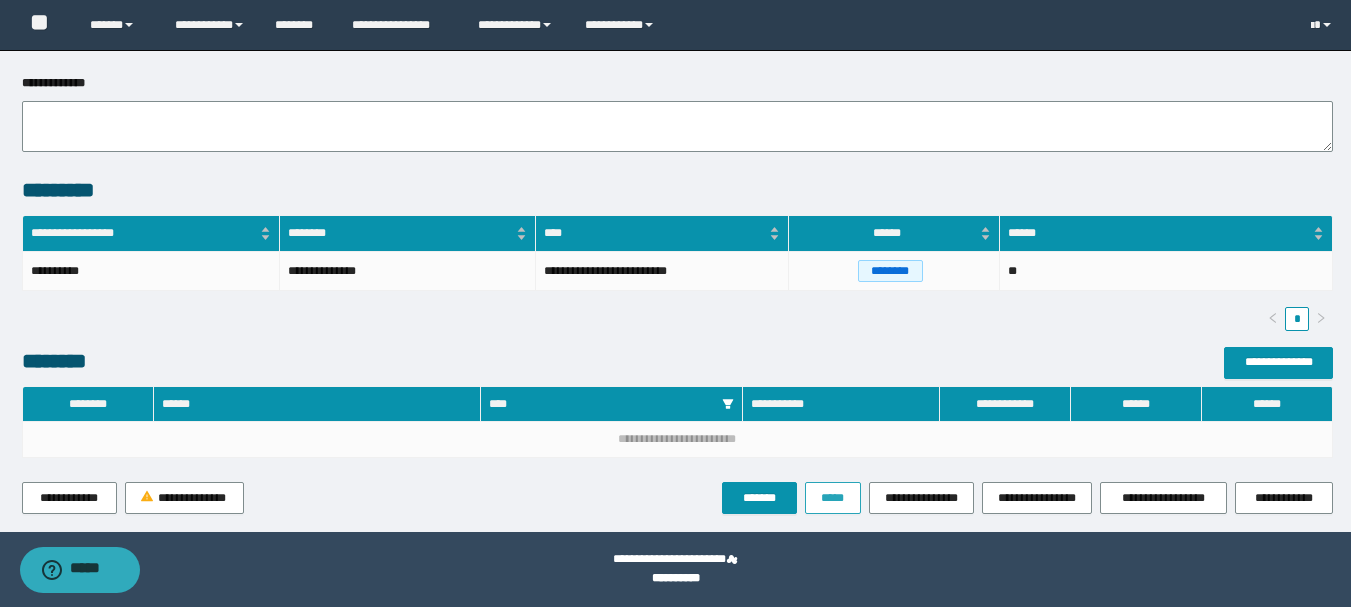 click on "*****" at bounding box center [833, 498] 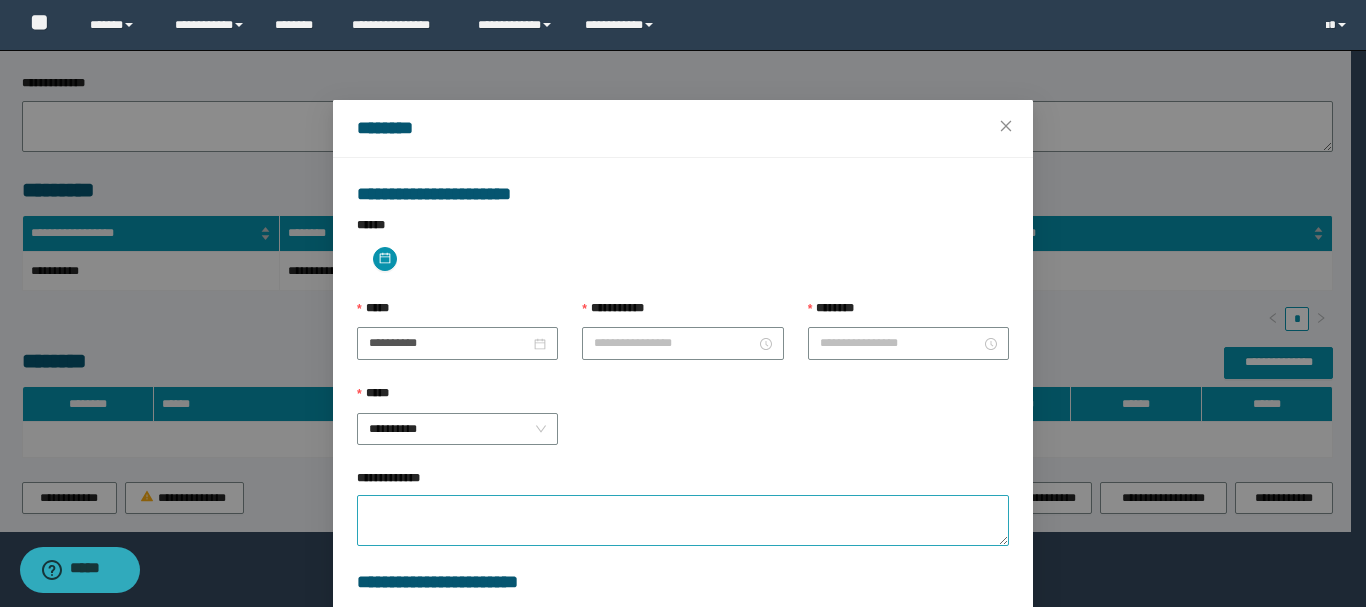 type on "**********" 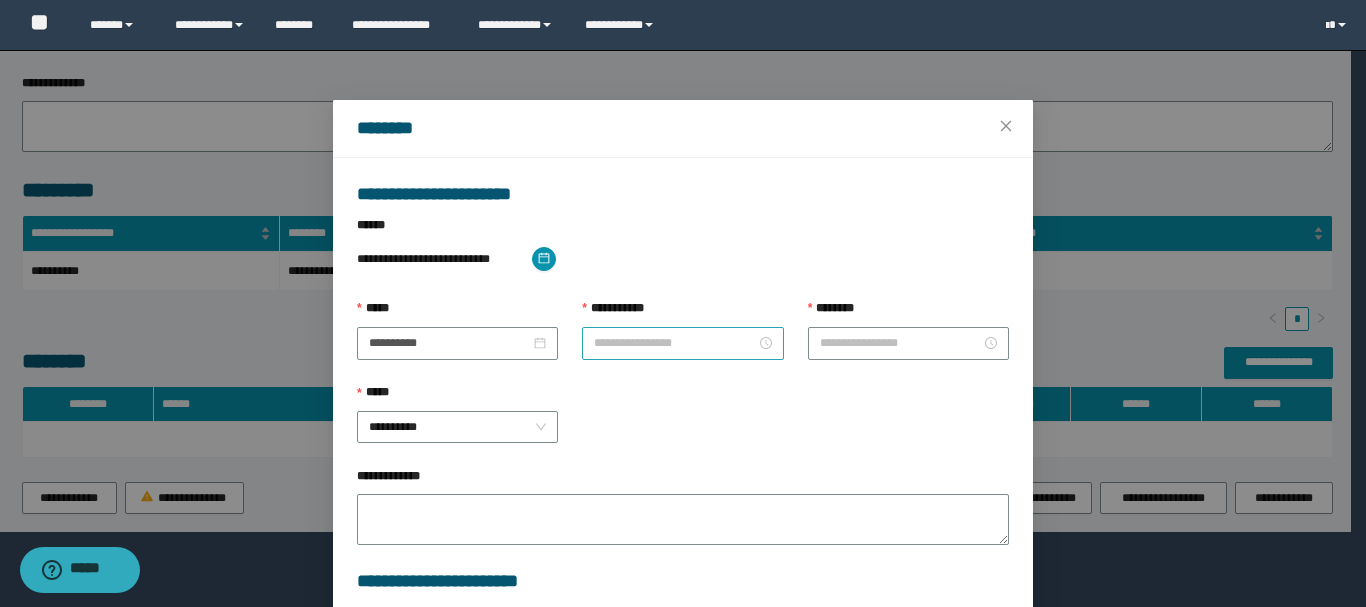 click at bounding box center [682, 343] 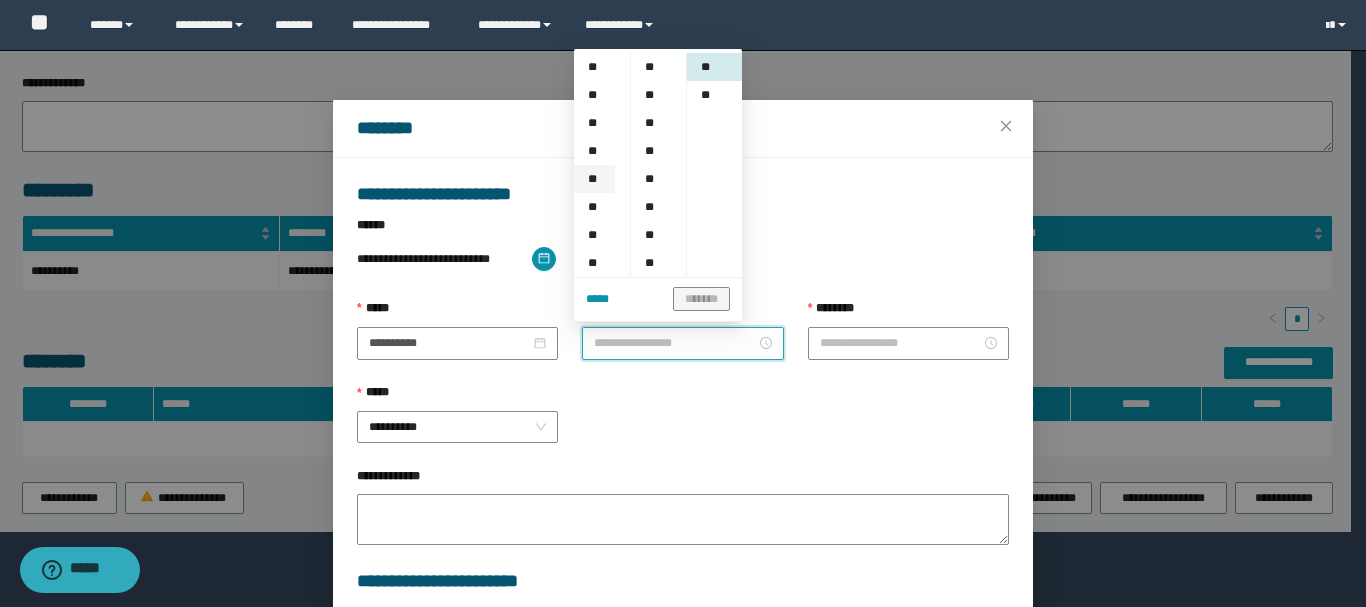 click on "**" at bounding box center [594, 179] 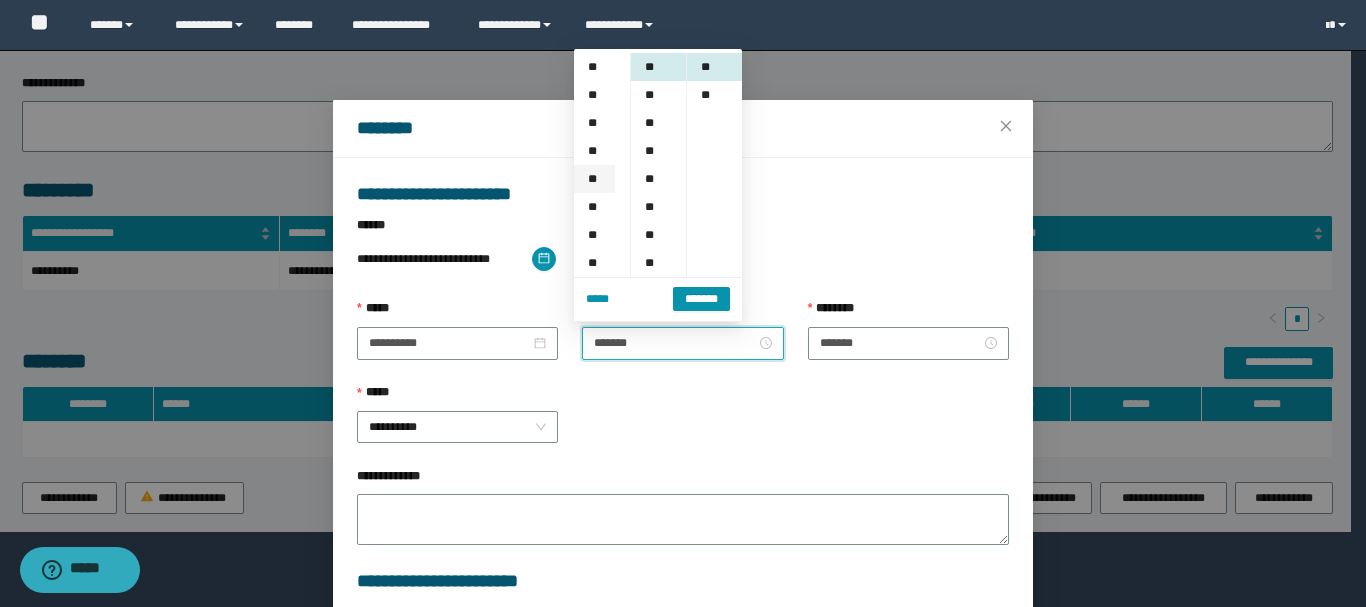 scroll, scrollTop: 112, scrollLeft: 0, axis: vertical 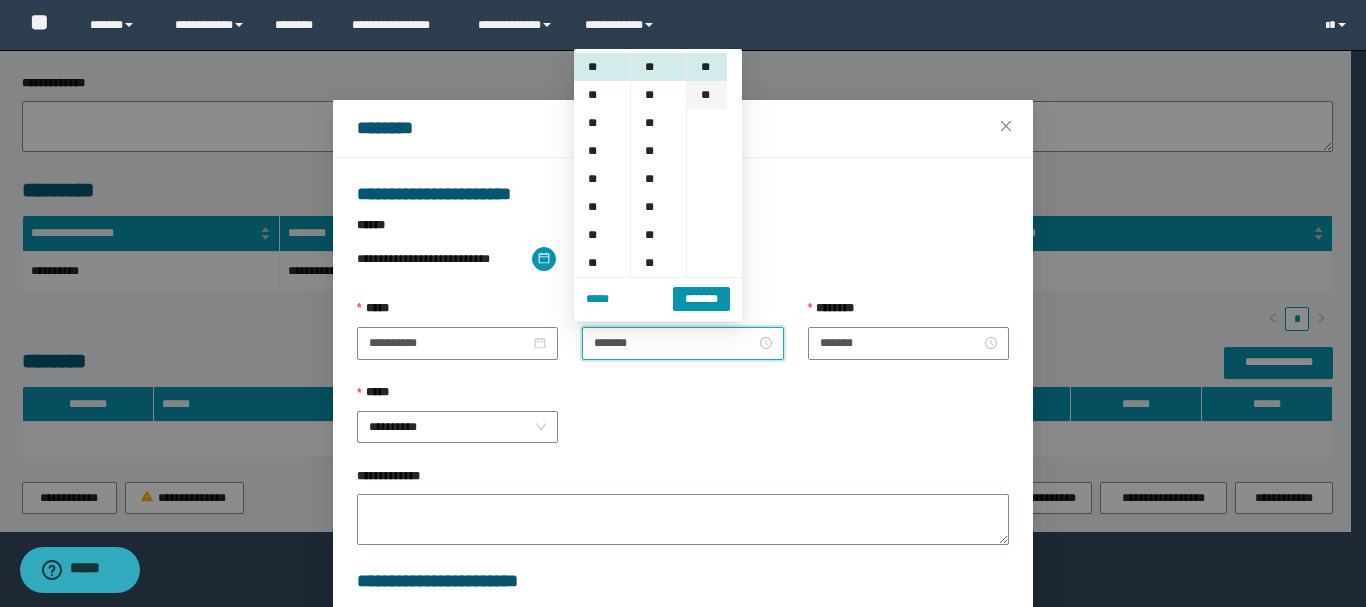 click on "**" at bounding box center [707, 95] 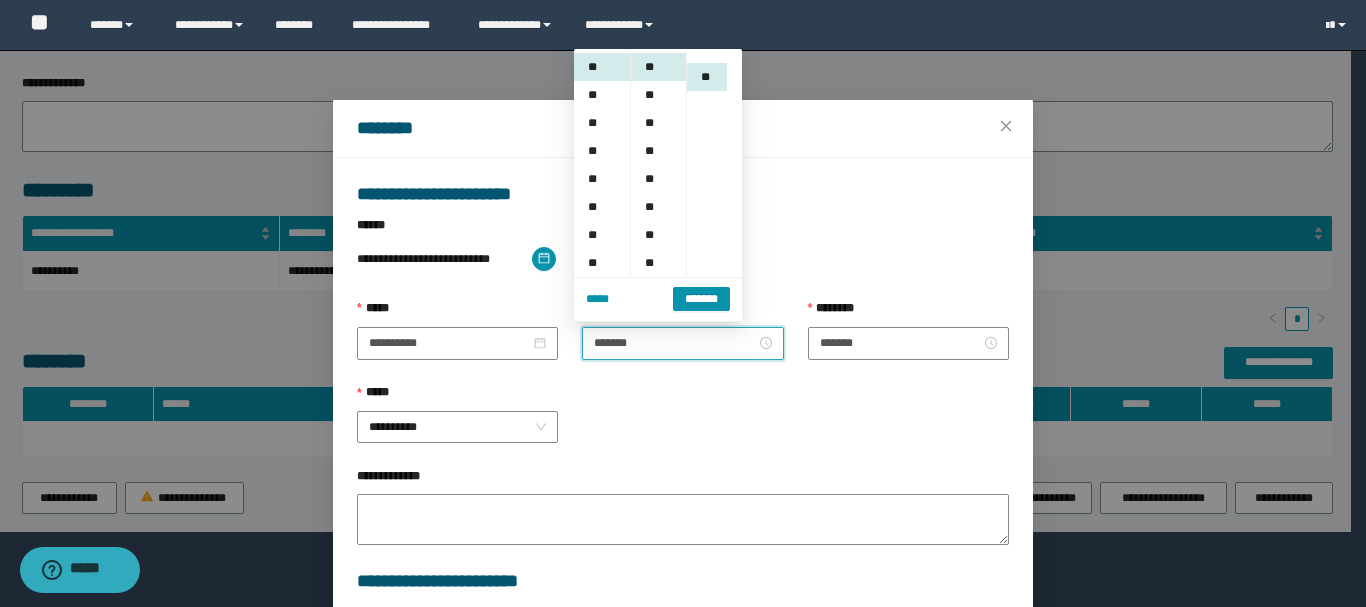 scroll, scrollTop: 28, scrollLeft: 0, axis: vertical 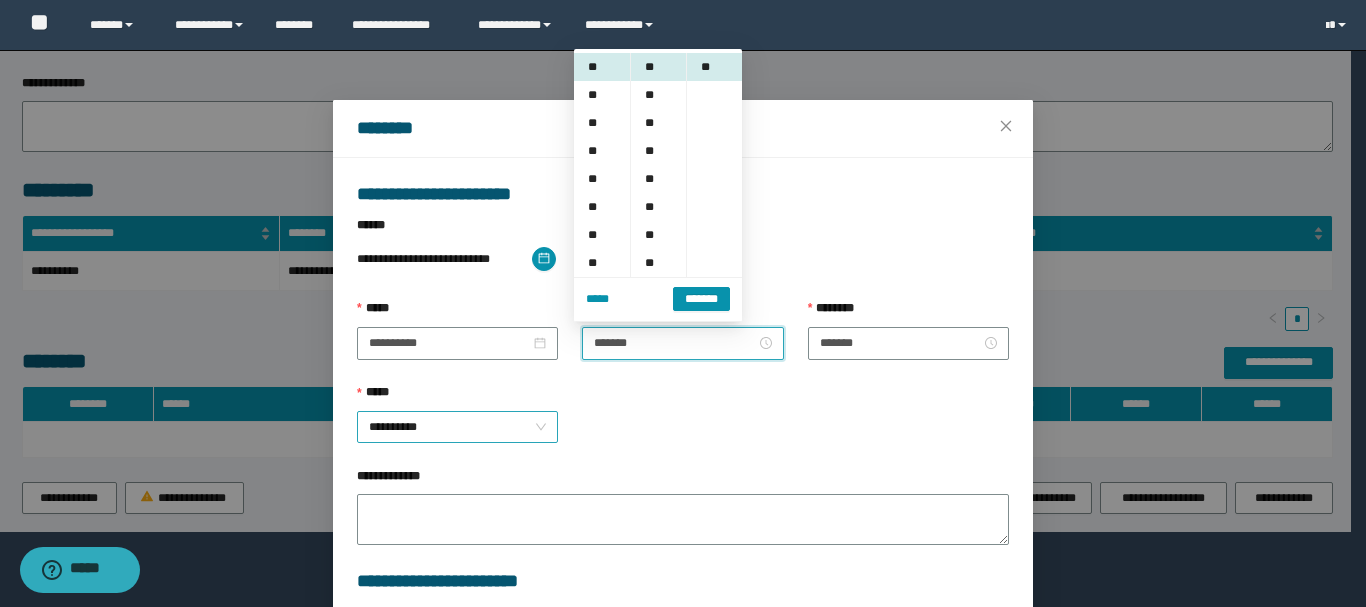 click on "**********" at bounding box center [457, 427] 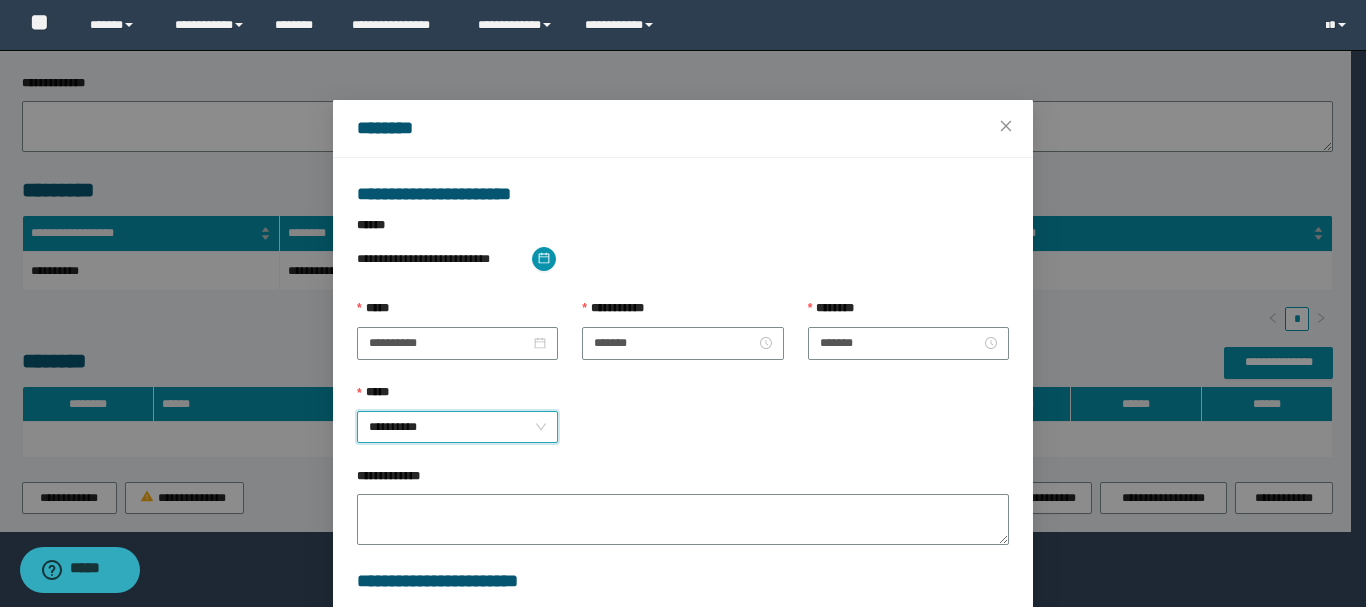 click on "**********" at bounding box center (457, 427) 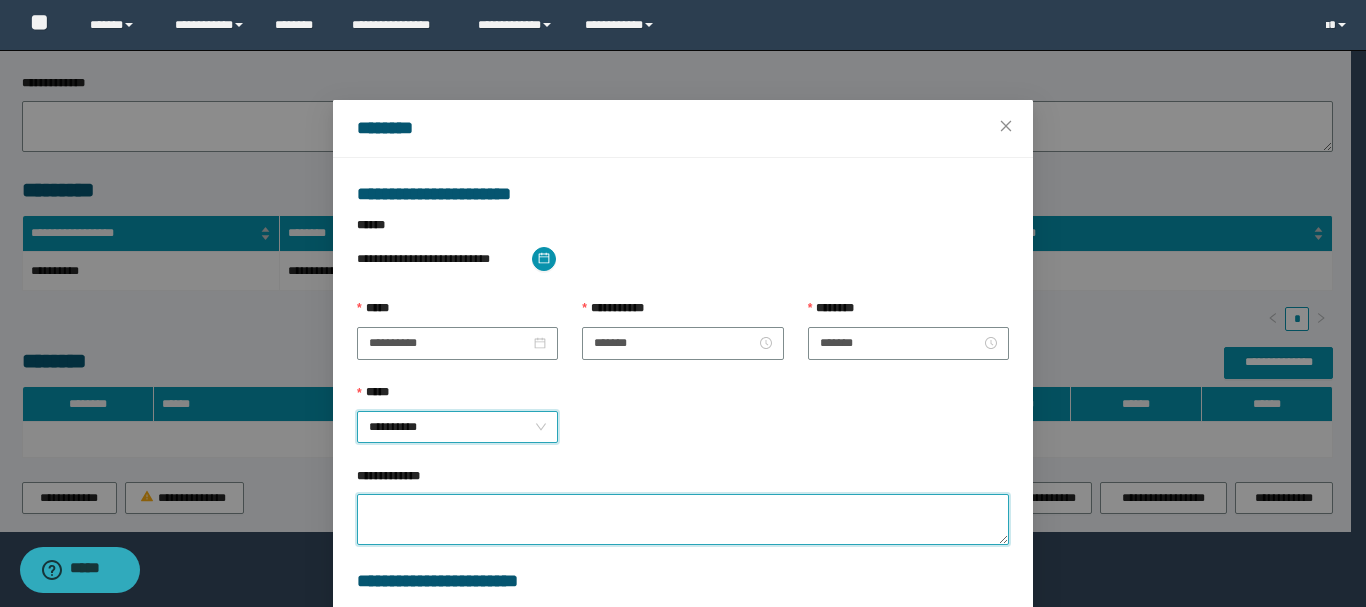click on "**********" at bounding box center [683, 519] 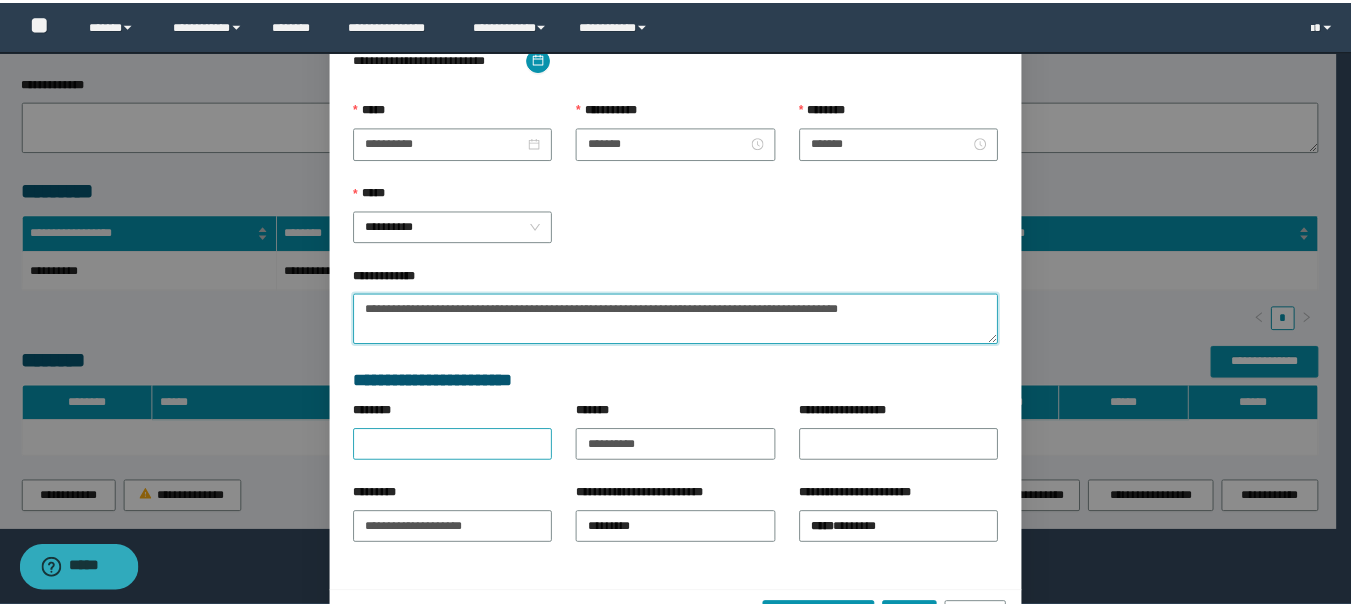 scroll, scrollTop: 263, scrollLeft: 0, axis: vertical 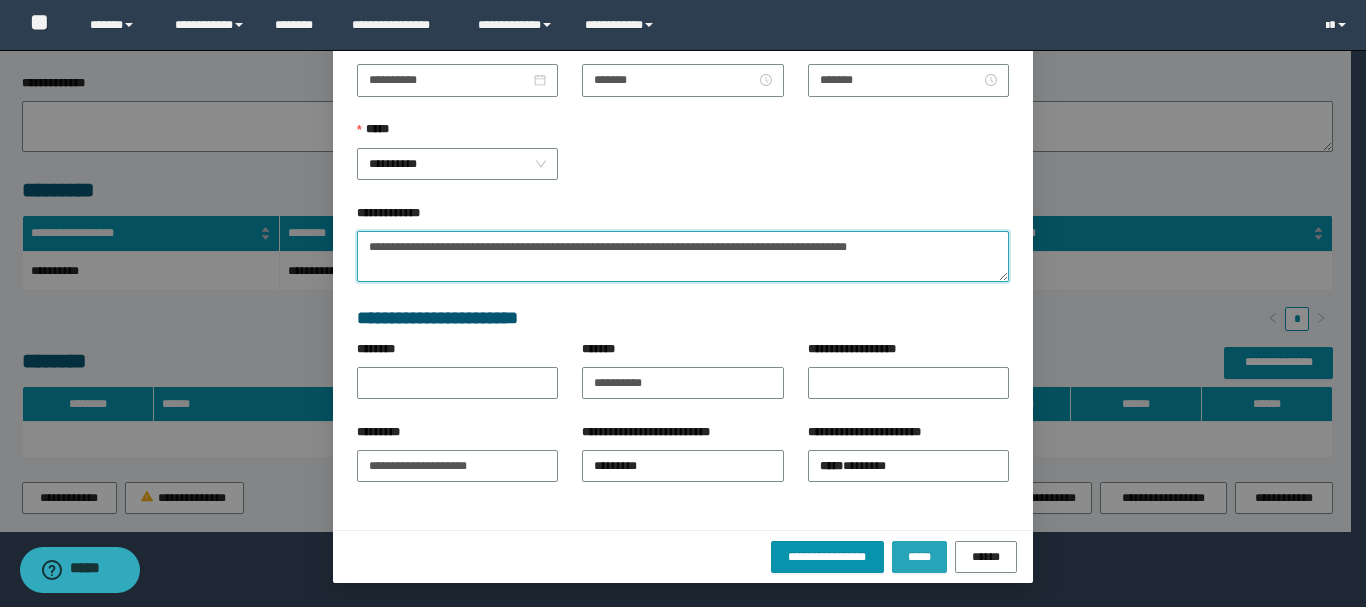 type on "**********" 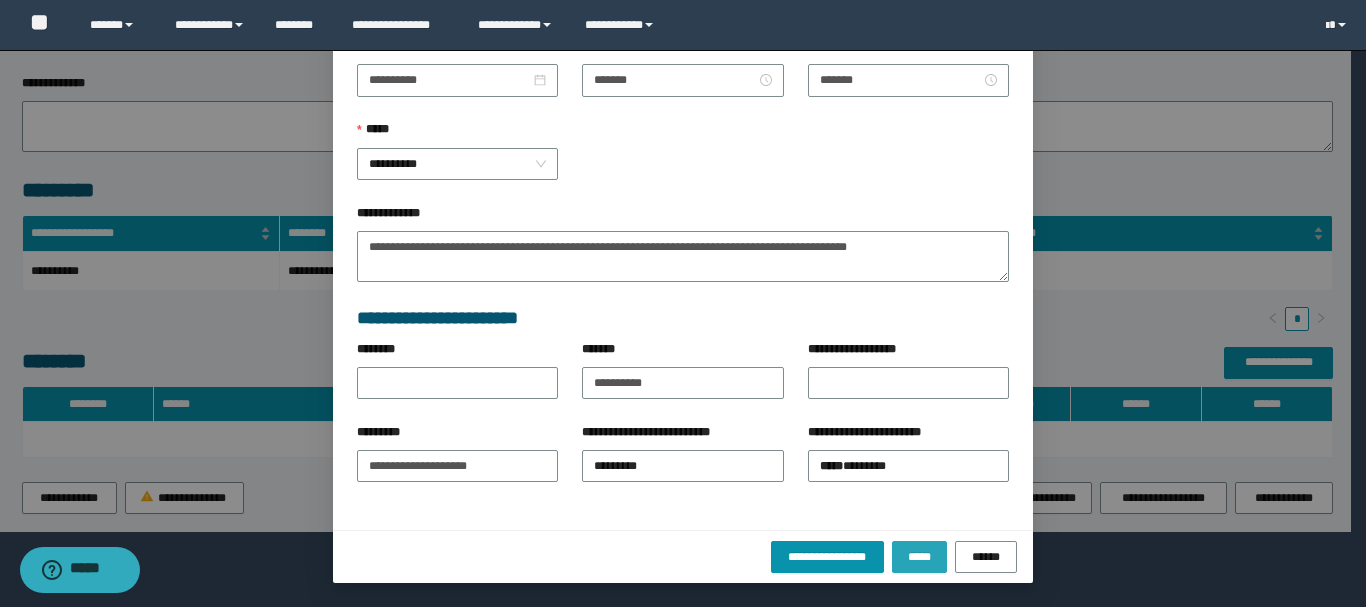 click on "*****" at bounding box center [919, 557] 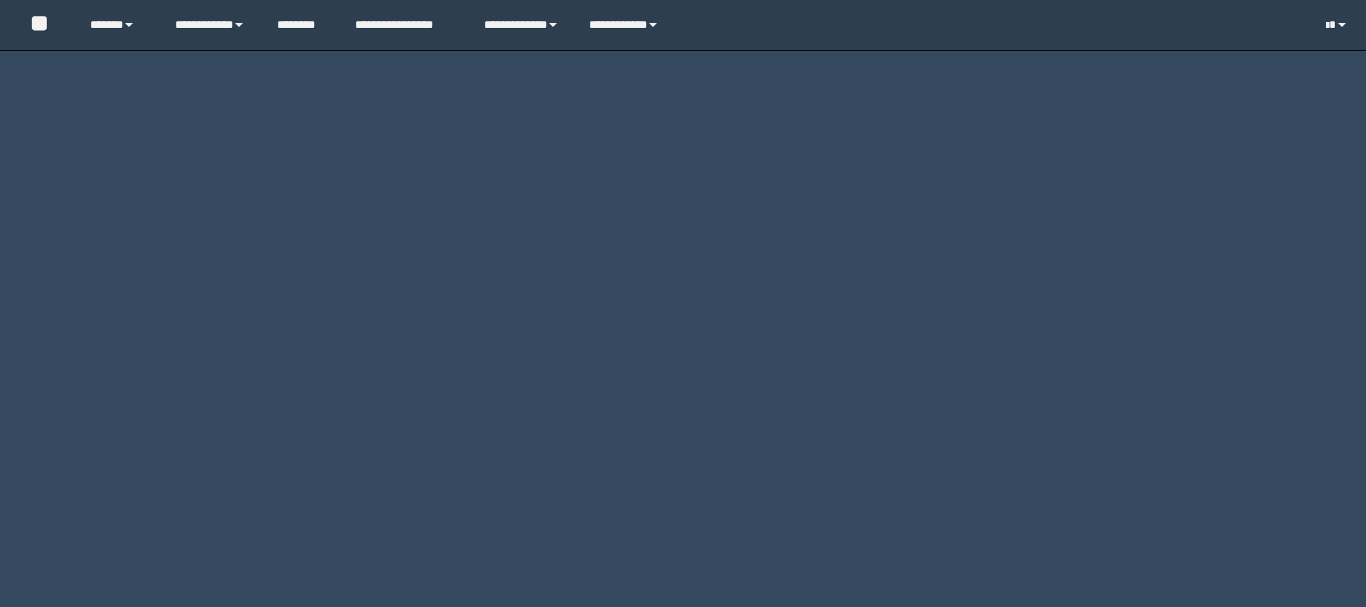 scroll, scrollTop: 0, scrollLeft: 0, axis: both 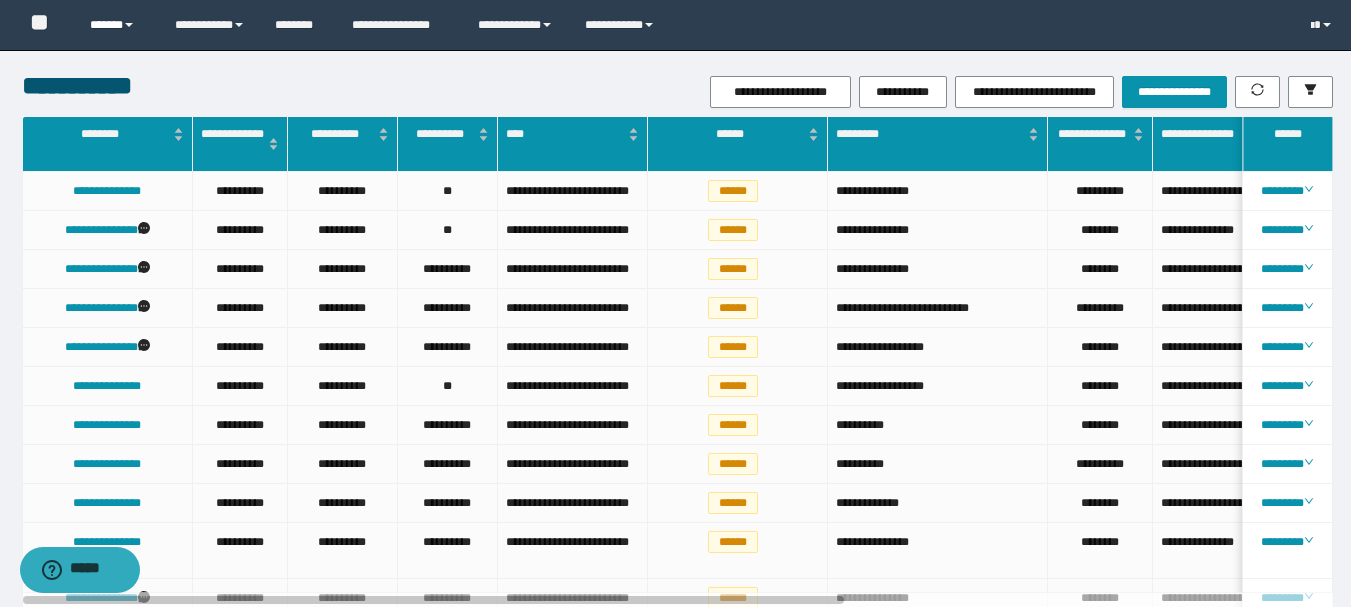 click on "******" at bounding box center (117, 25) 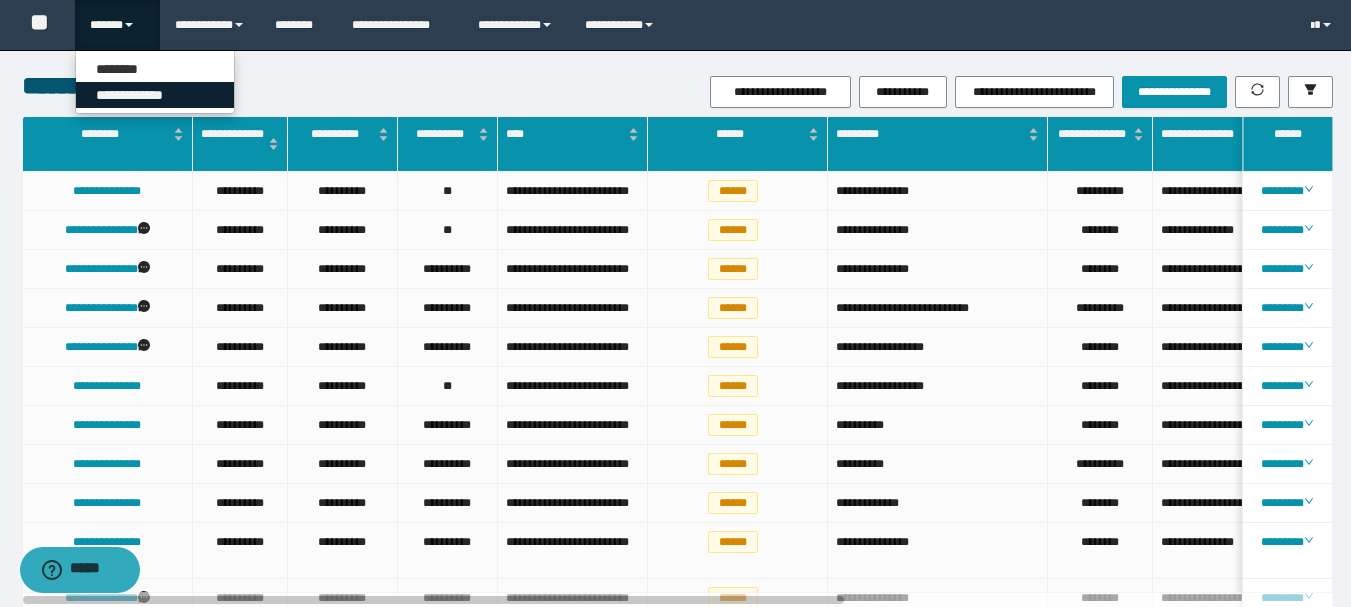 click on "**********" at bounding box center (155, 95) 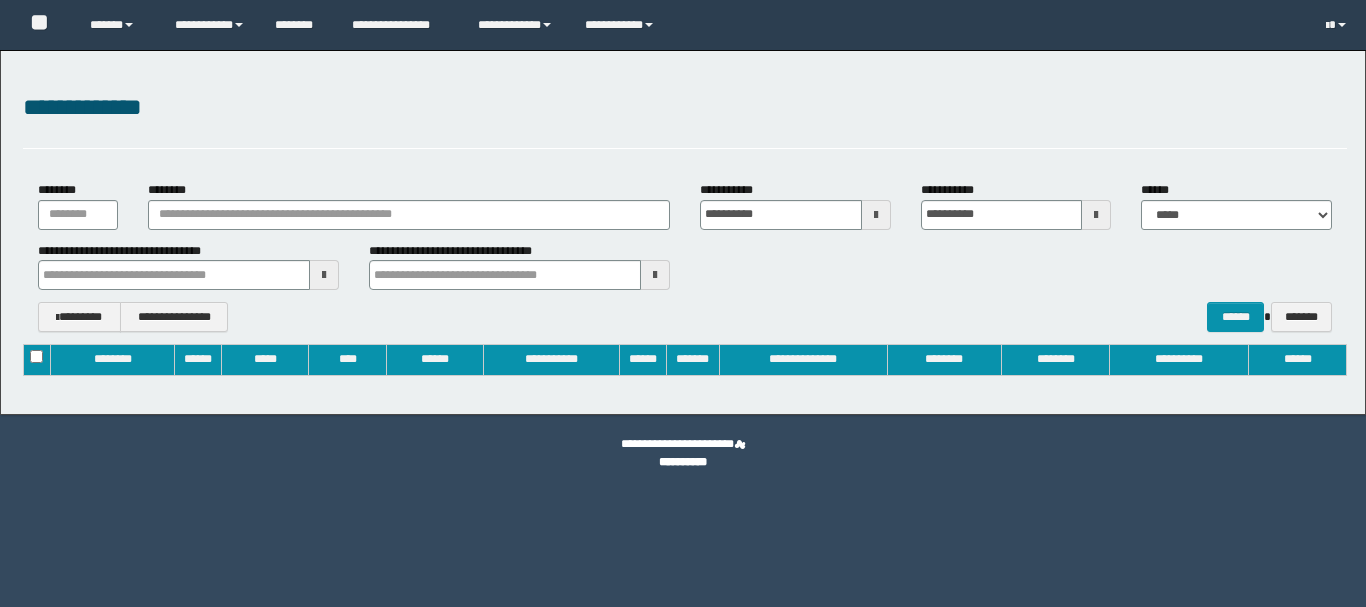 type on "**********" 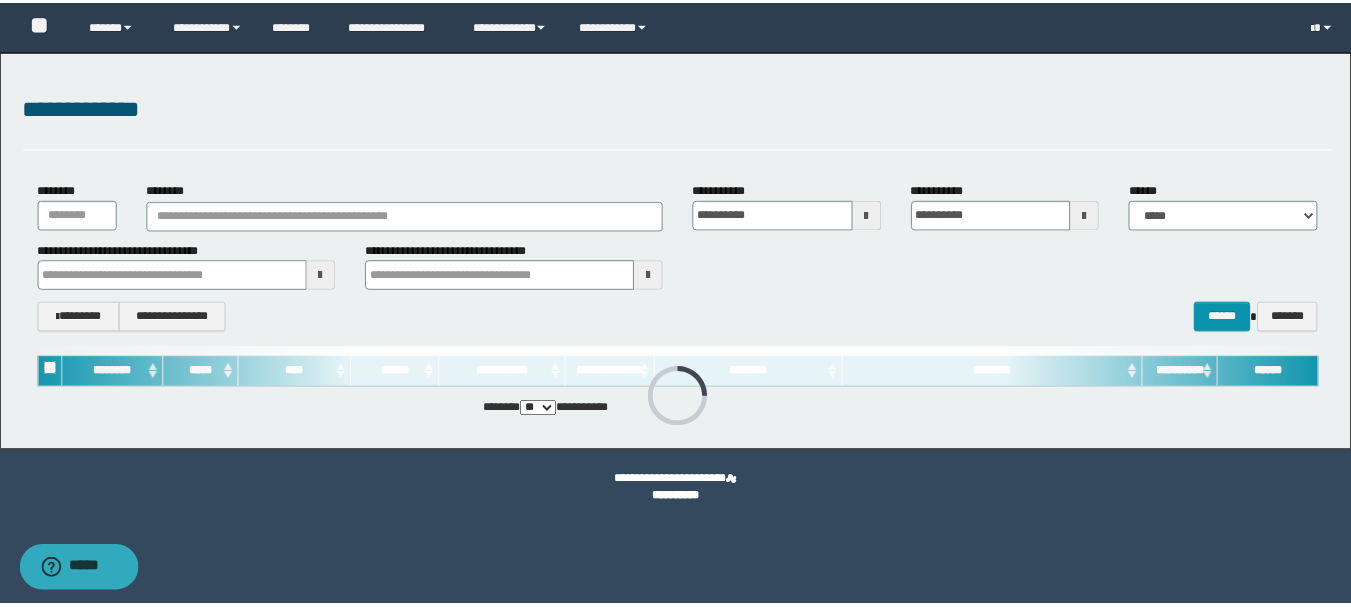 scroll, scrollTop: 0, scrollLeft: 0, axis: both 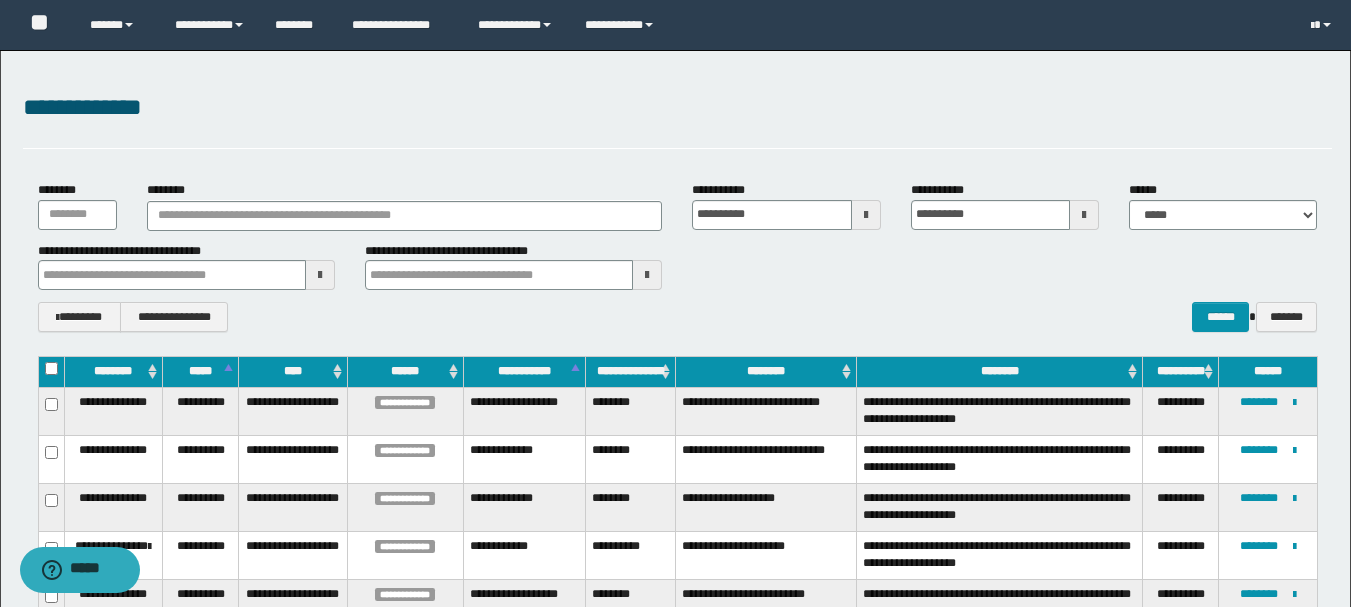 type 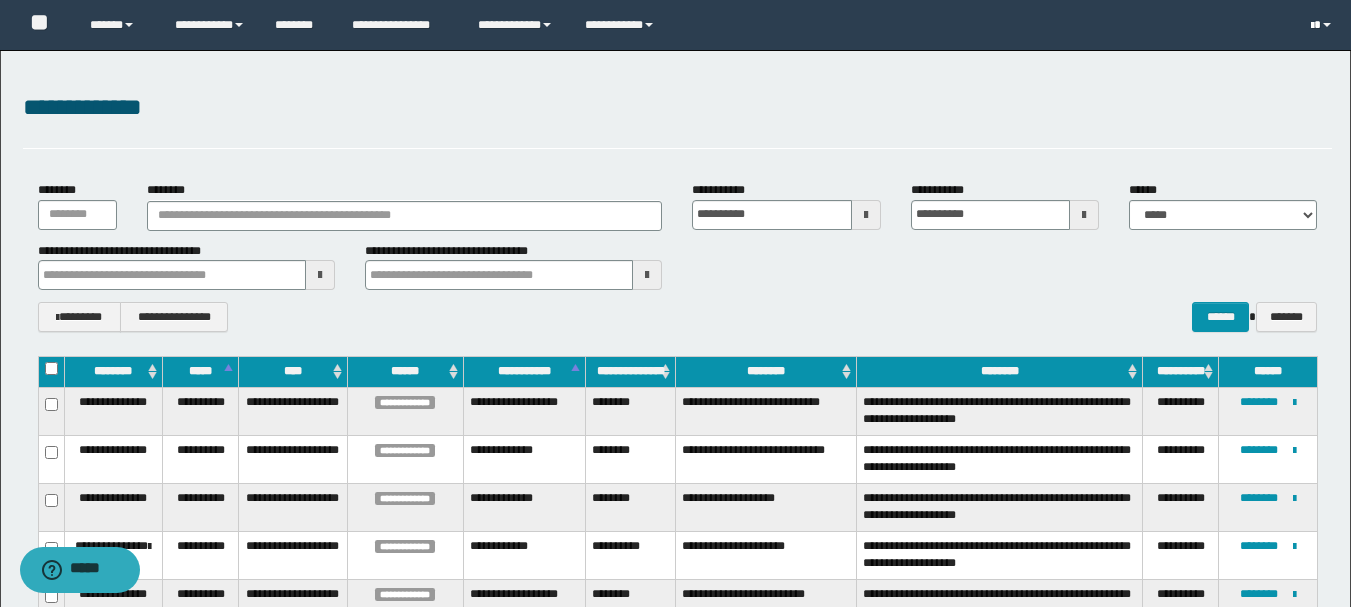 click at bounding box center (1327, 25) 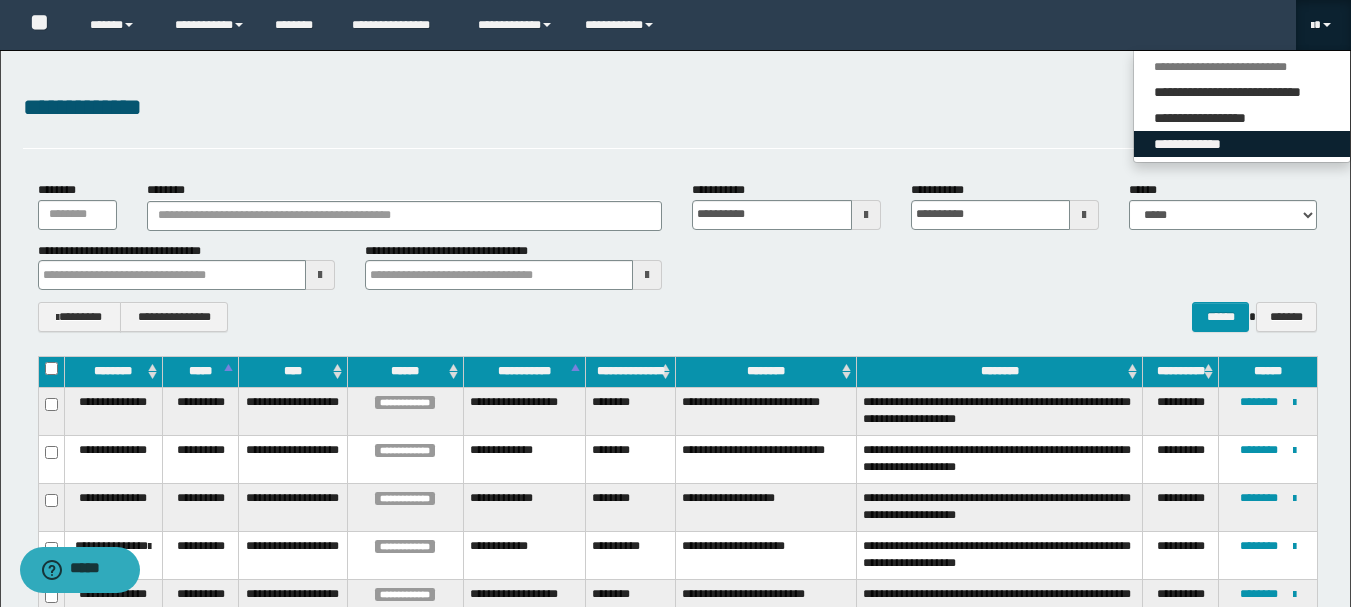 click on "**********" at bounding box center [1242, 144] 